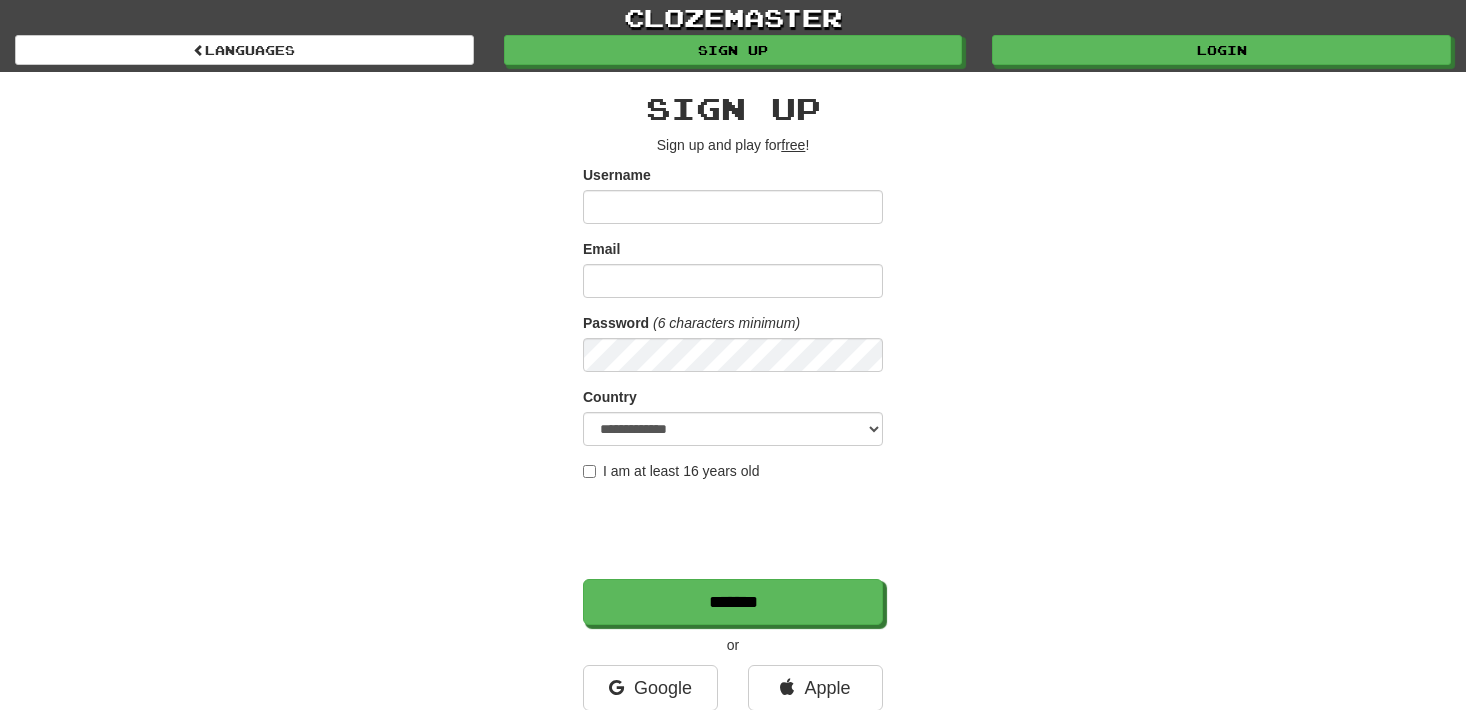 scroll, scrollTop: 0, scrollLeft: 0, axis: both 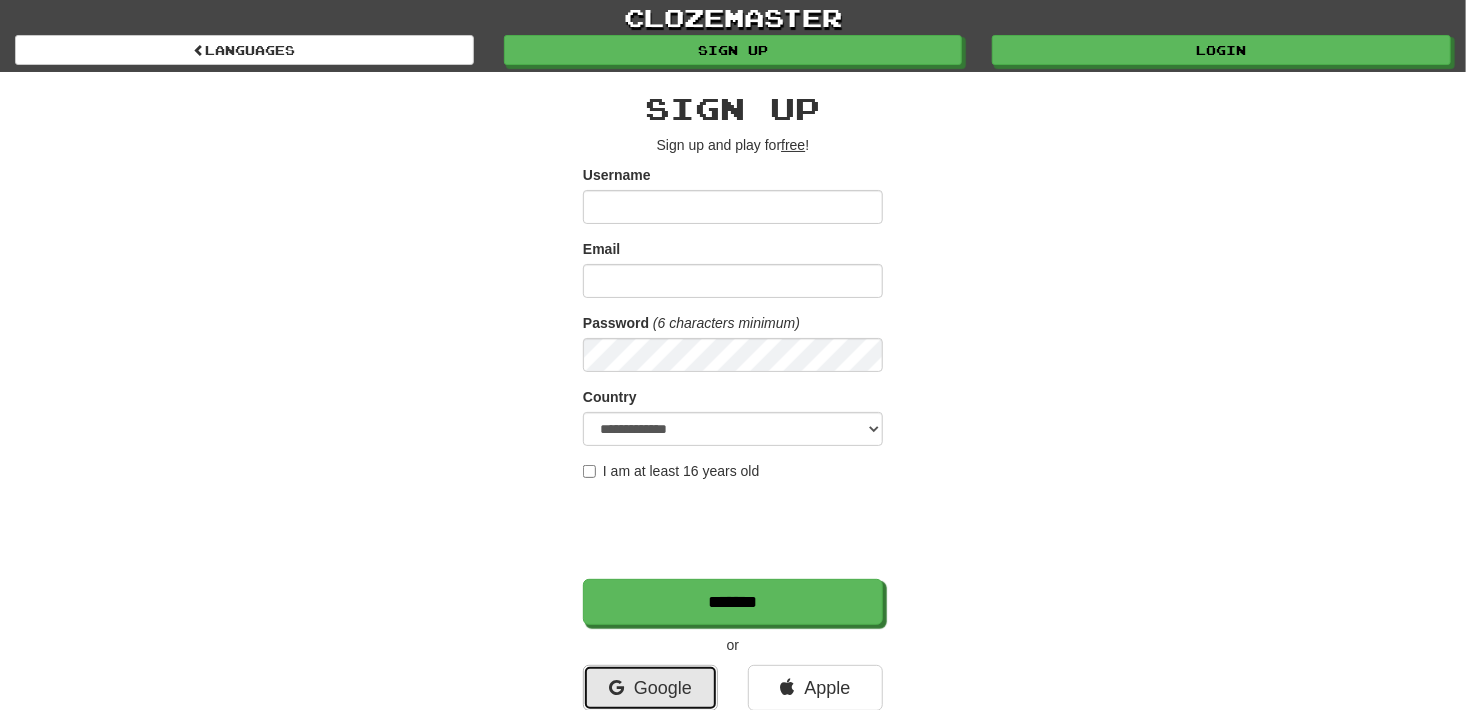 click on "Google" at bounding box center [650, 688] 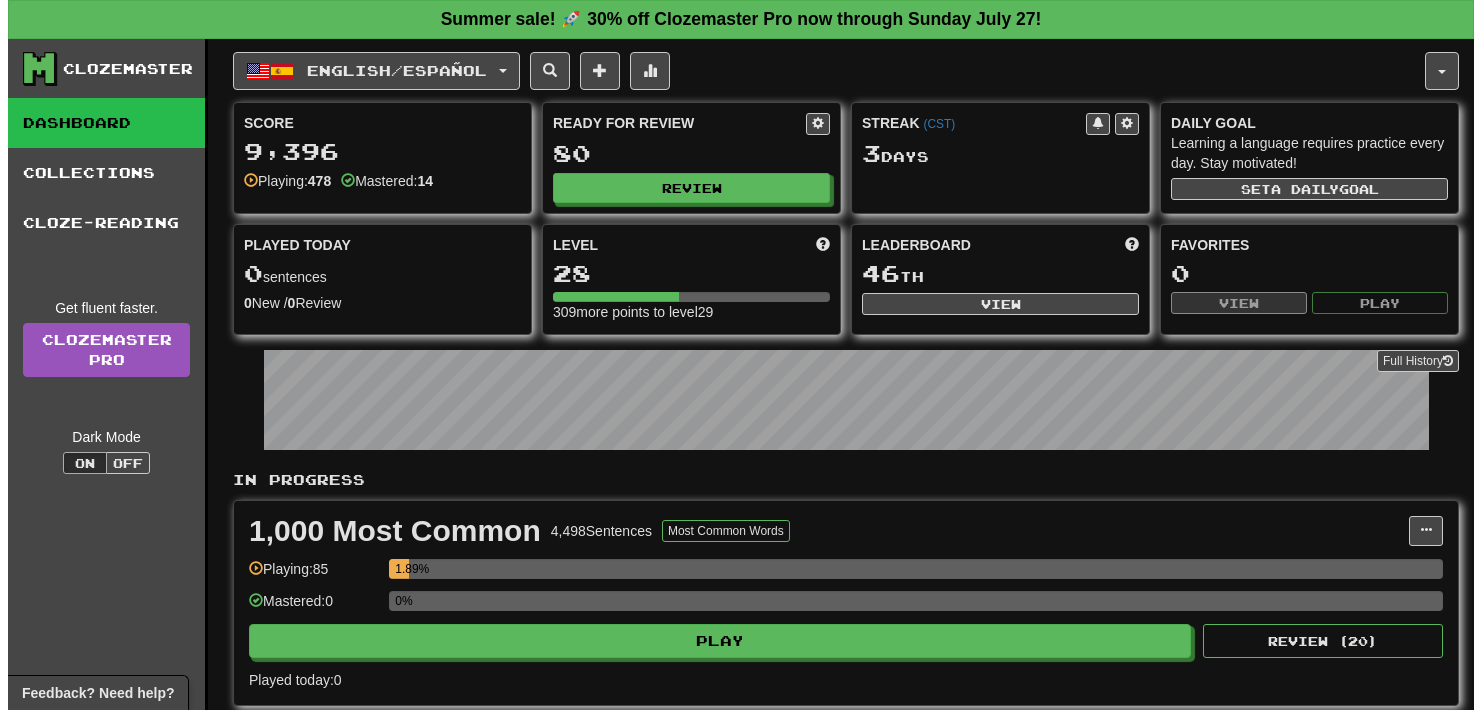 scroll, scrollTop: 0, scrollLeft: 0, axis: both 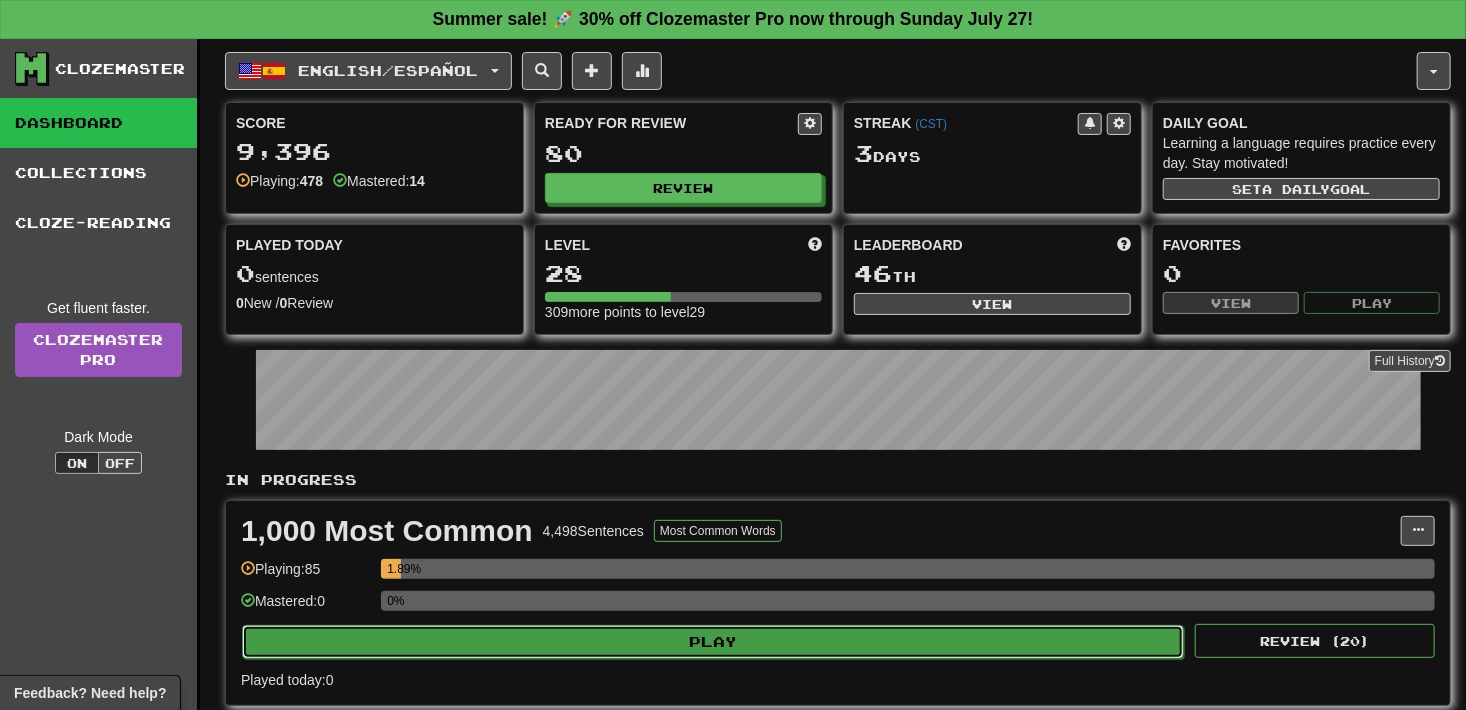 click on "Play" at bounding box center (713, 642) 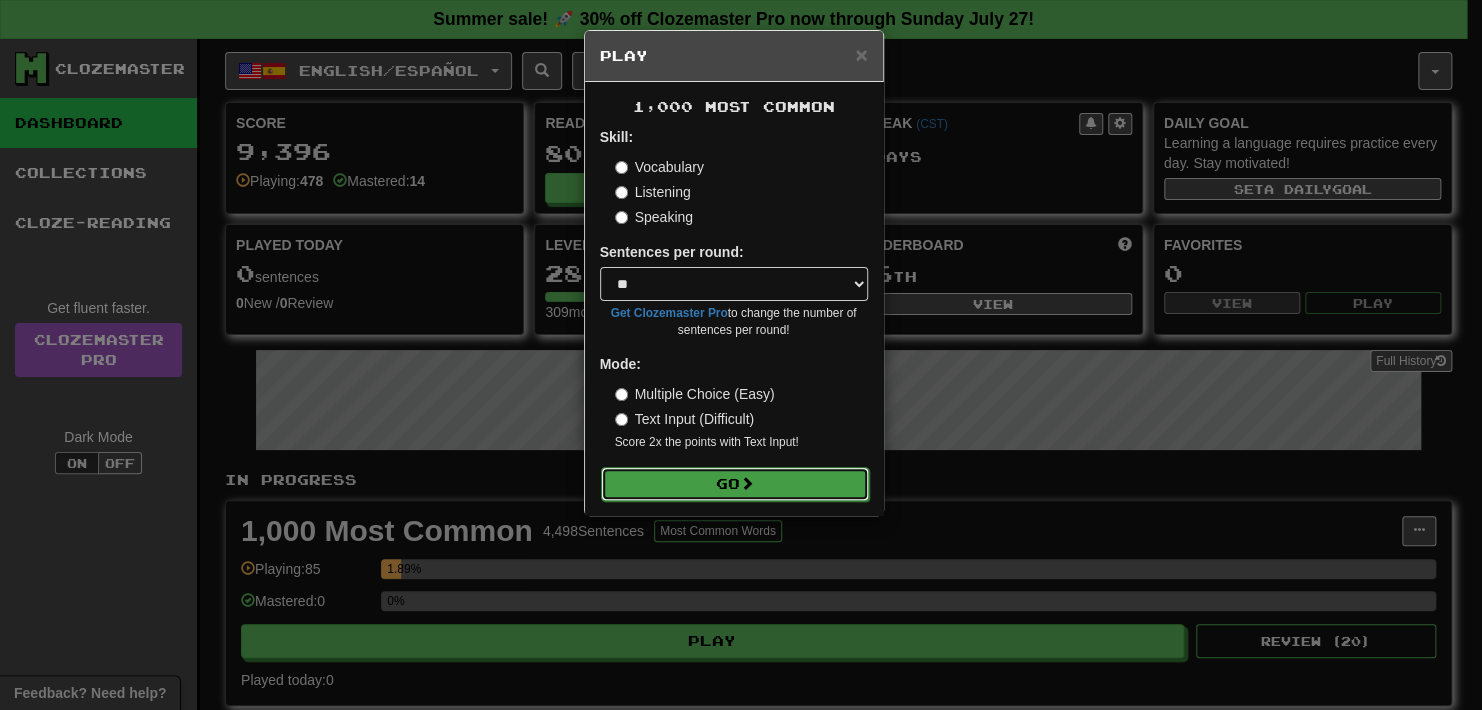 click on "Go" at bounding box center (735, 484) 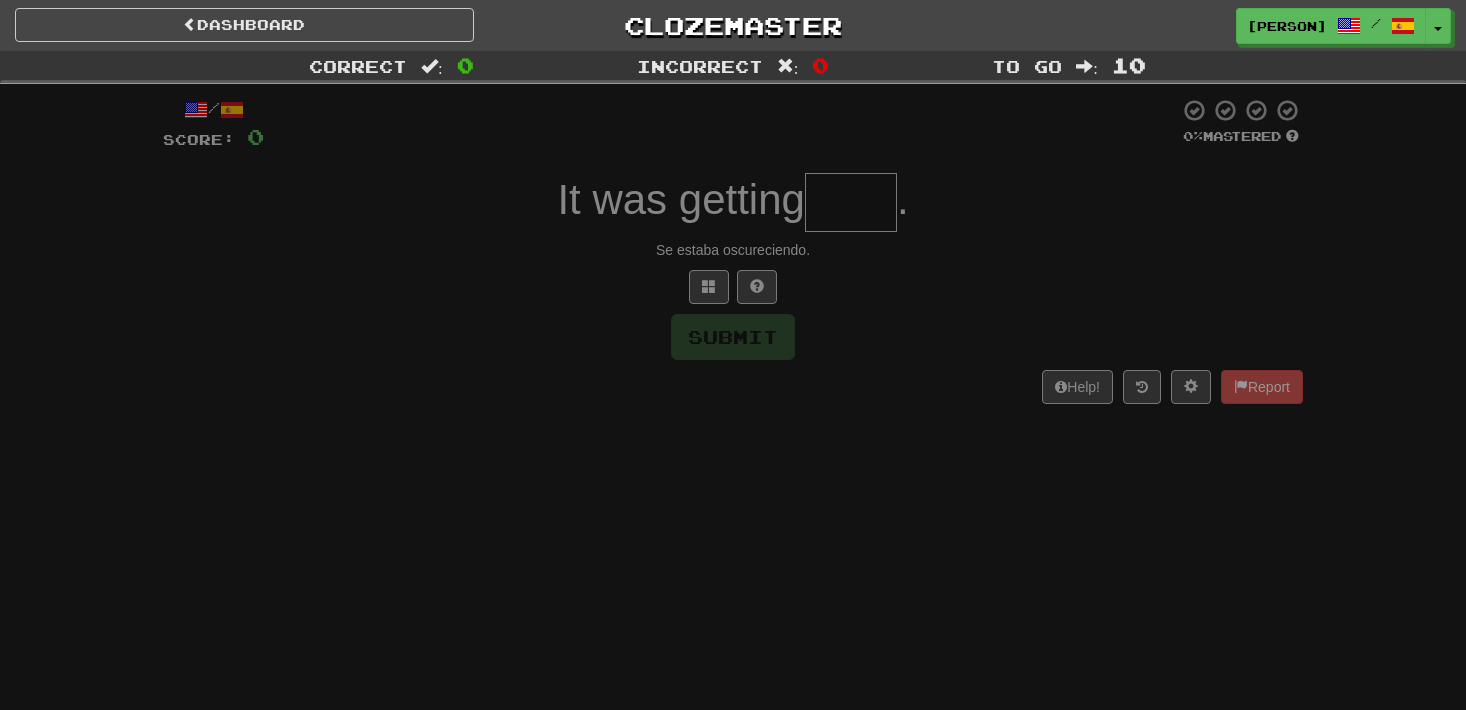 scroll, scrollTop: 0, scrollLeft: 0, axis: both 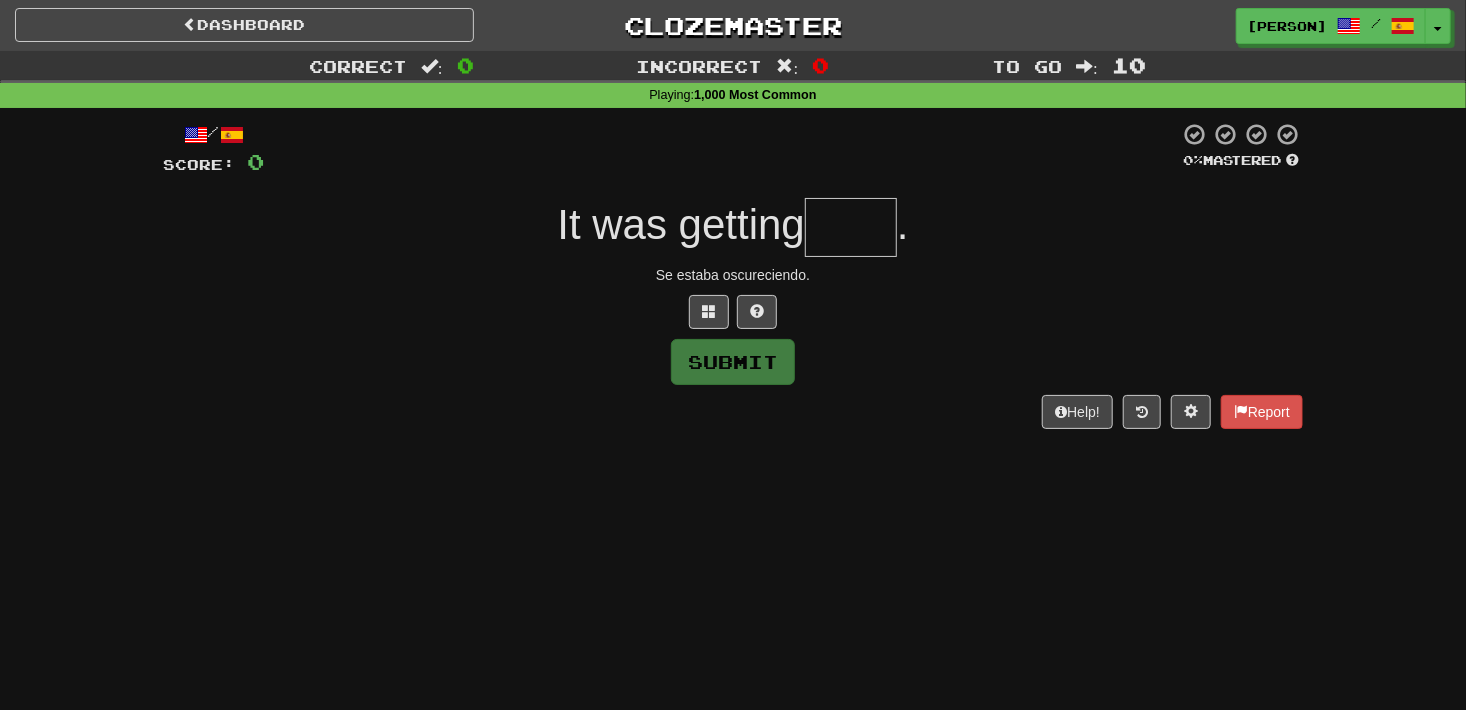 click at bounding box center (851, 227) 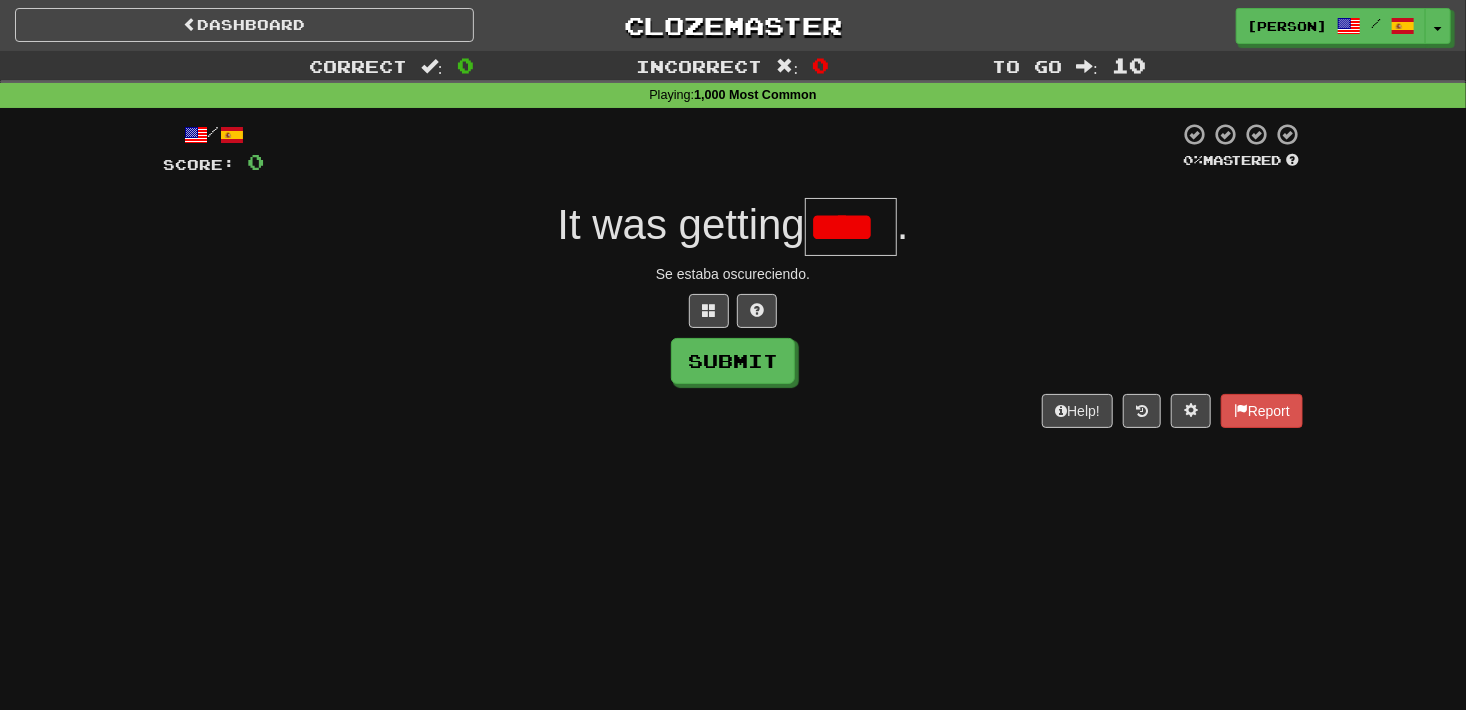 scroll, scrollTop: 0, scrollLeft: 0, axis: both 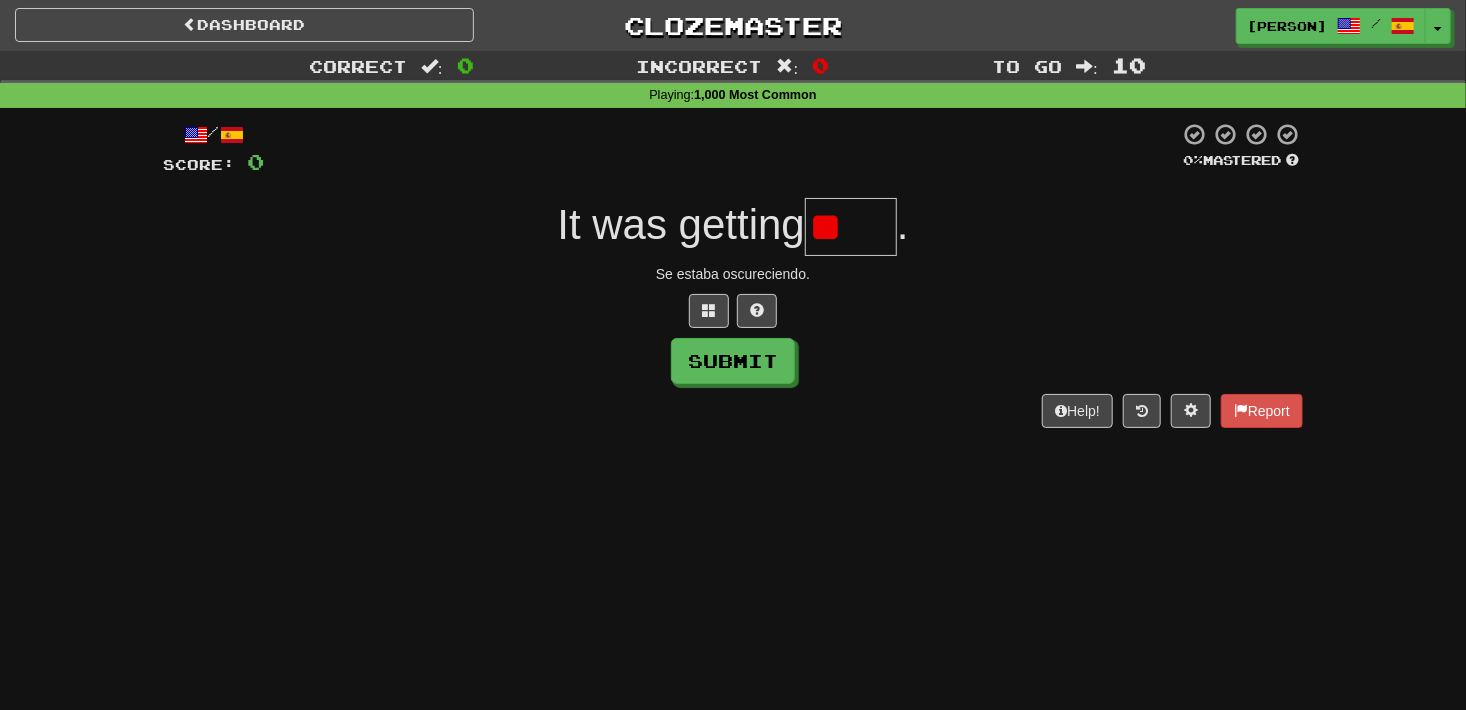 type on "*" 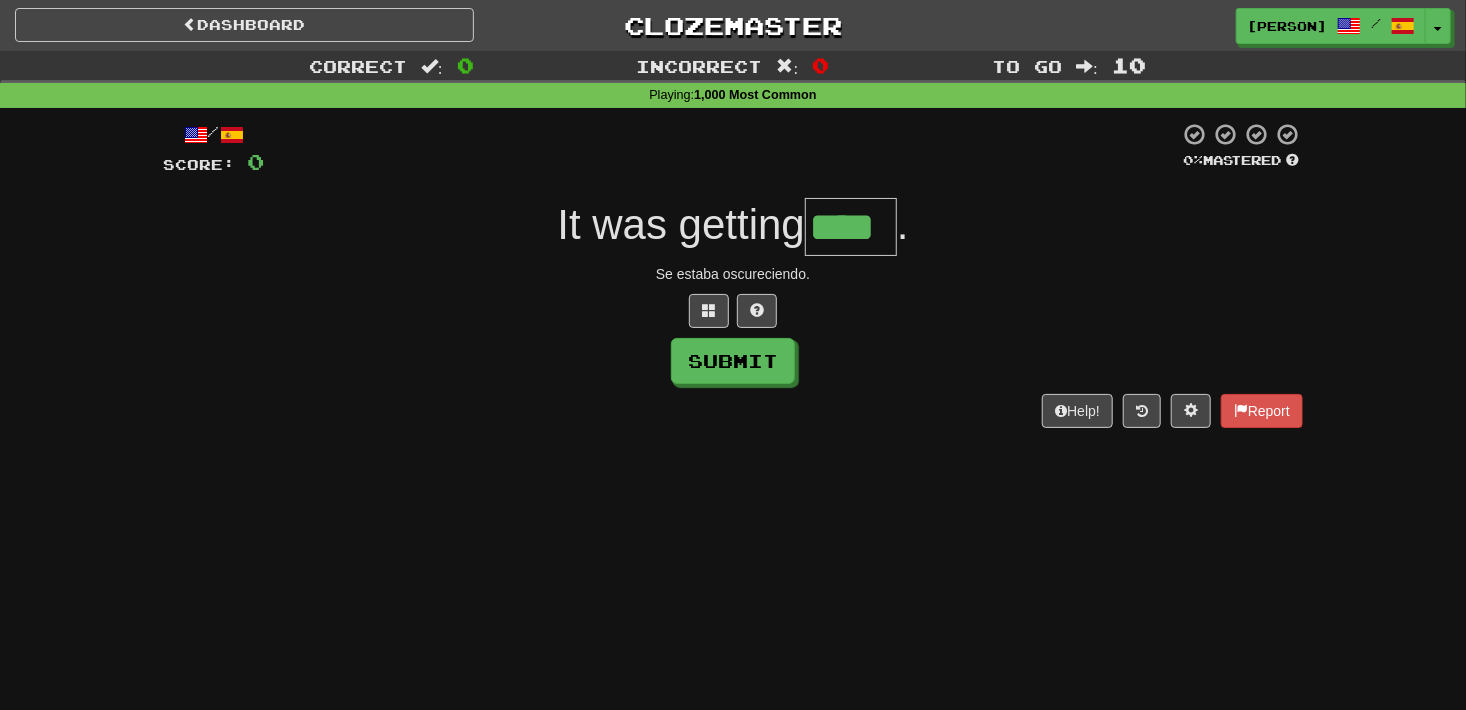type on "****" 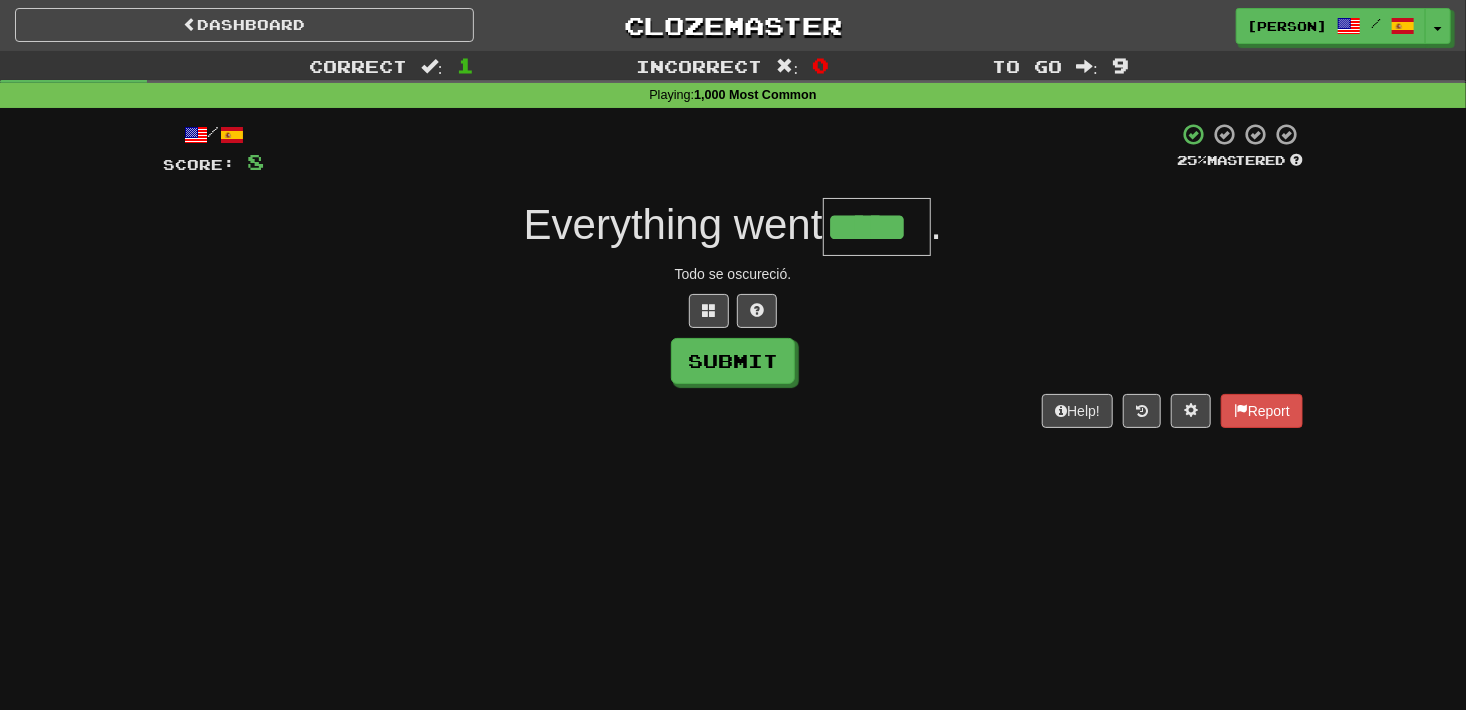 type on "*****" 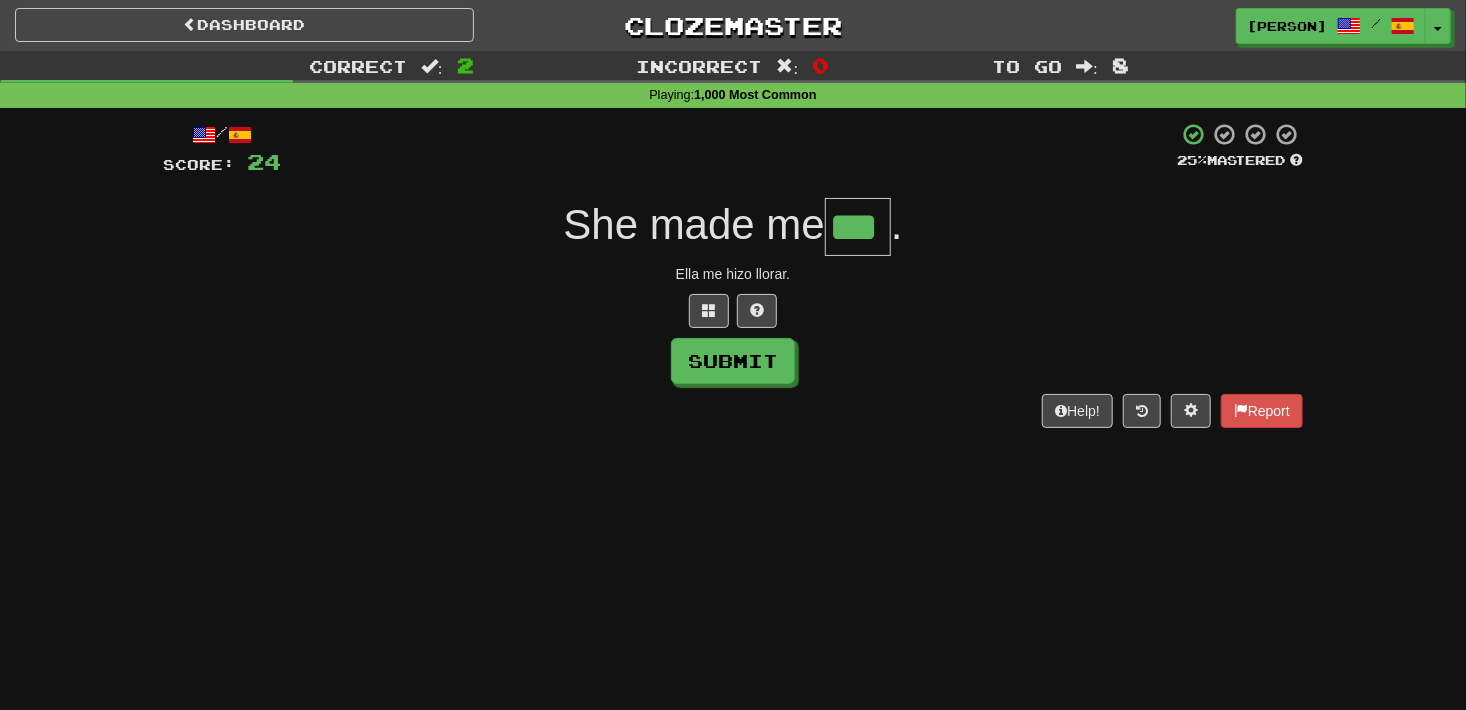 type on "***" 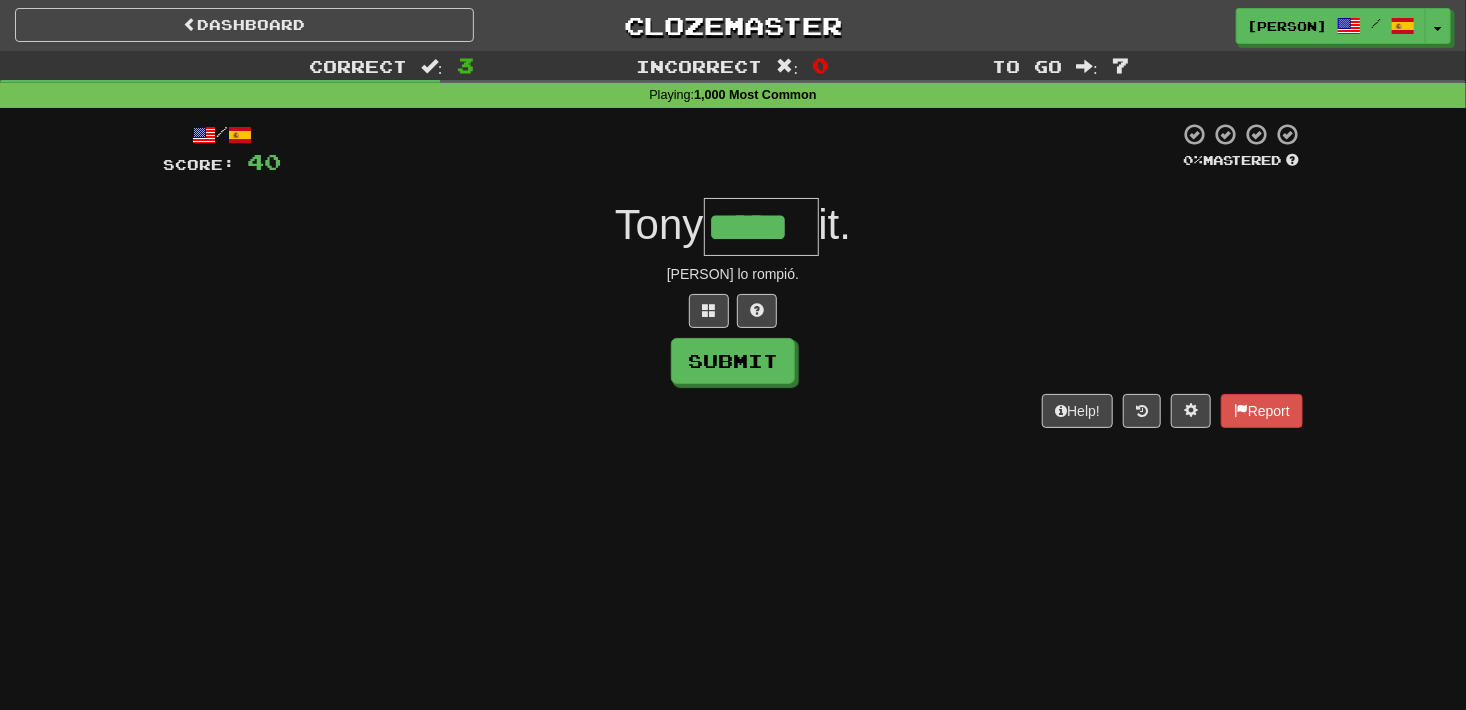 type on "*****" 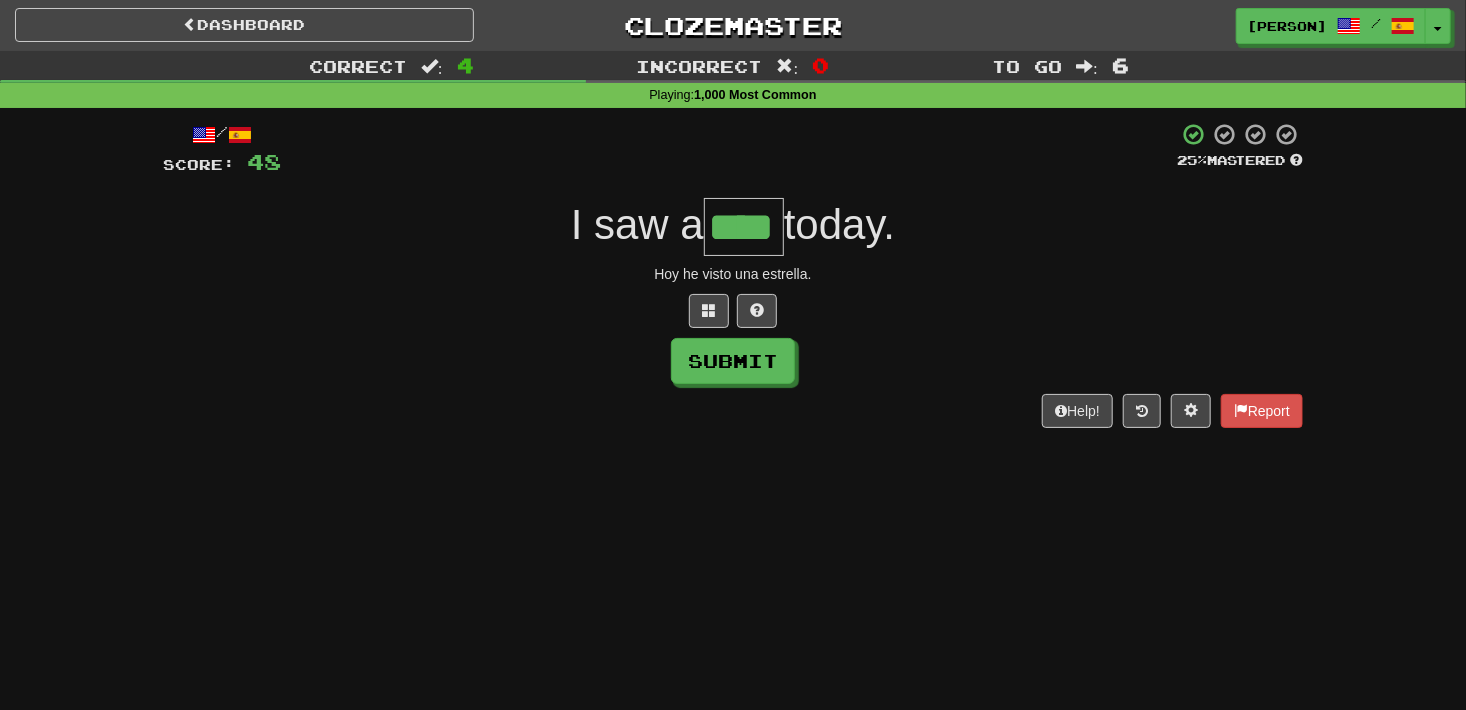 type on "****" 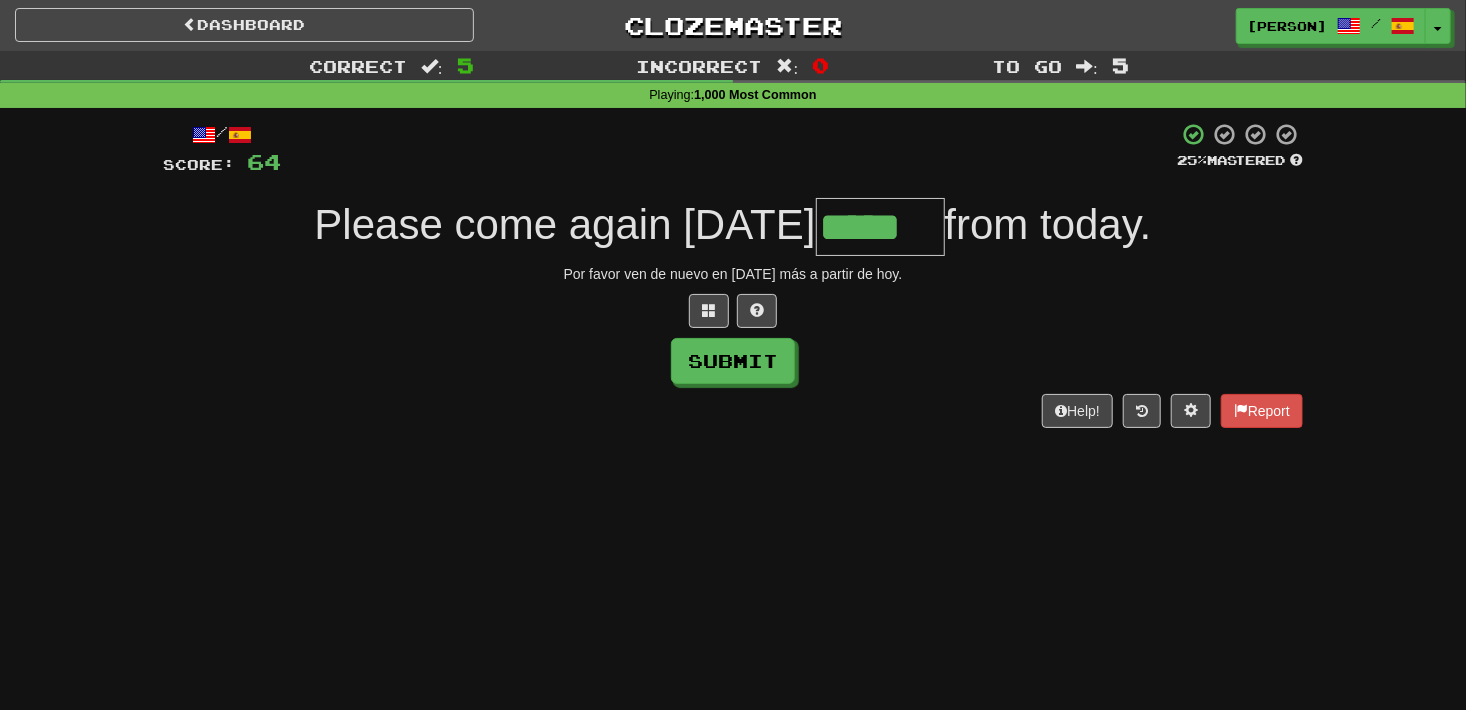 type on "*****" 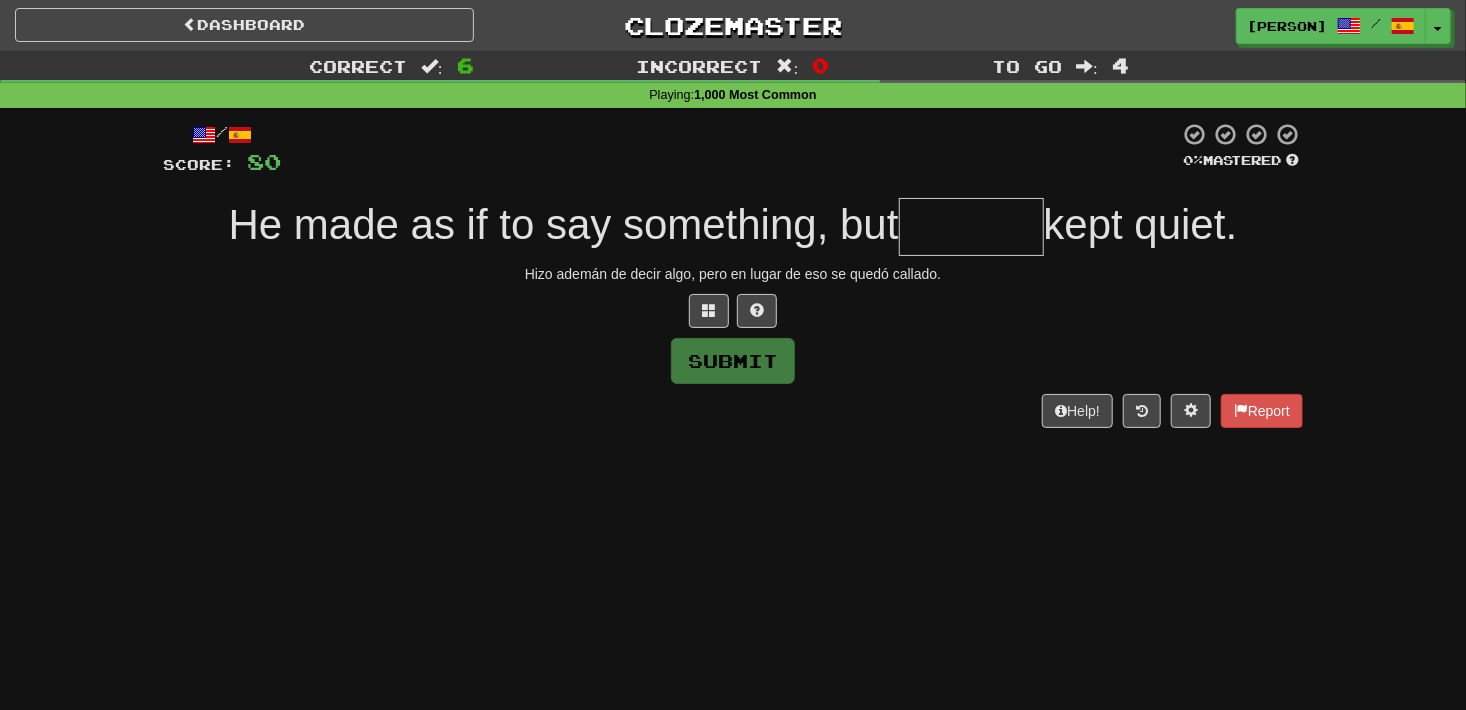 type on "*" 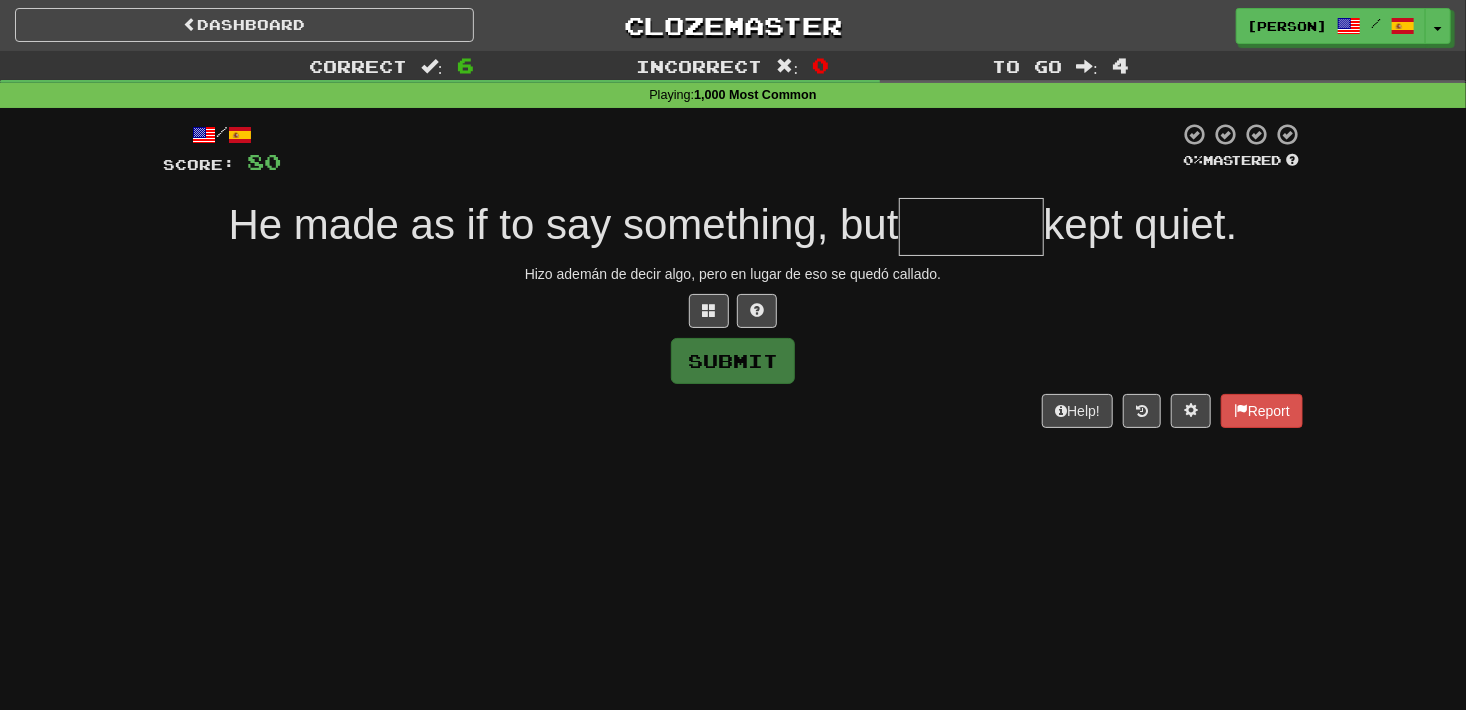 type on "*" 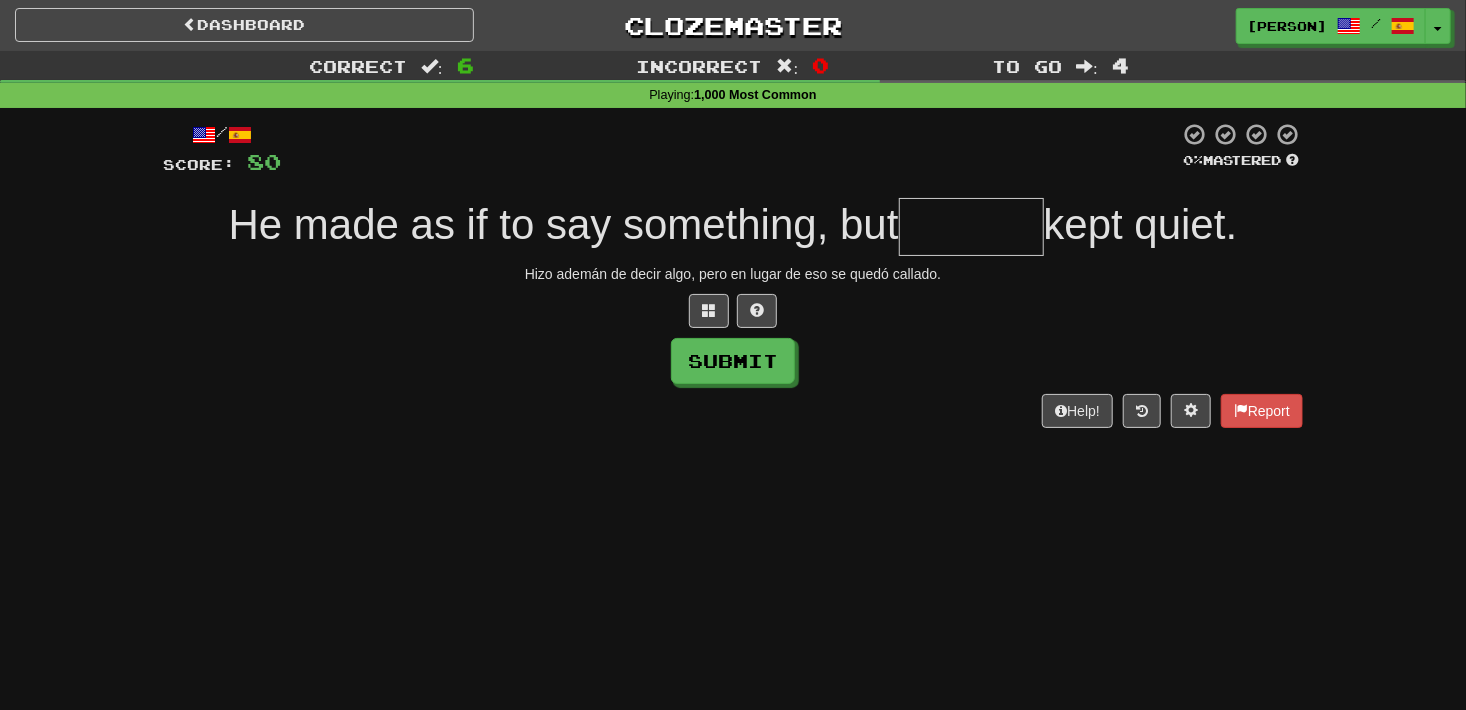type on "*" 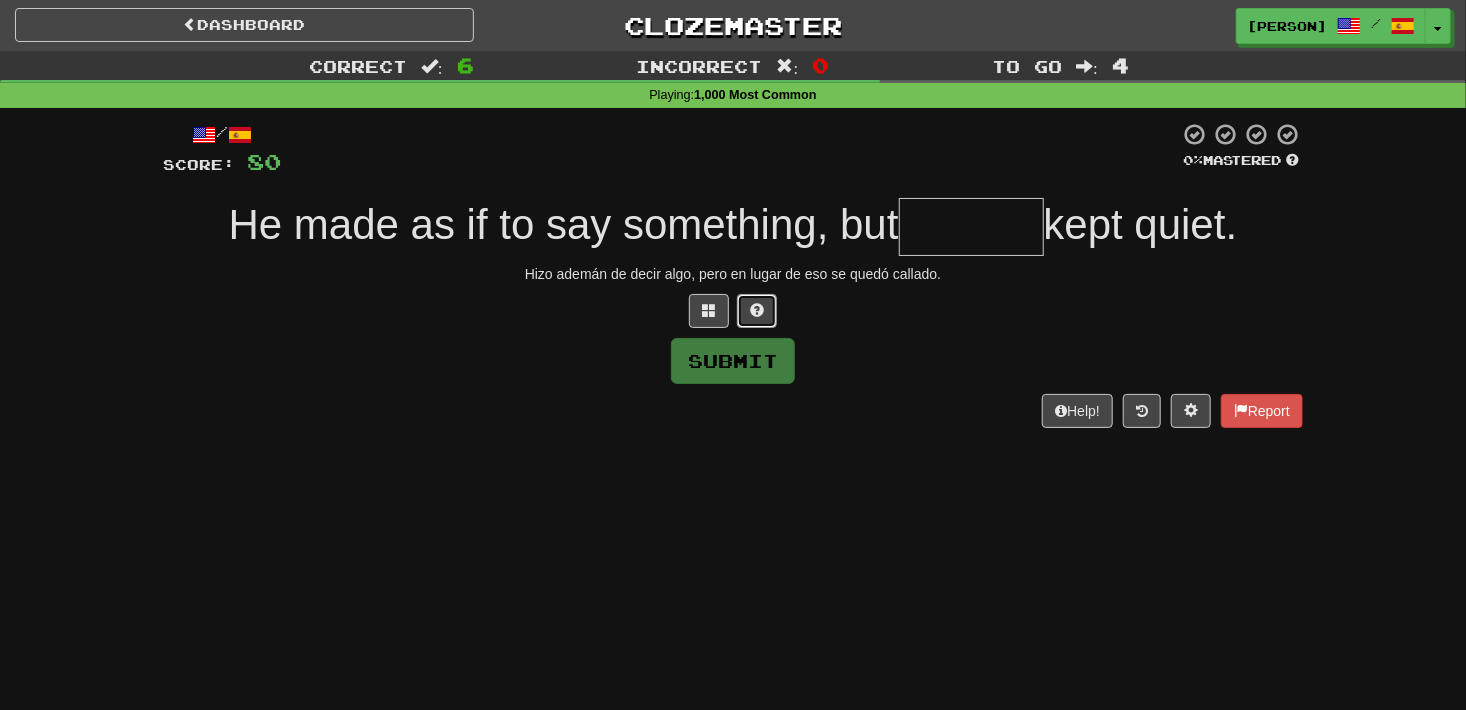click at bounding box center (757, 311) 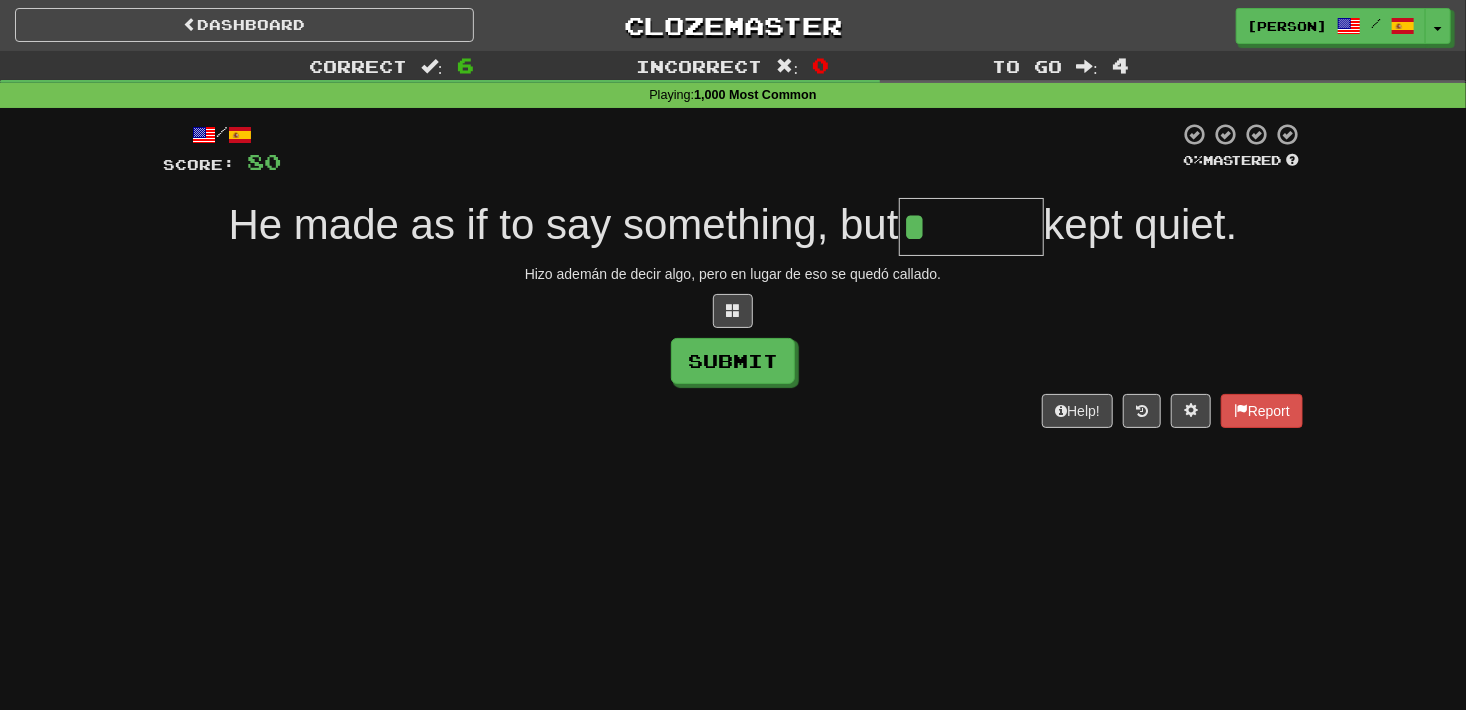 click on "*" at bounding box center (971, 227) 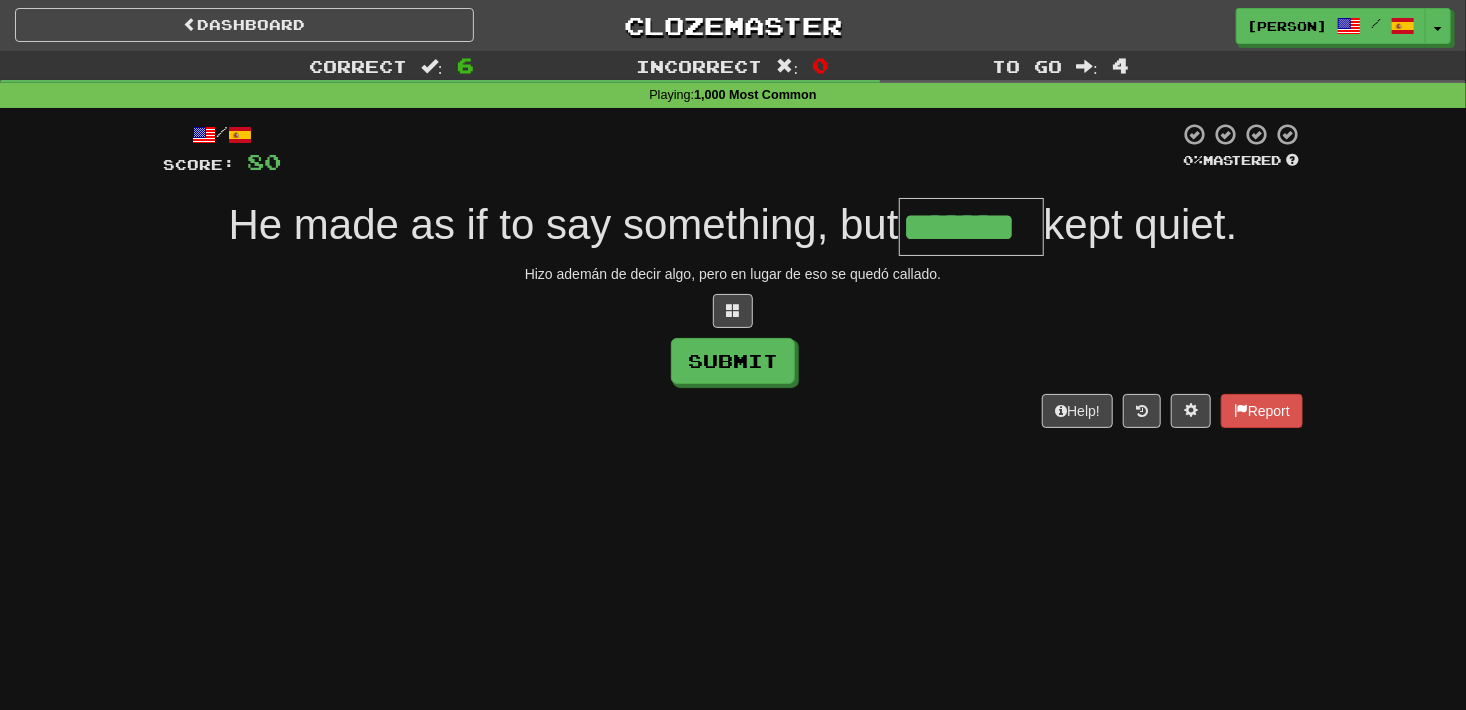 type on "*******" 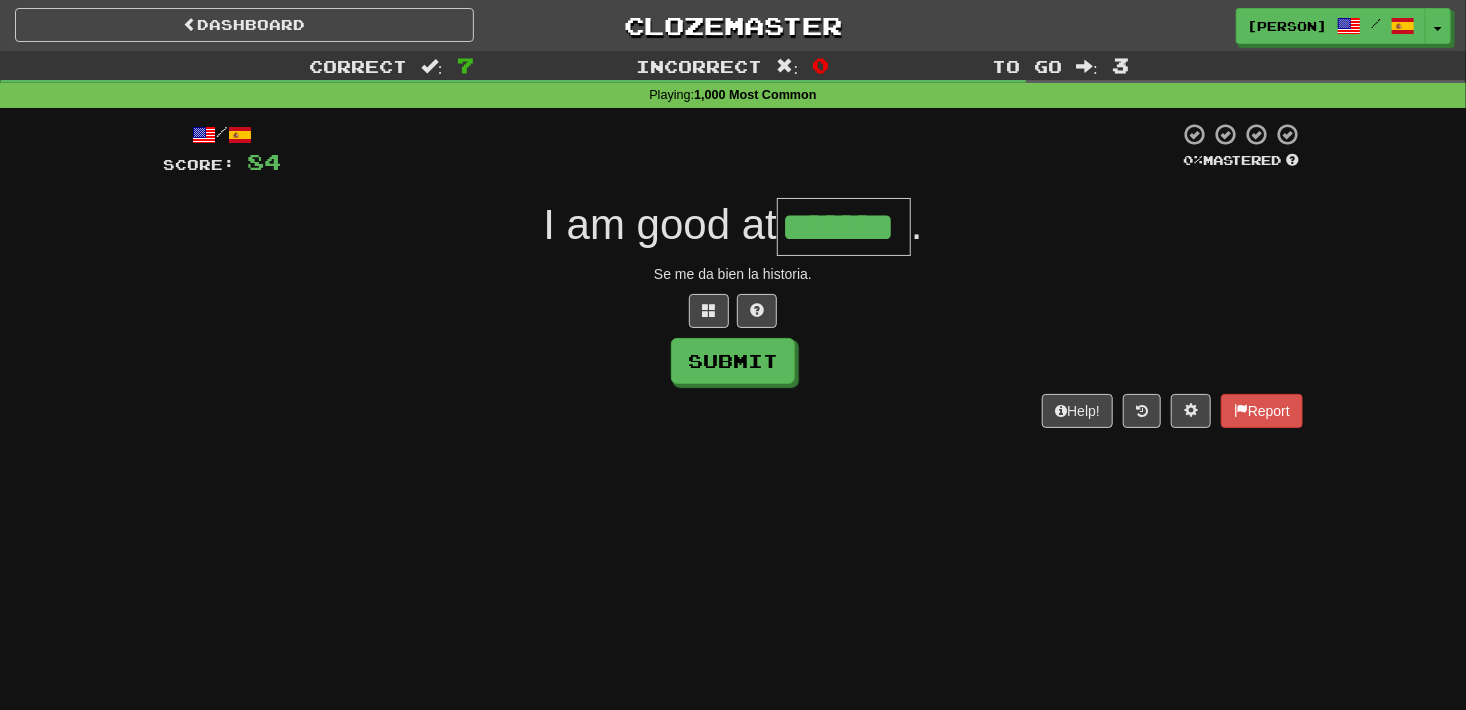 type on "*******" 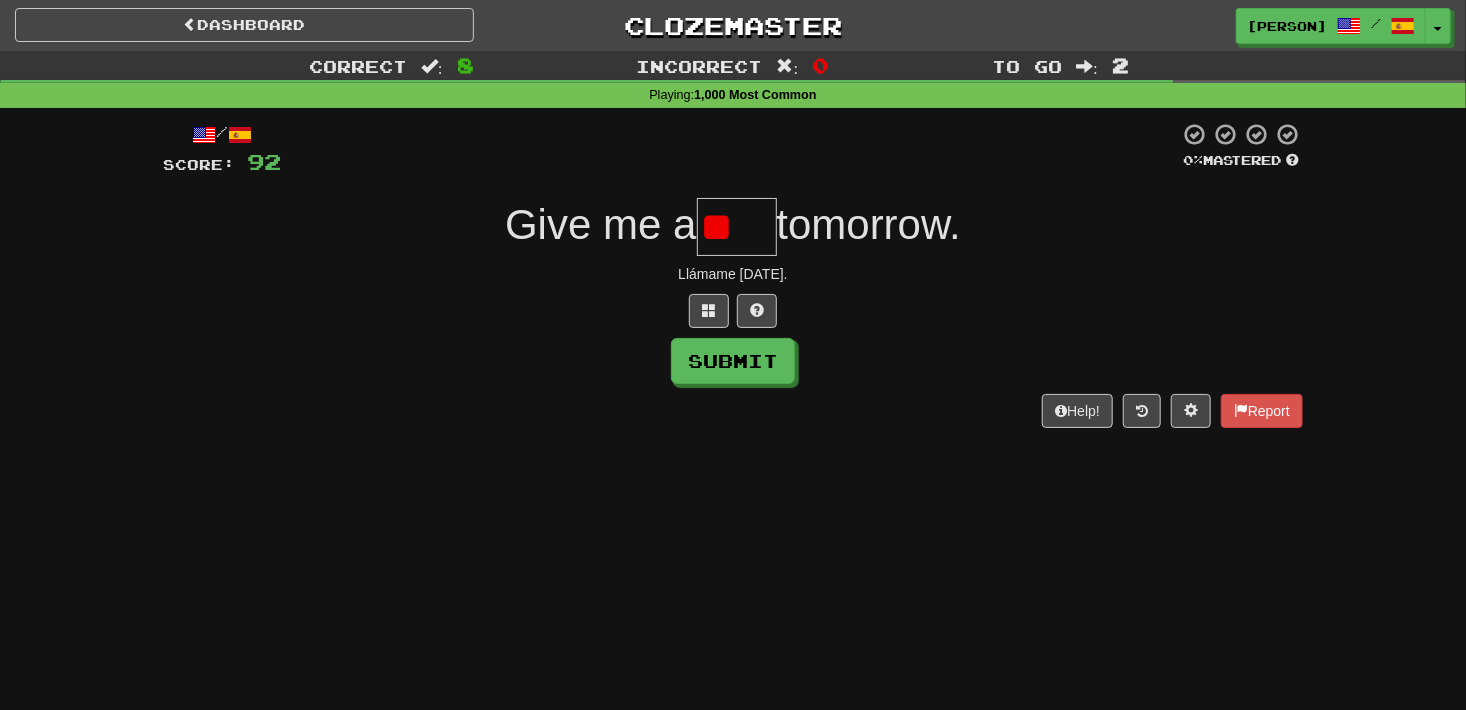 type on "*" 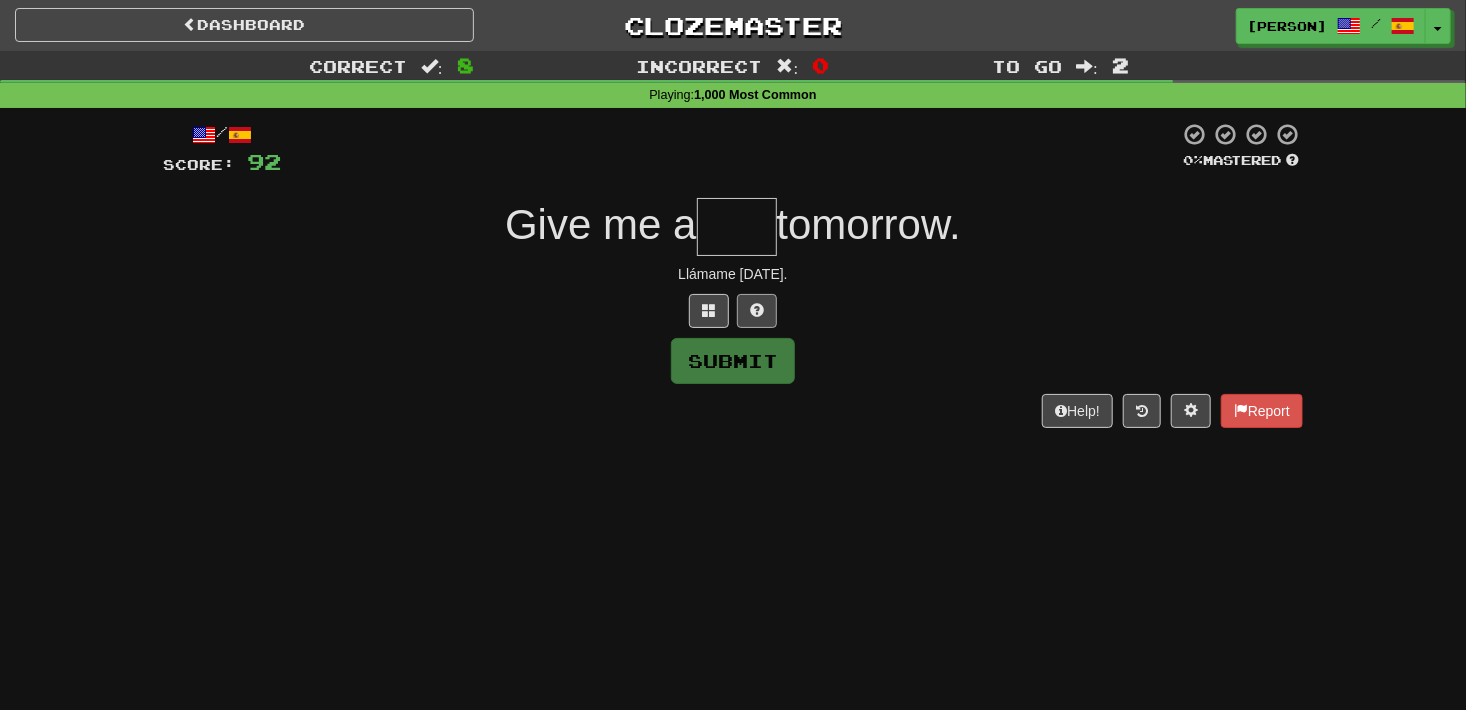 type on "*" 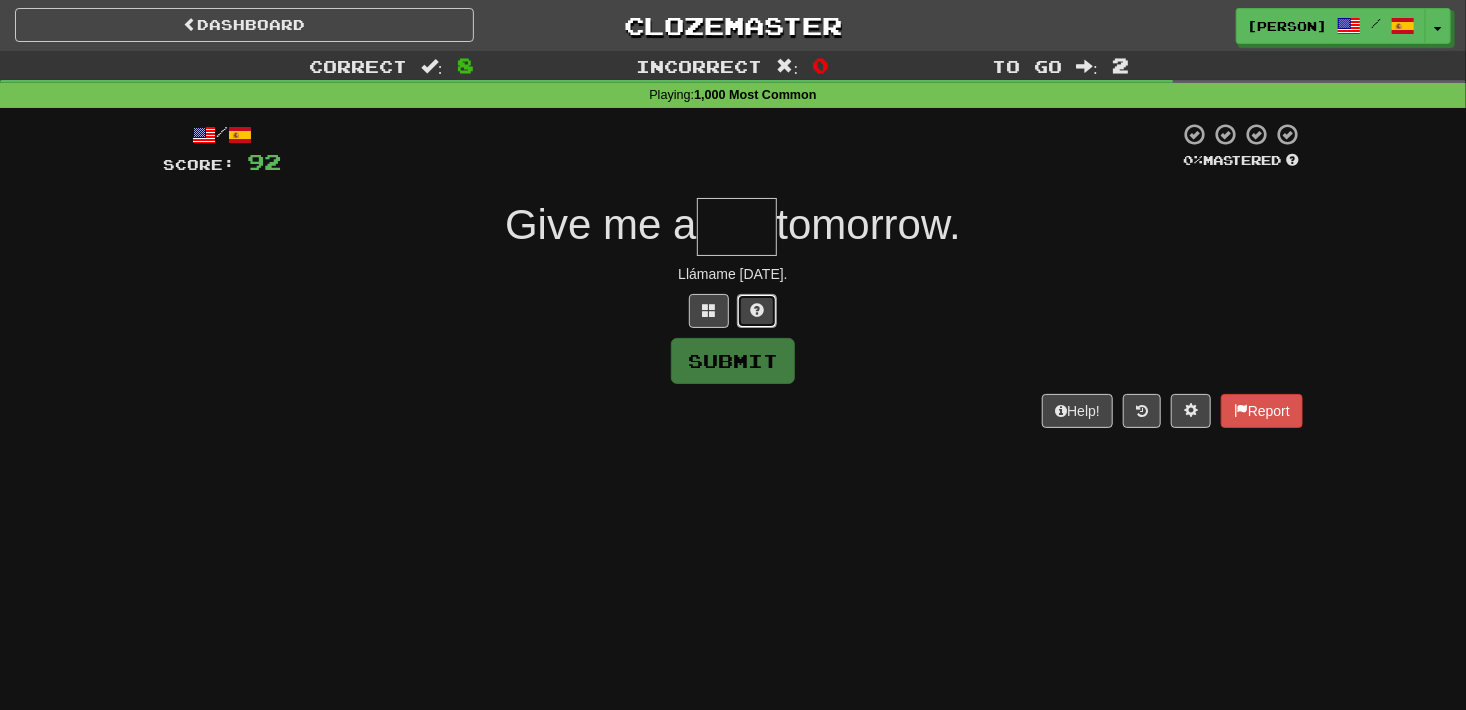 click at bounding box center [757, 311] 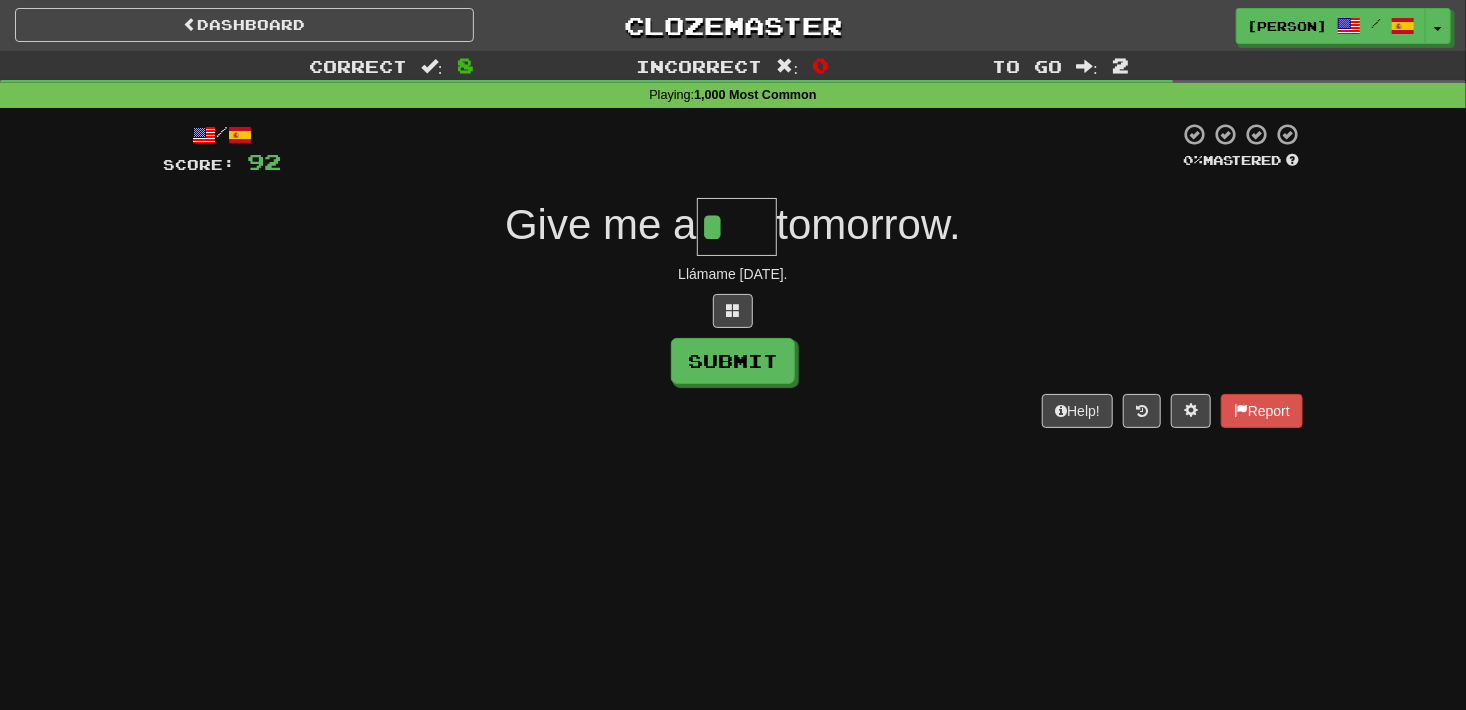 click on "*" at bounding box center [737, 227] 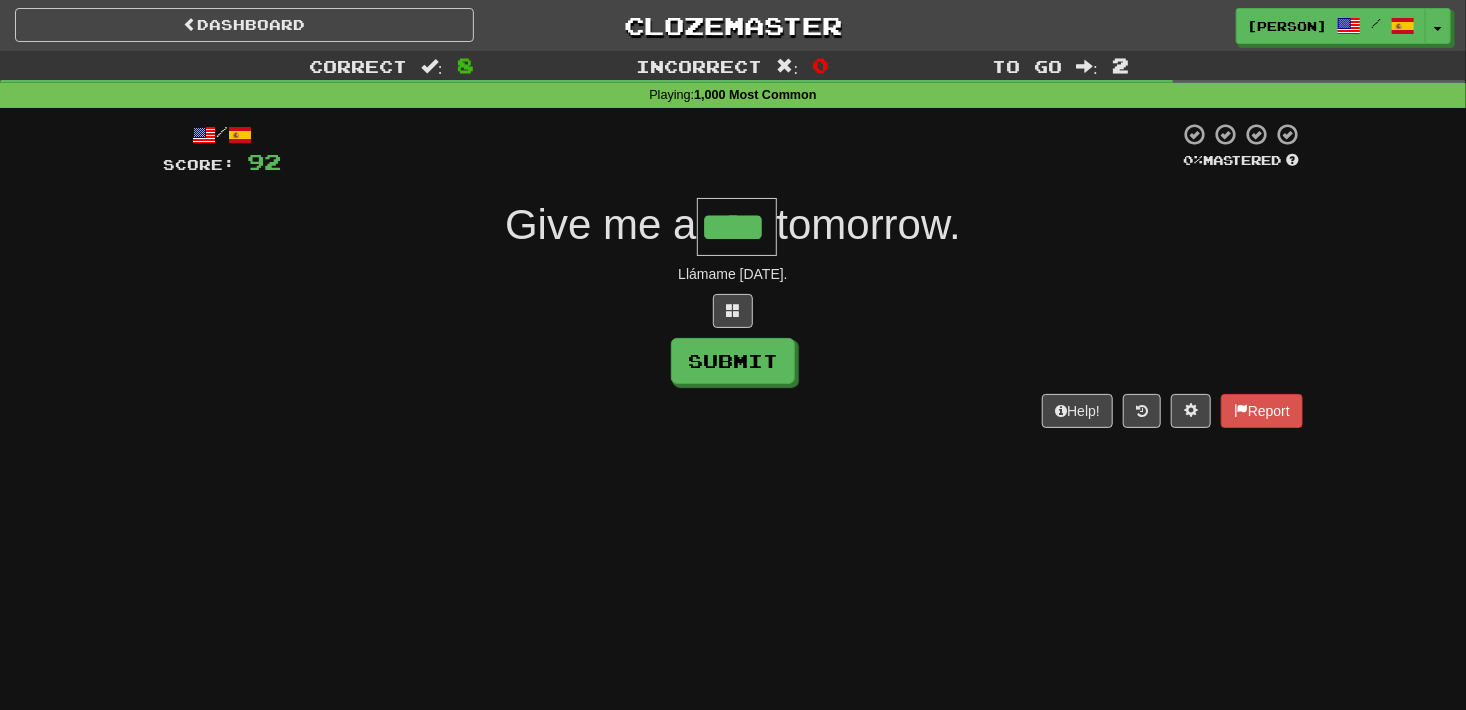 type on "****" 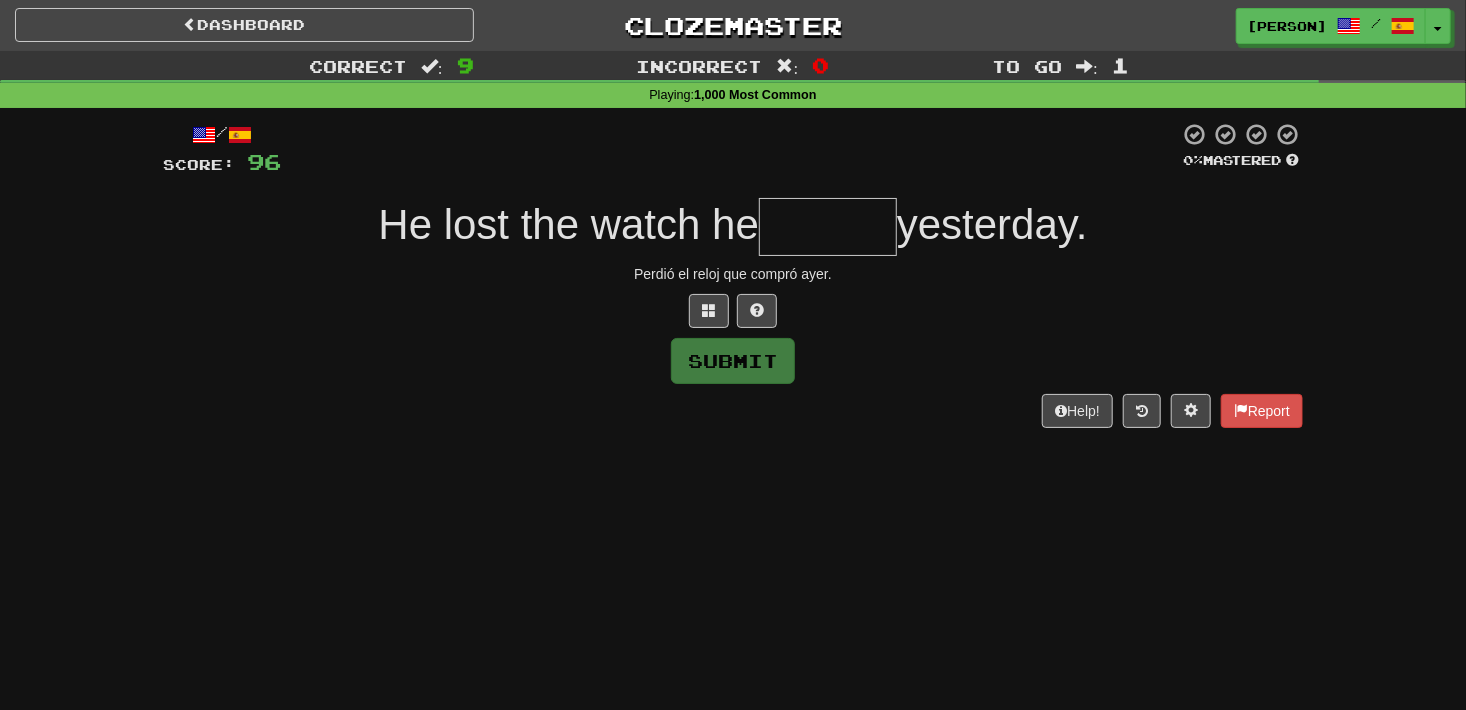 type on "*" 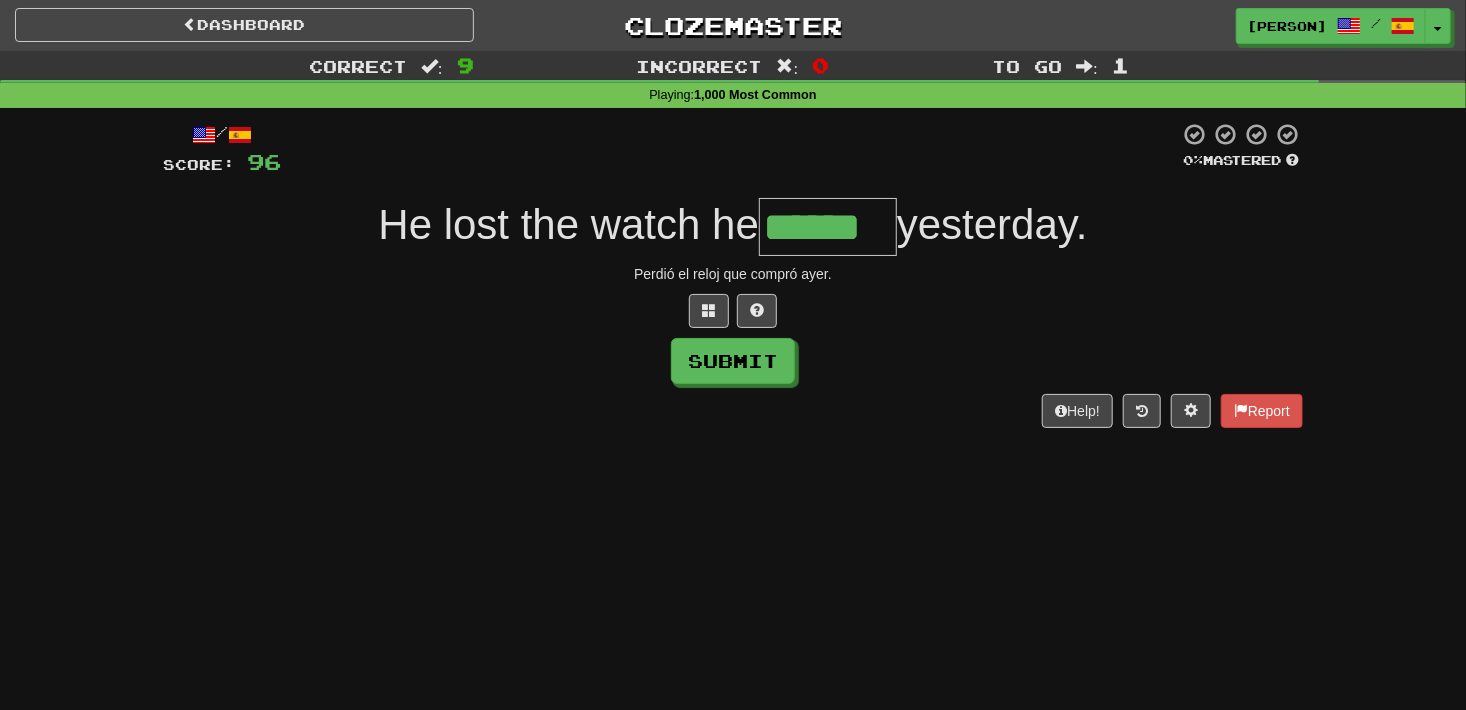 type on "******" 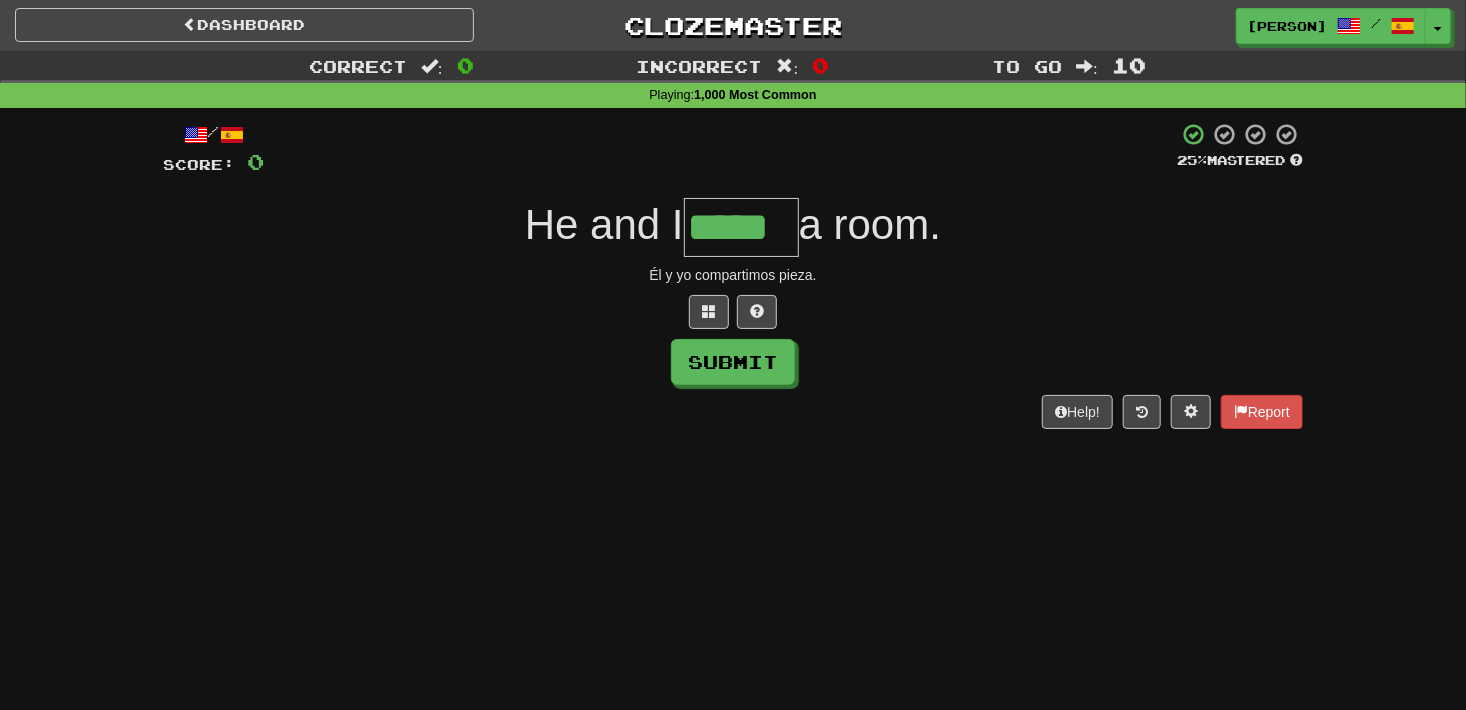 type on "*****" 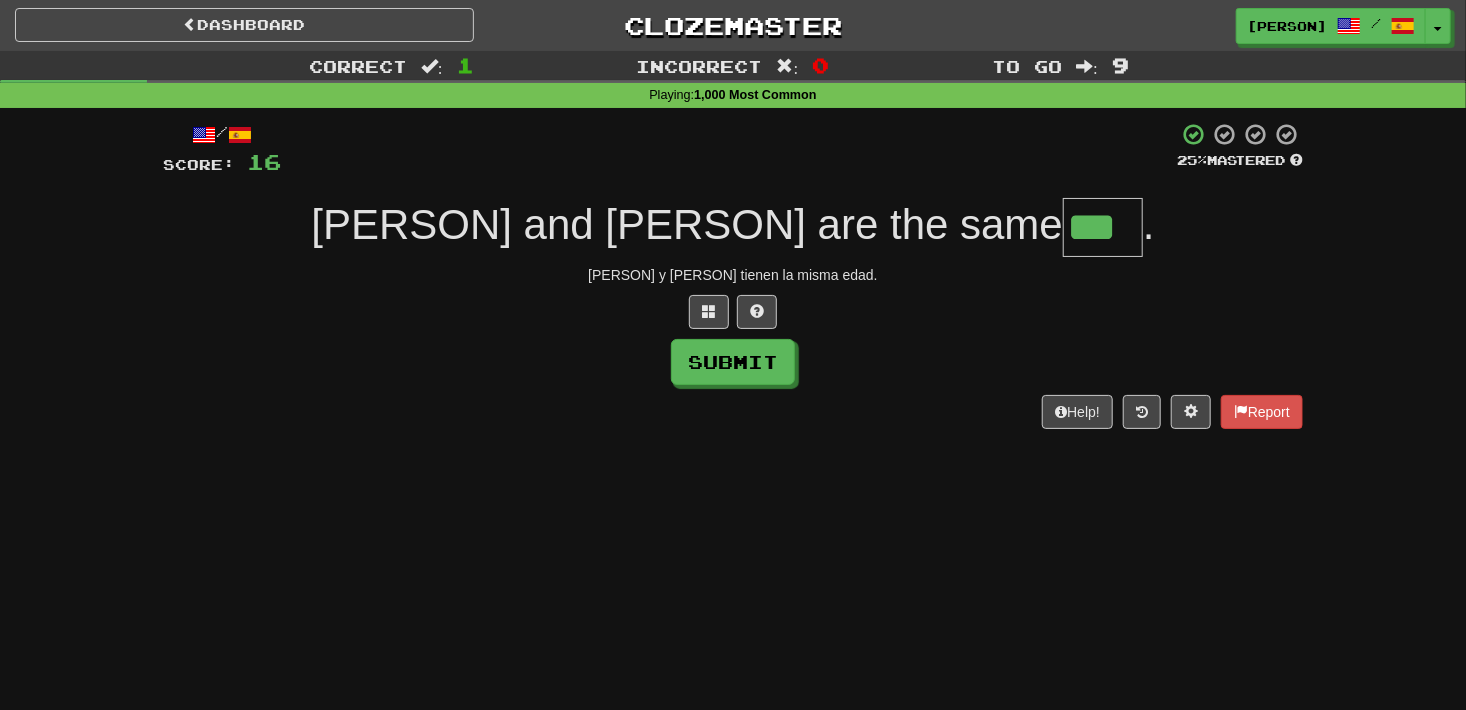 type on "***" 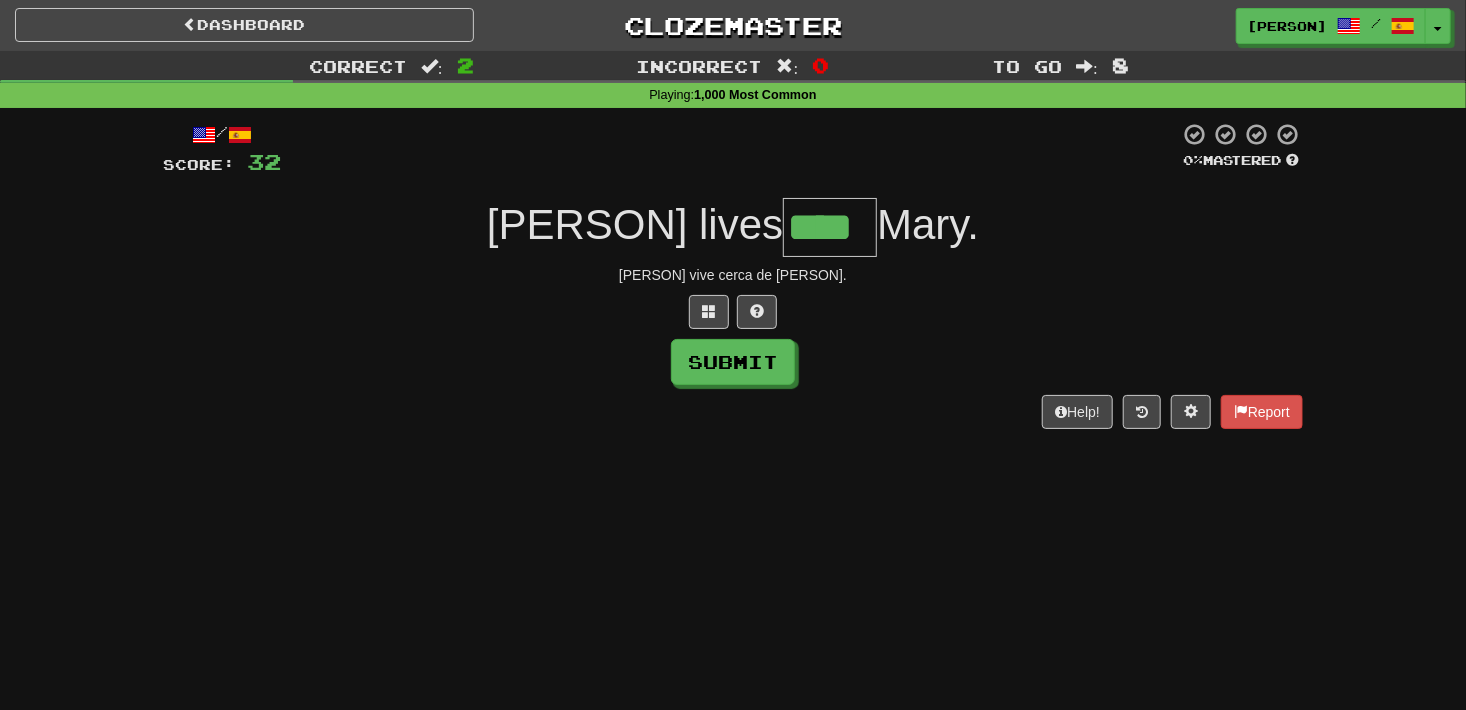 type on "****" 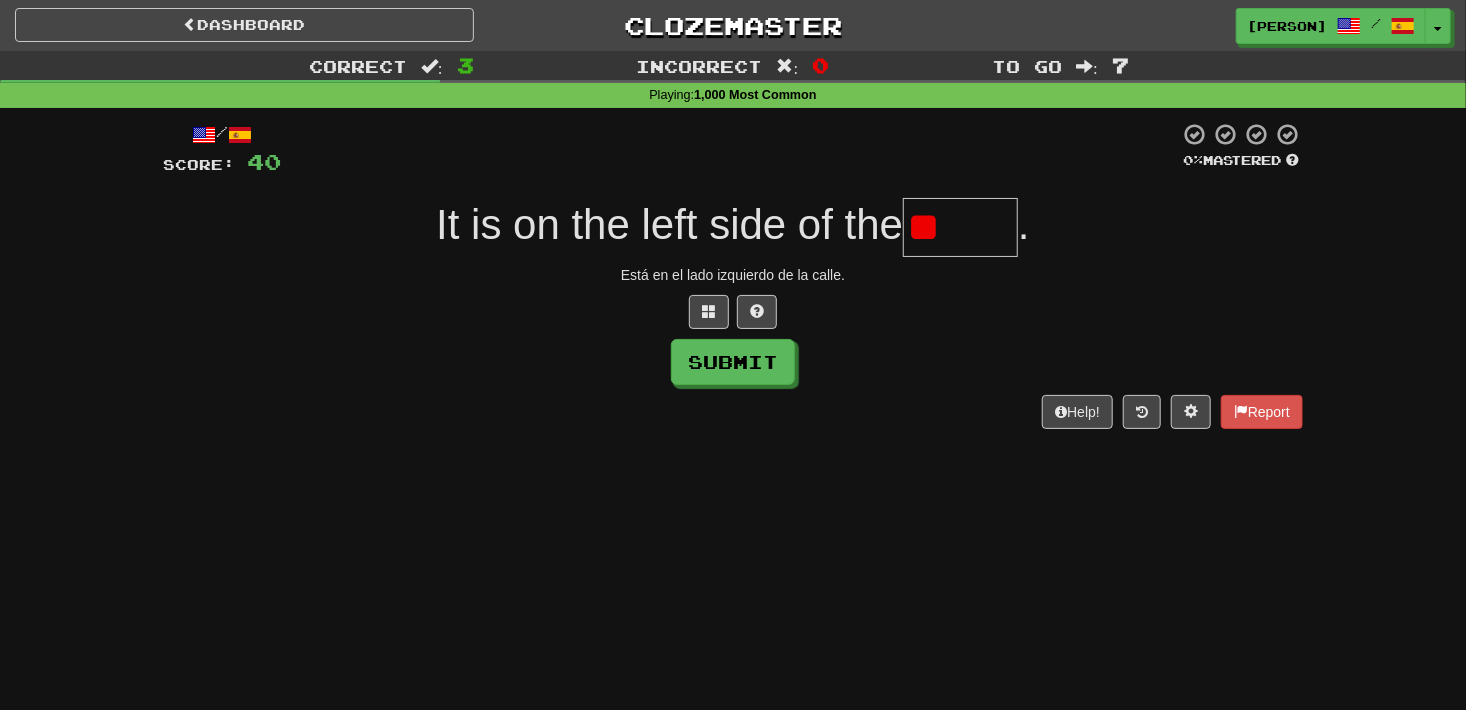 type on "*" 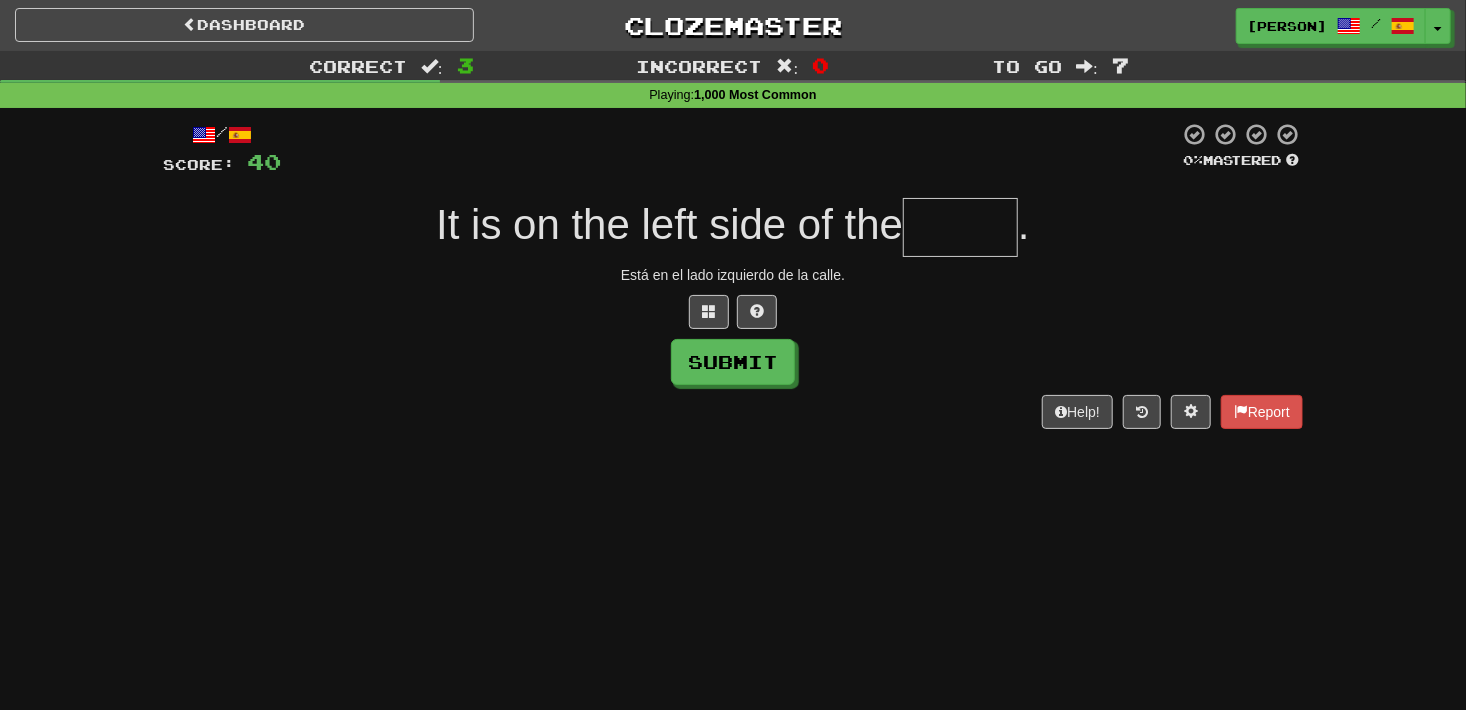 type on "*" 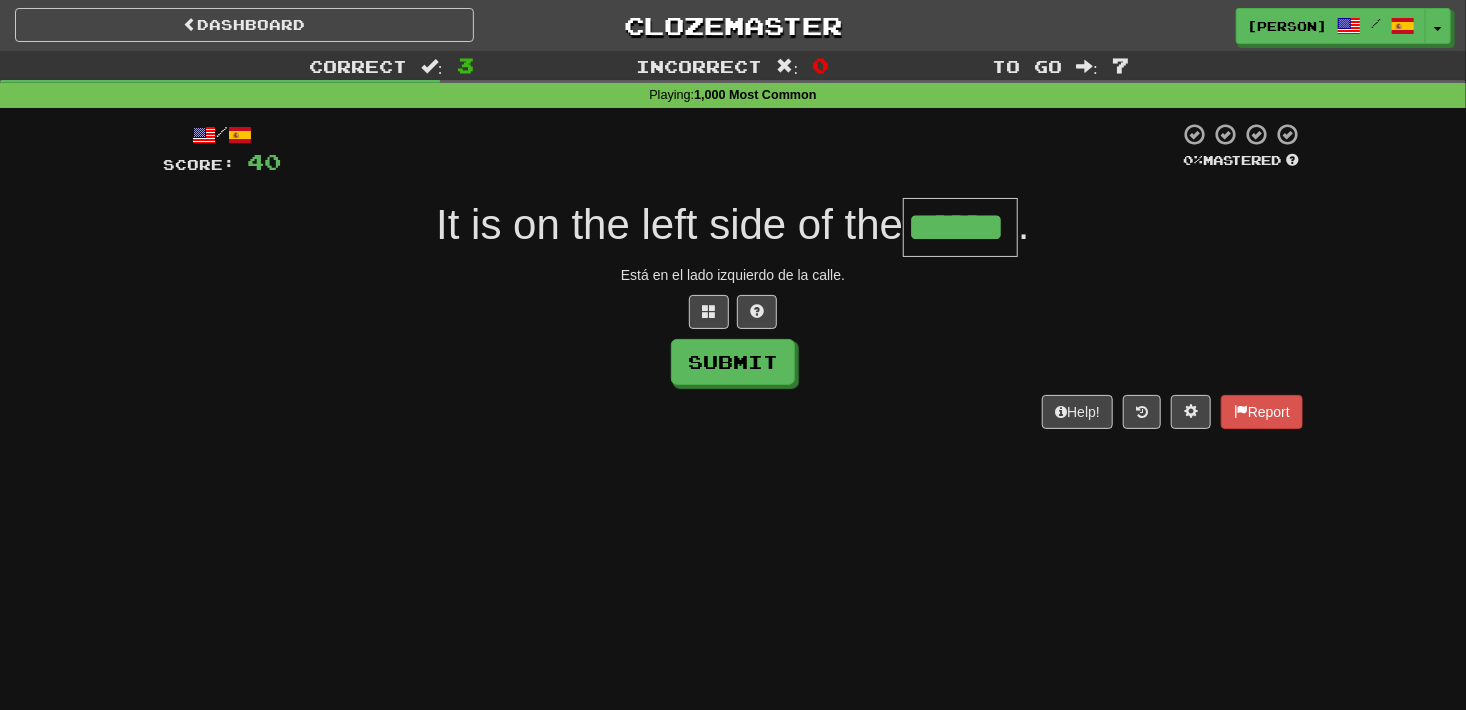 type on "******" 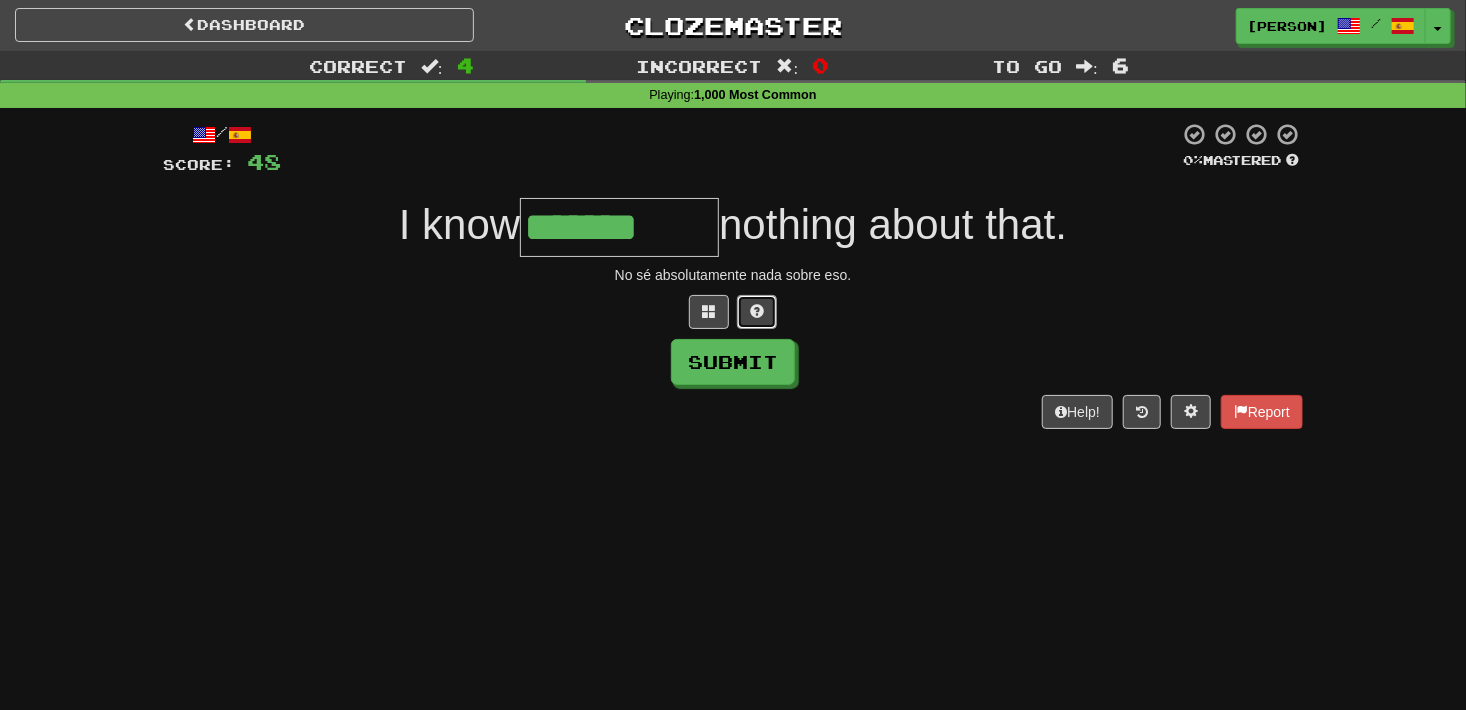 click at bounding box center [757, 312] 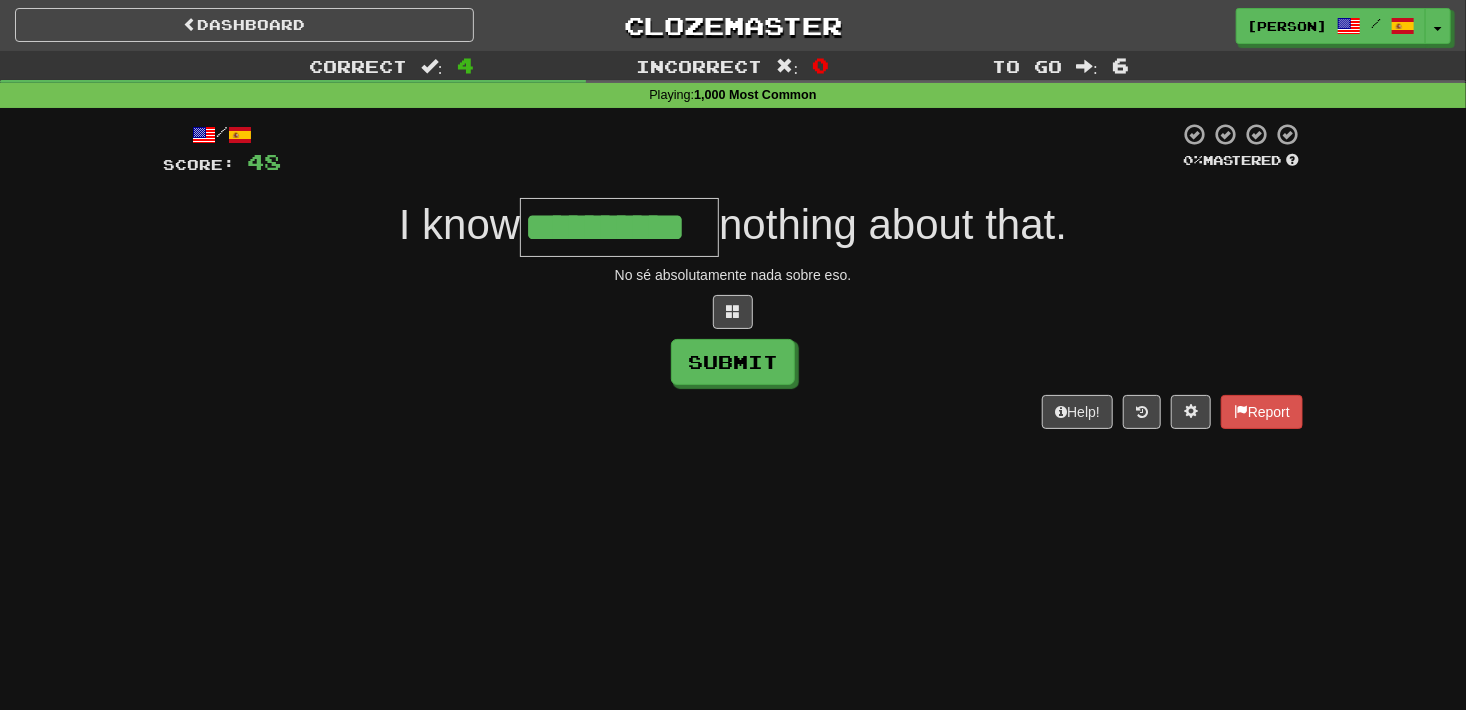 type on "**********" 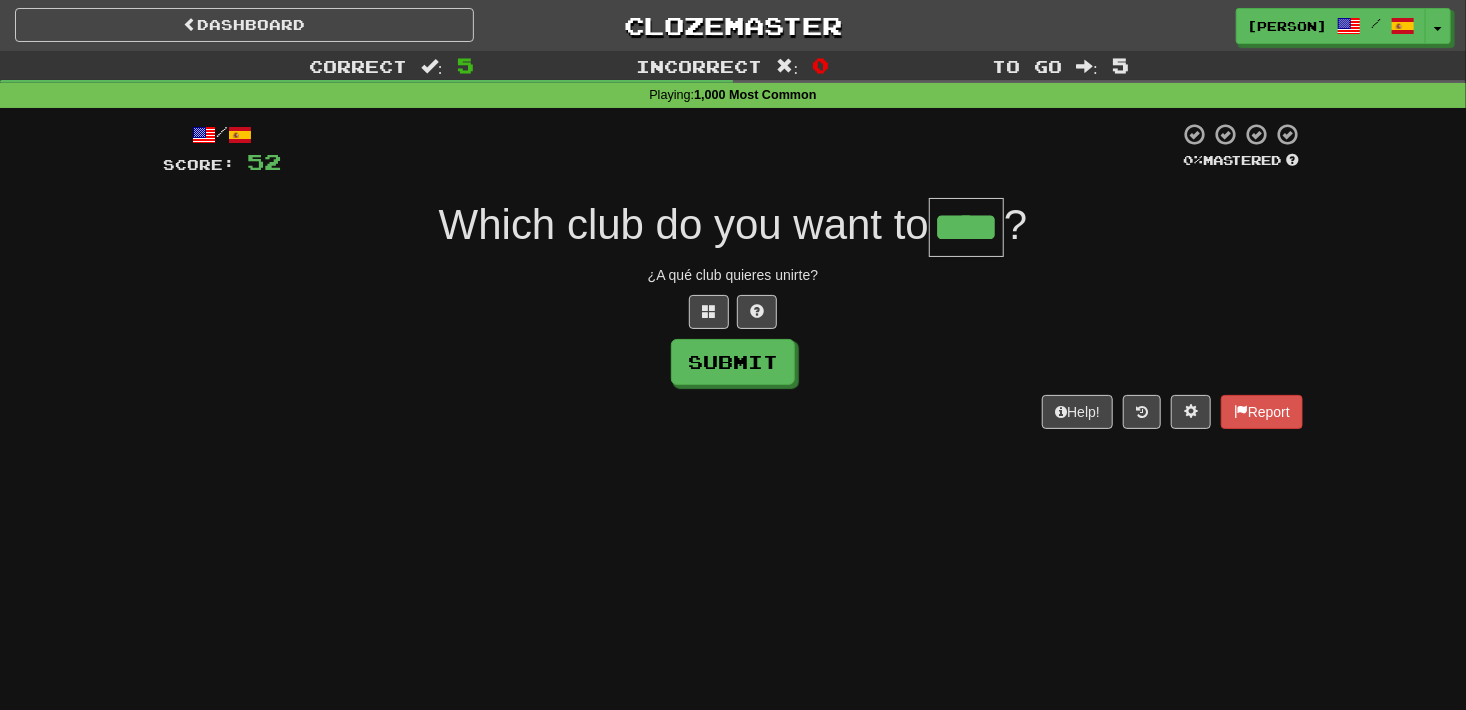type on "****" 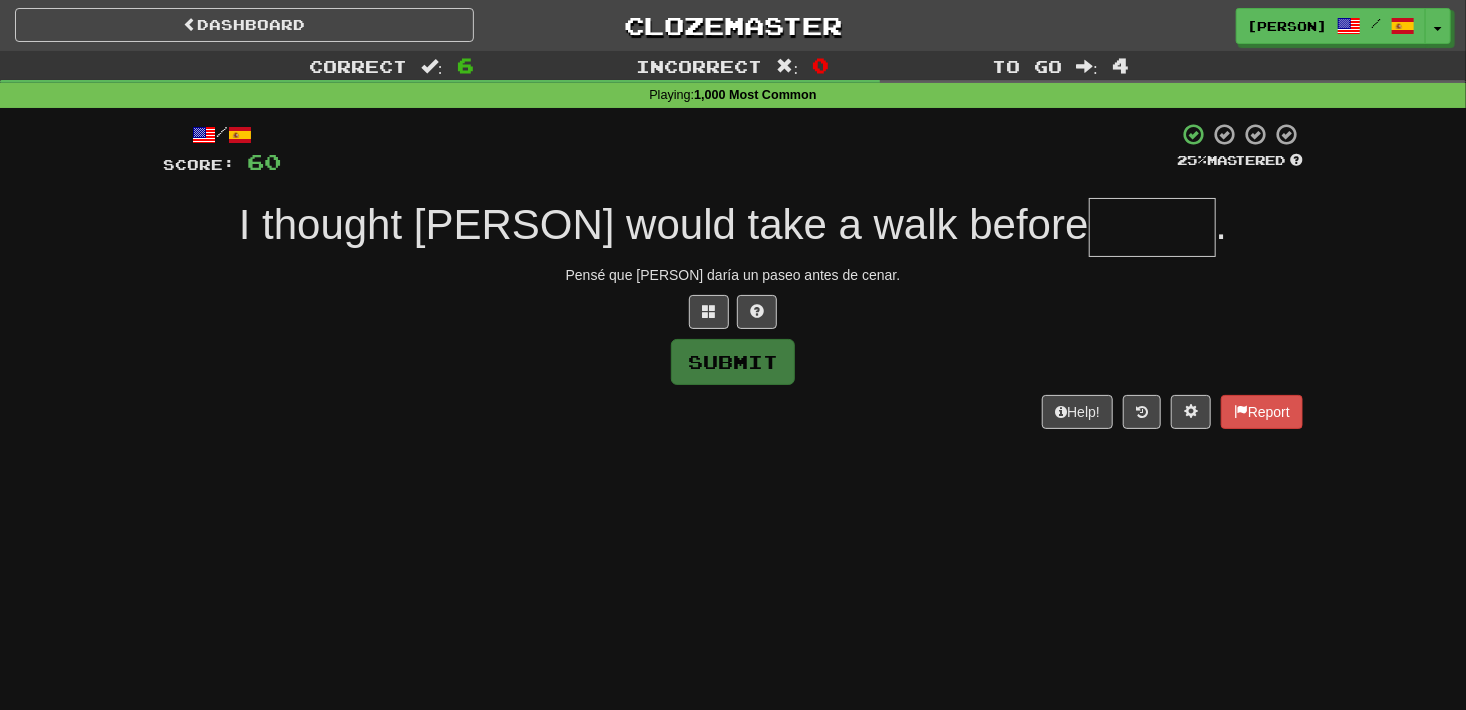 type on "*" 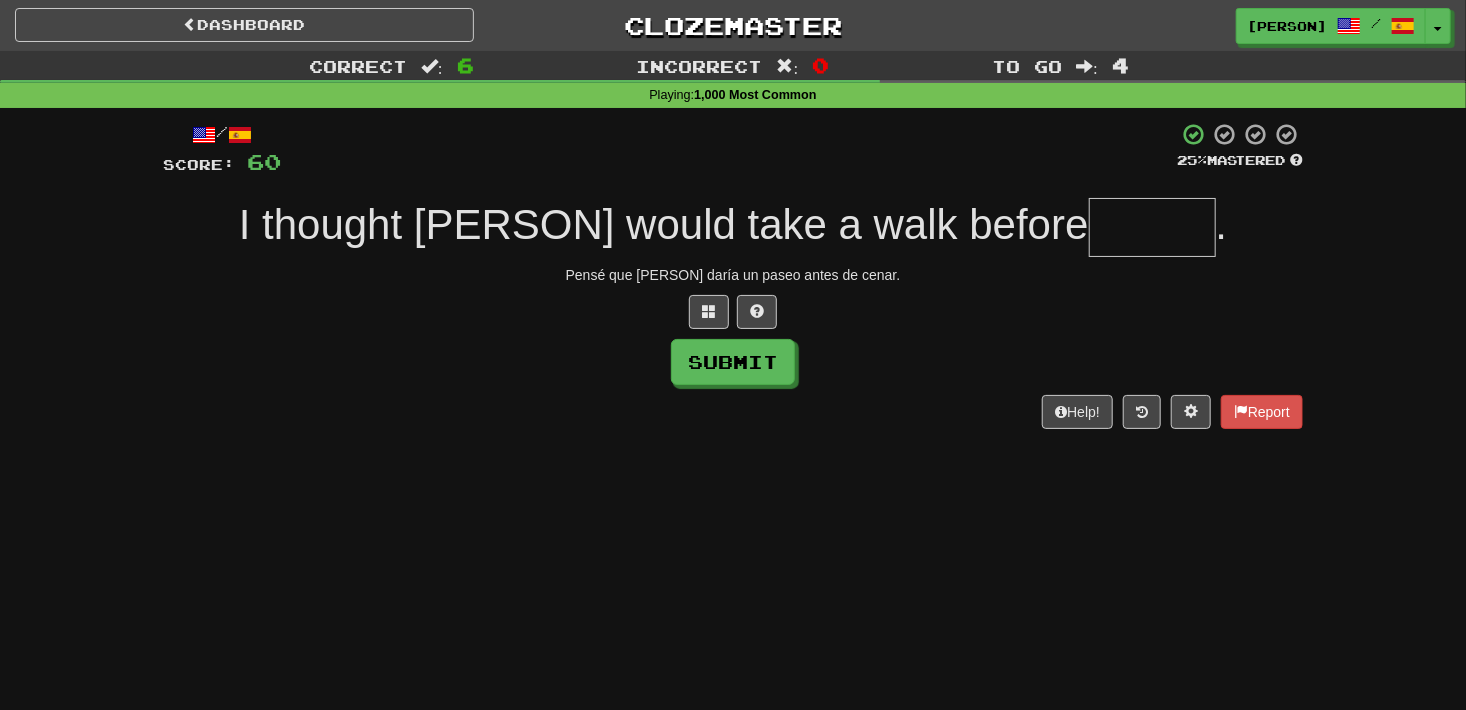 type on "*" 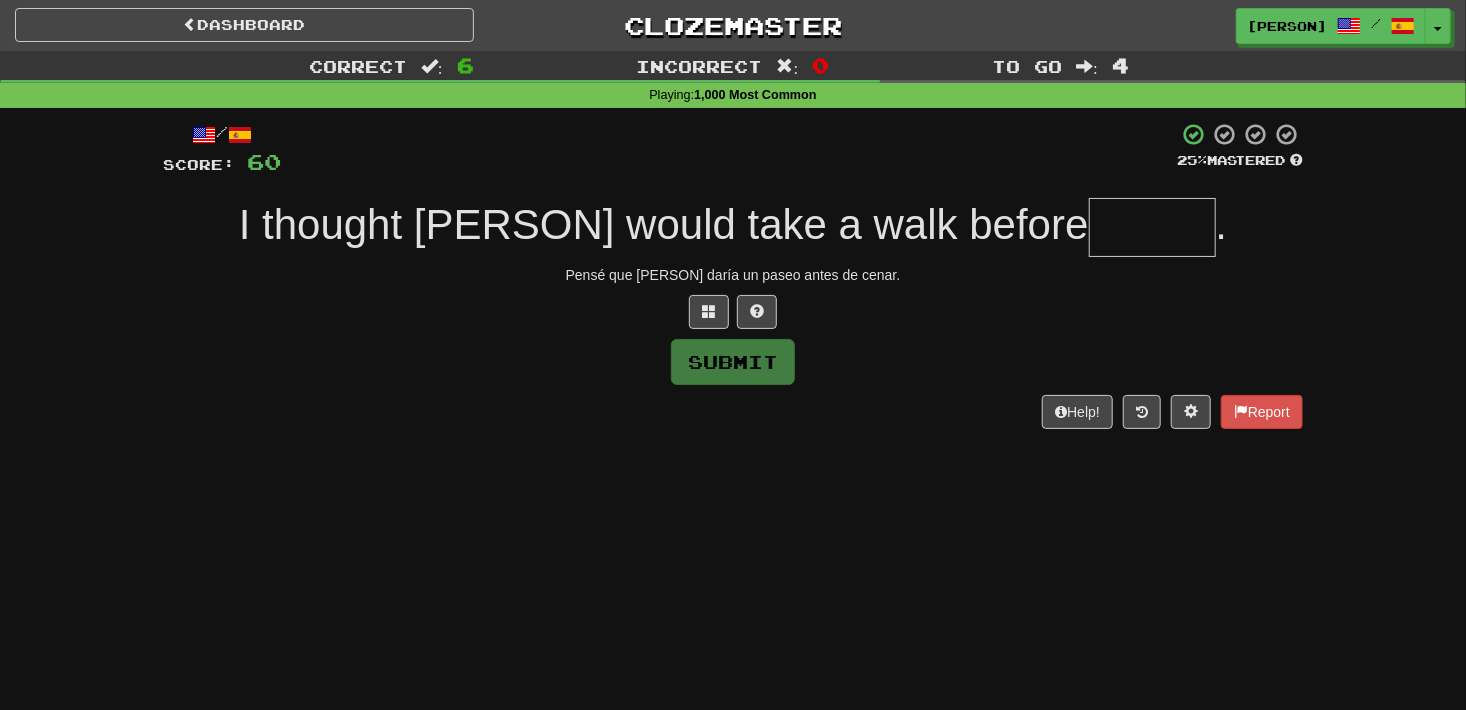 type on "*" 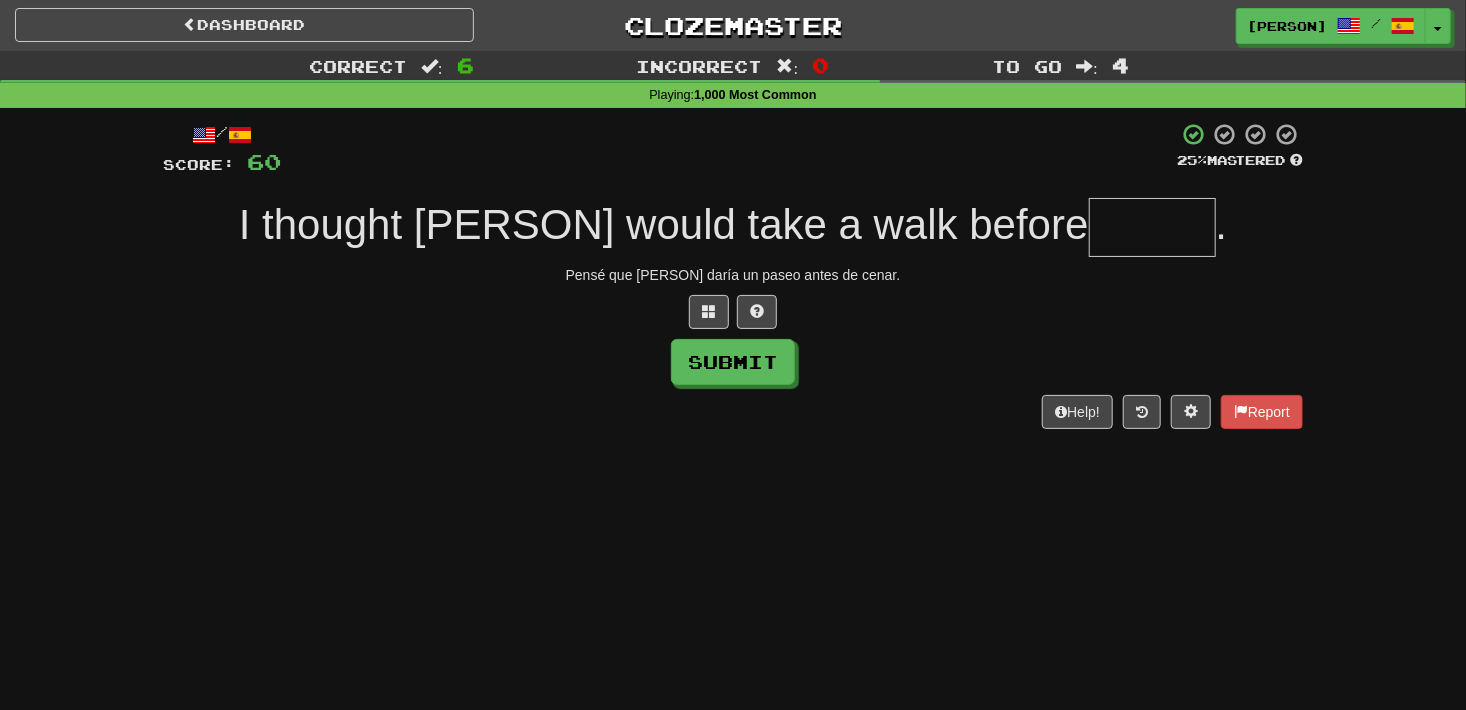 type on "*" 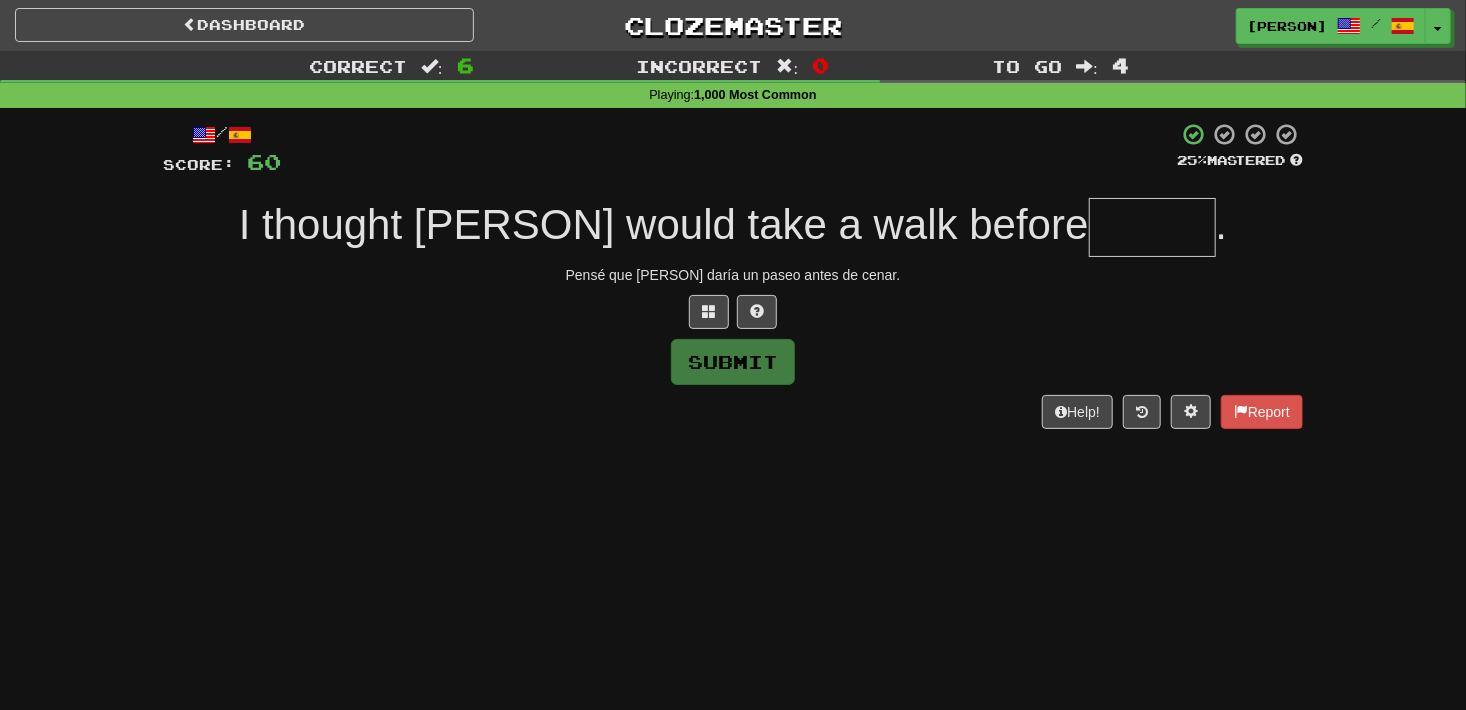 type on "*" 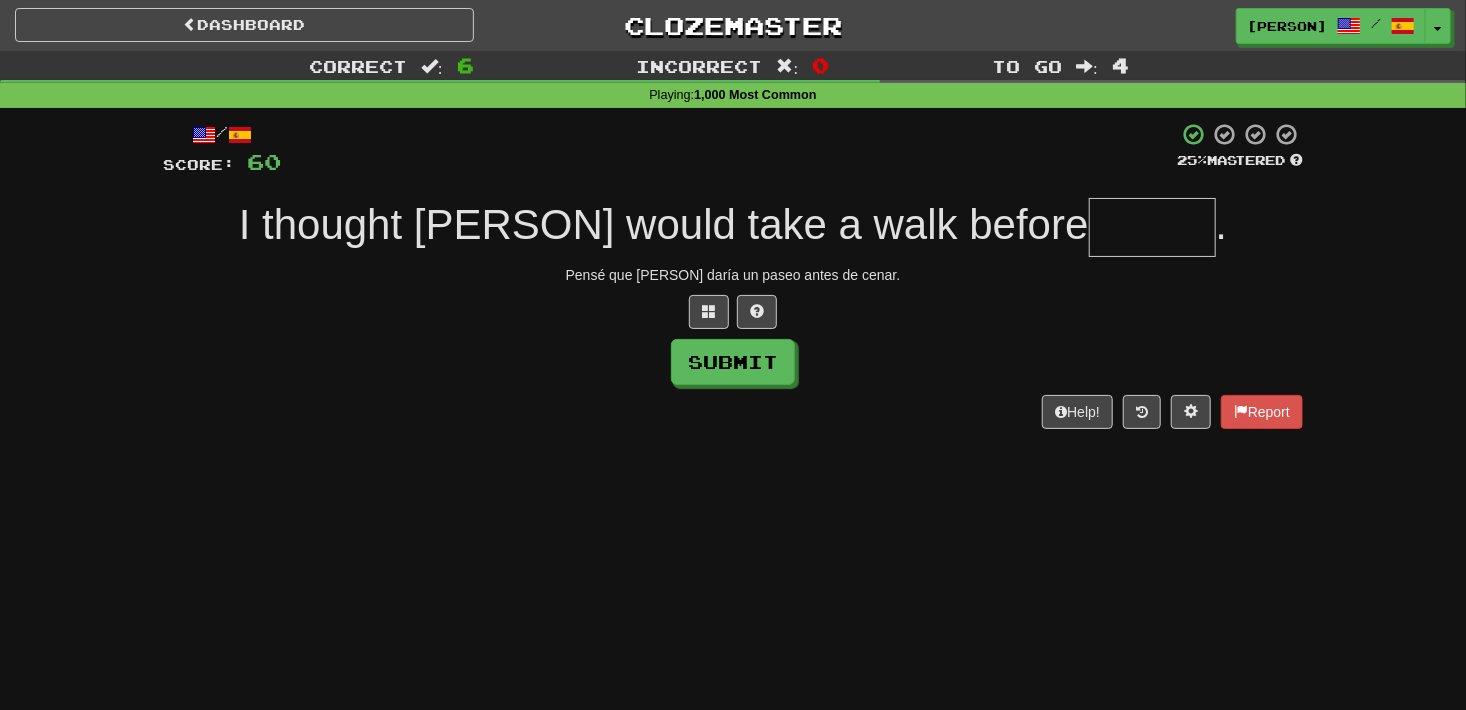 type on "*" 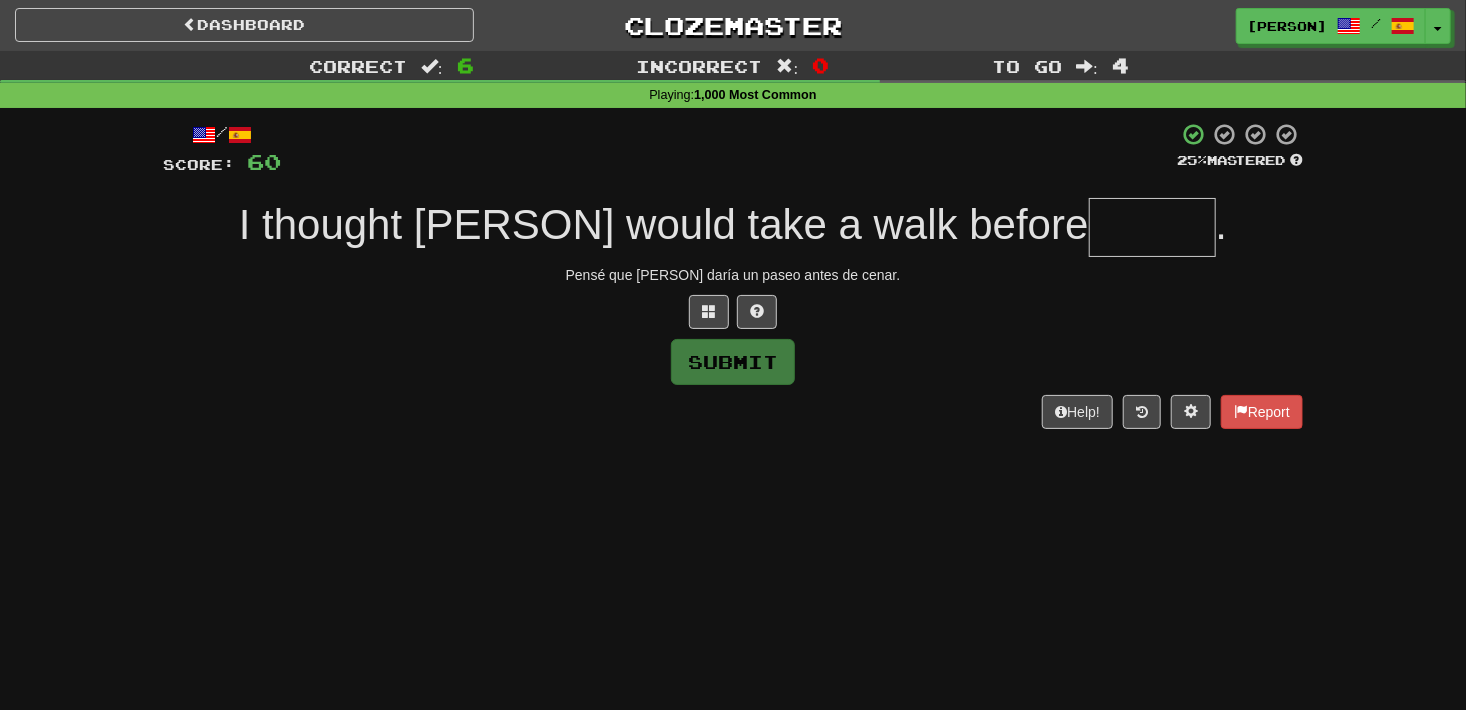 type on "*" 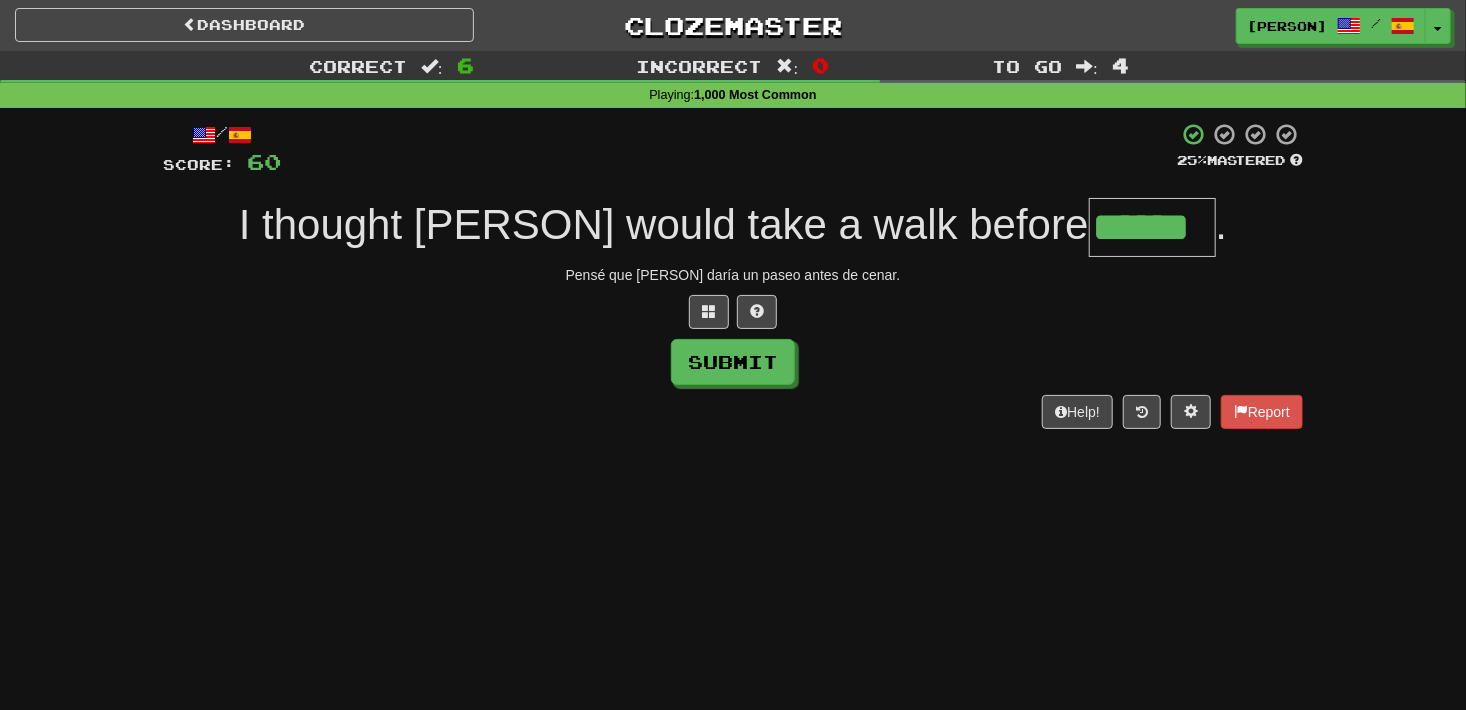 type on "******" 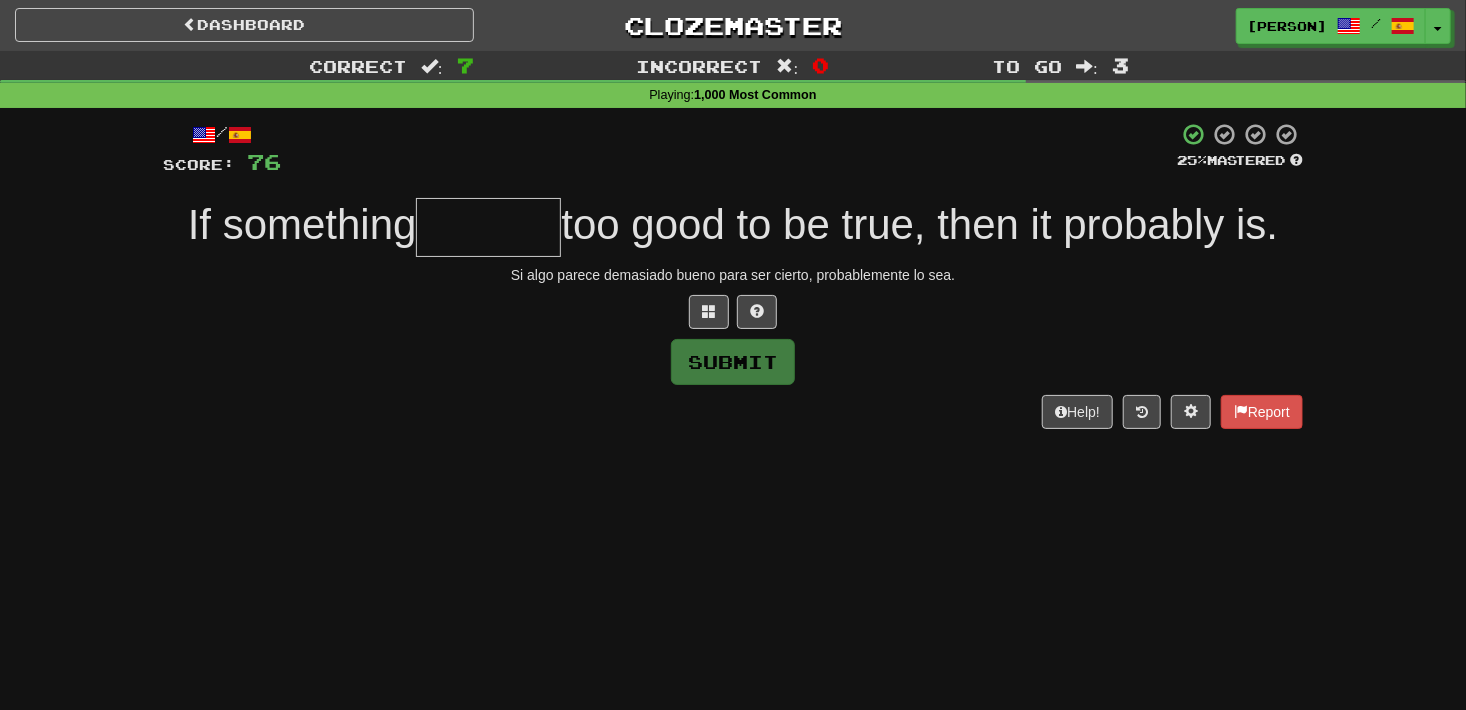 type on "*" 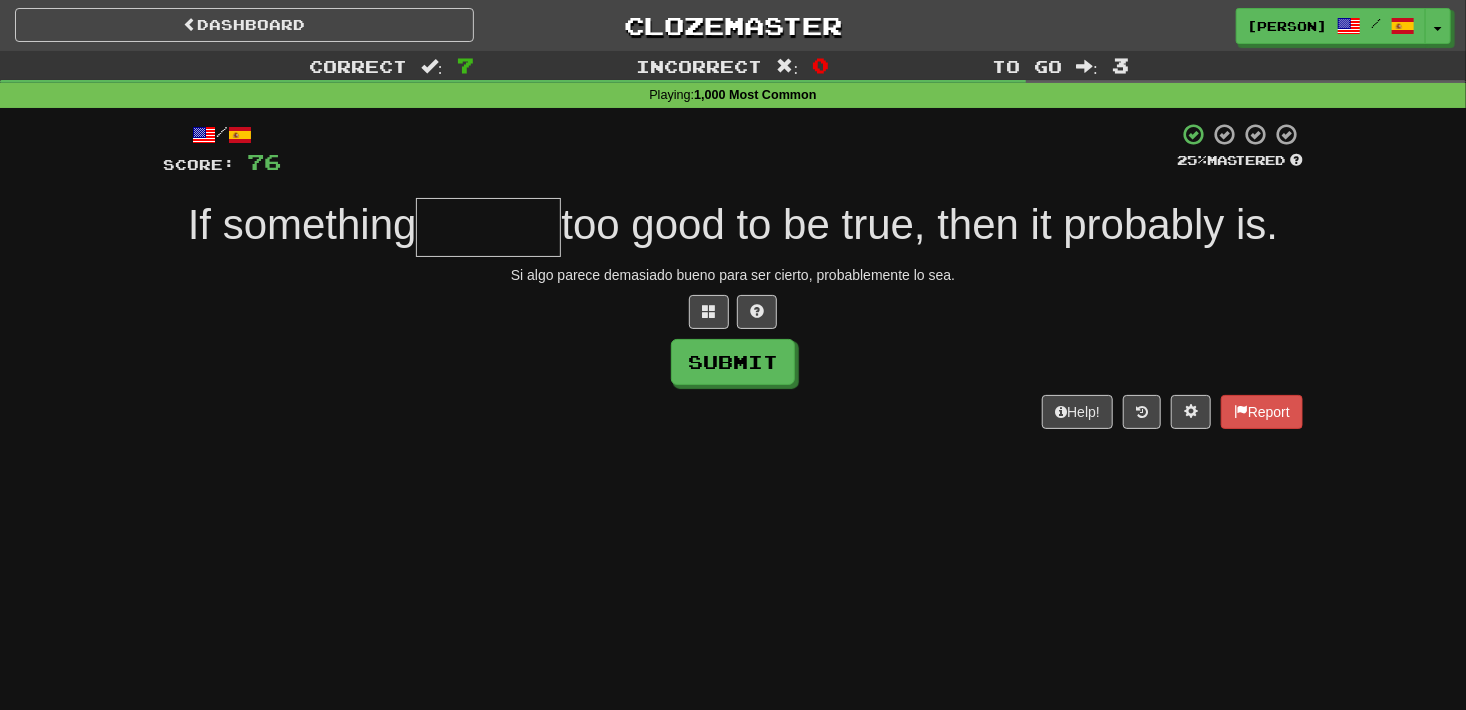 type on "*" 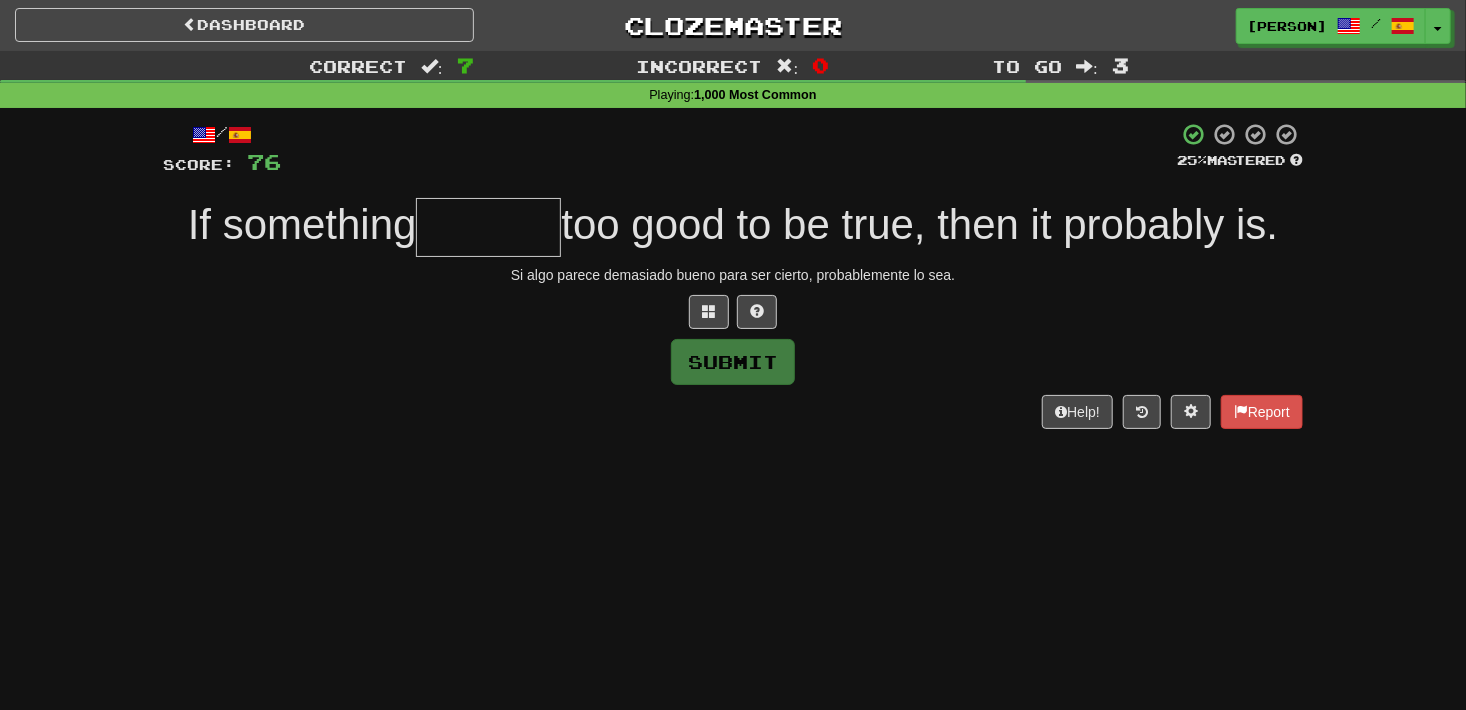 type on "*" 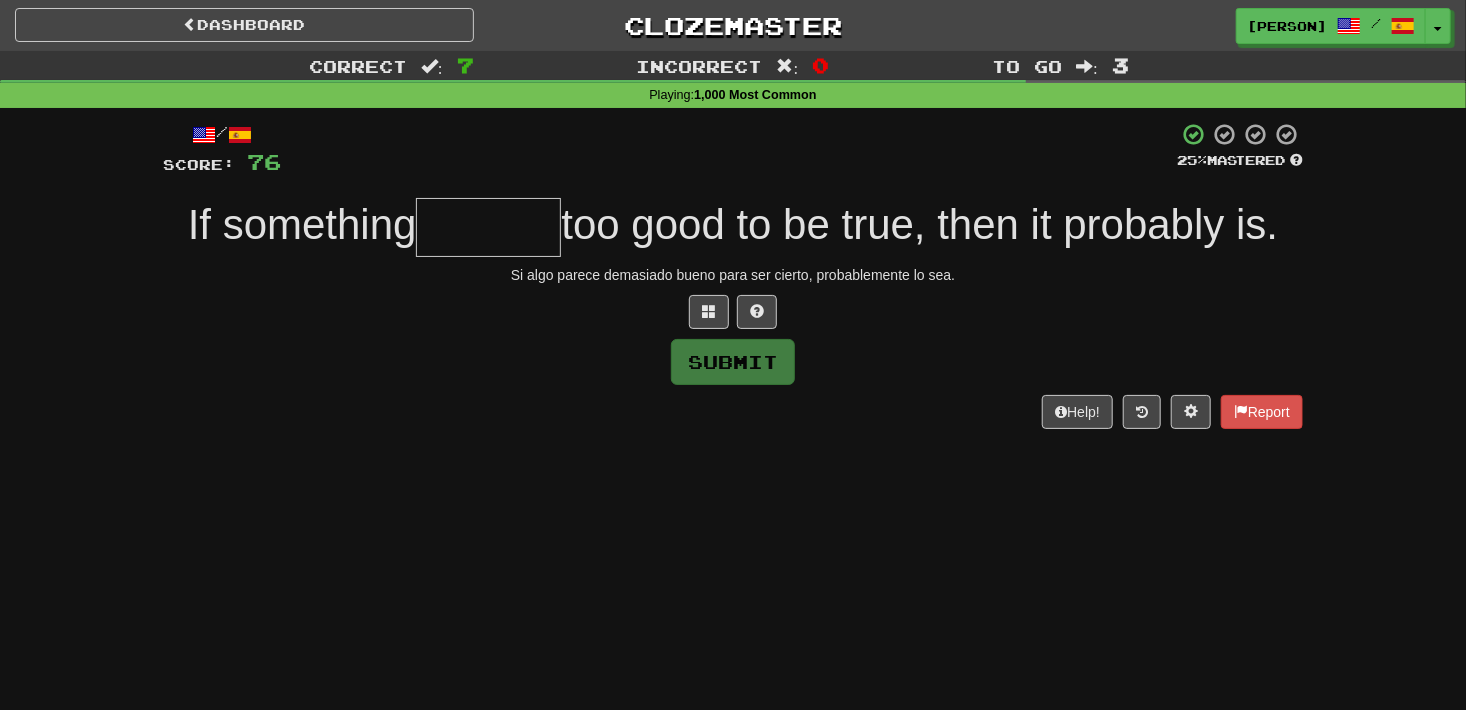 click on "/  Score:   76 25 %  Mastered If something   too good to be true, then it probably is. Si algo parece demasiado bueno para ser cierto, probablemente lo sea. Submit  Help!  Report" at bounding box center (733, 275) 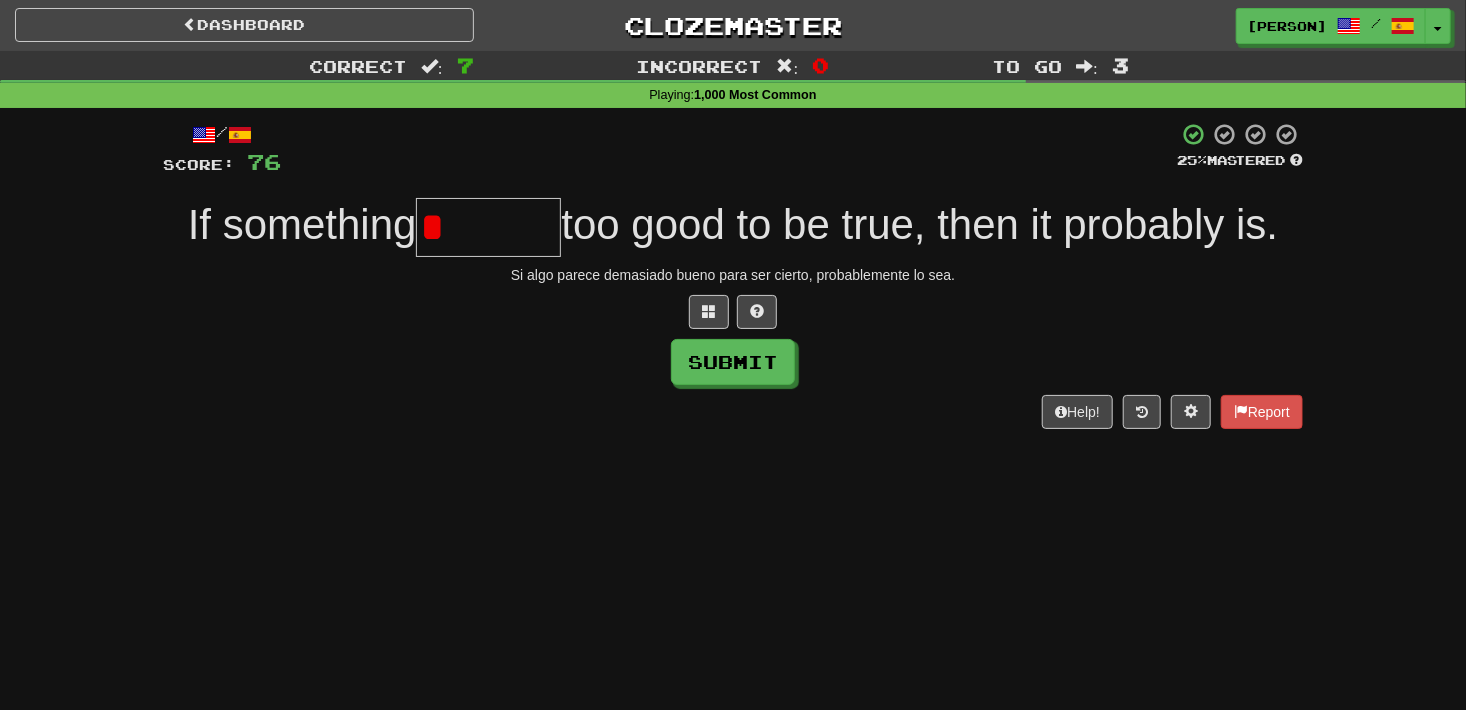 click on "*" at bounding box center [488, 227] 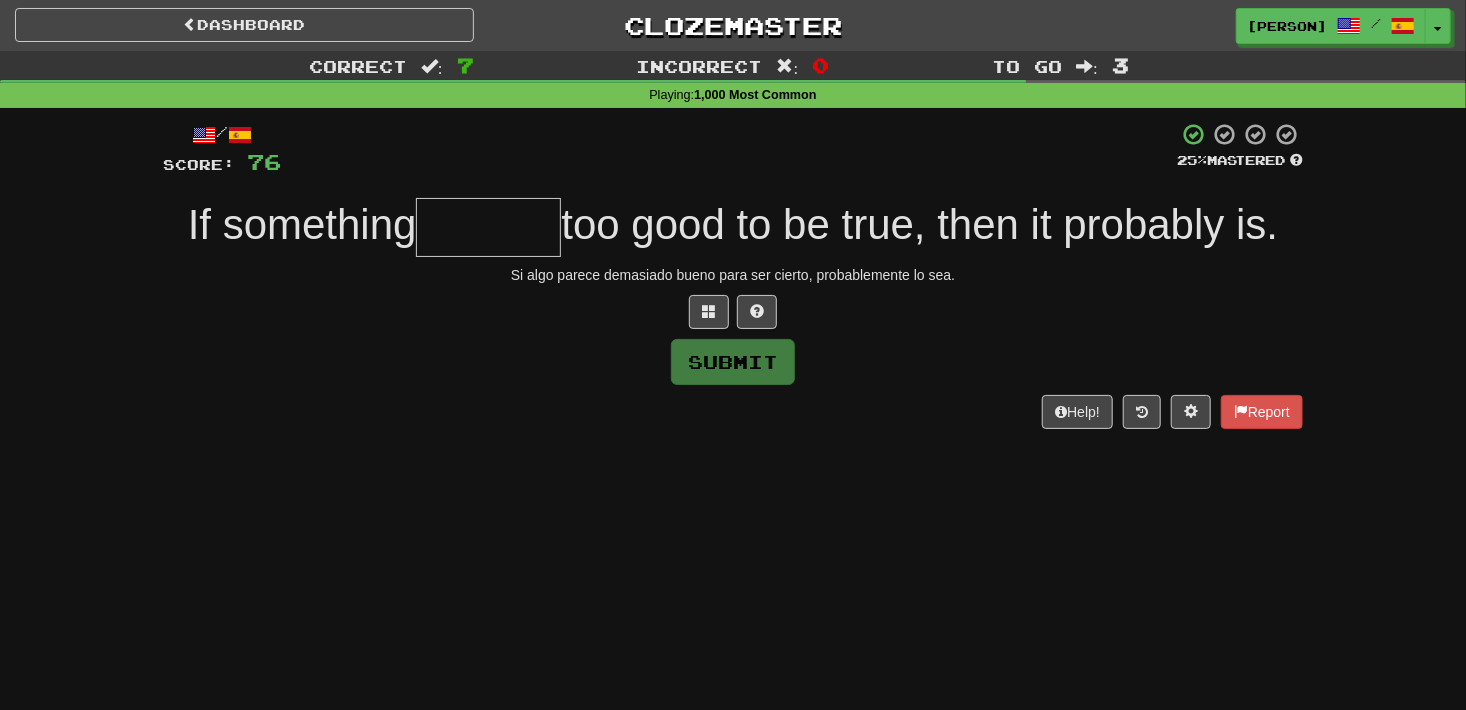 type on "*" 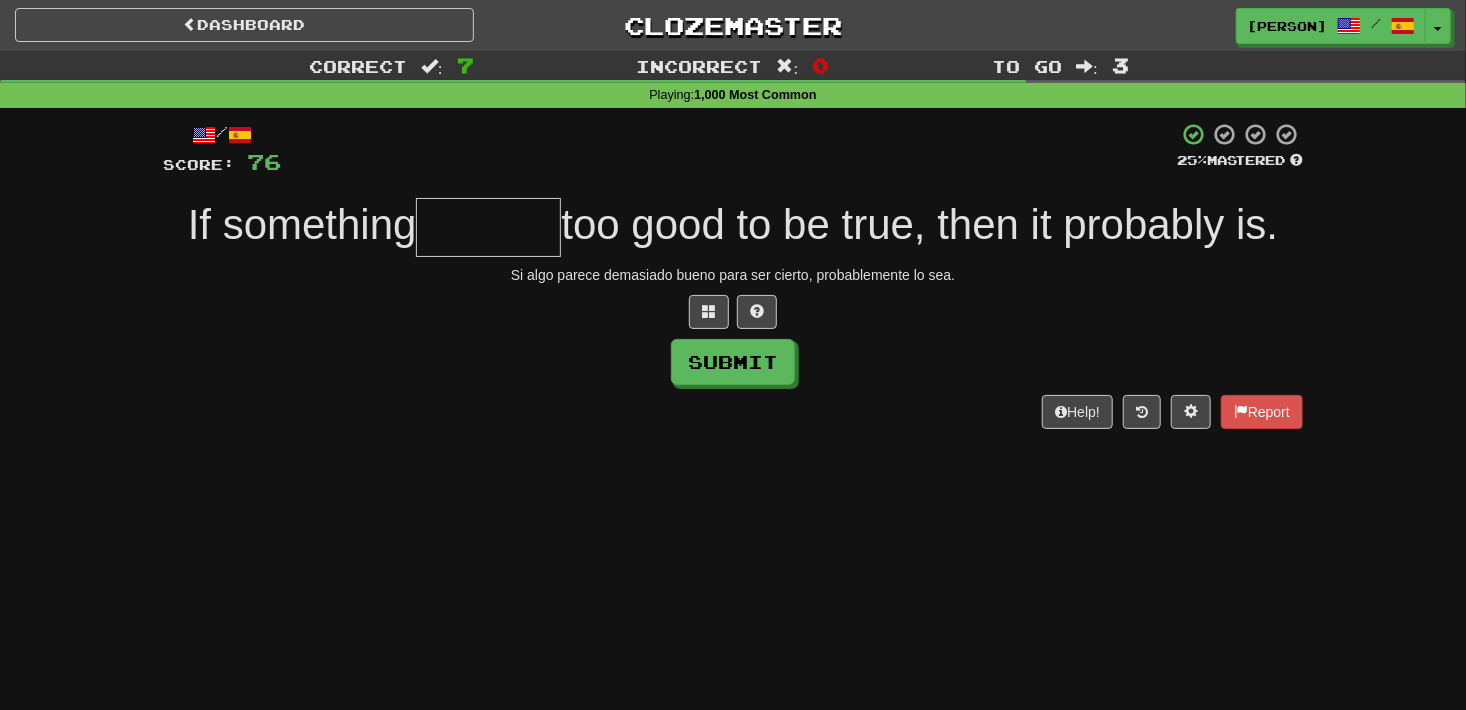 type on "*" 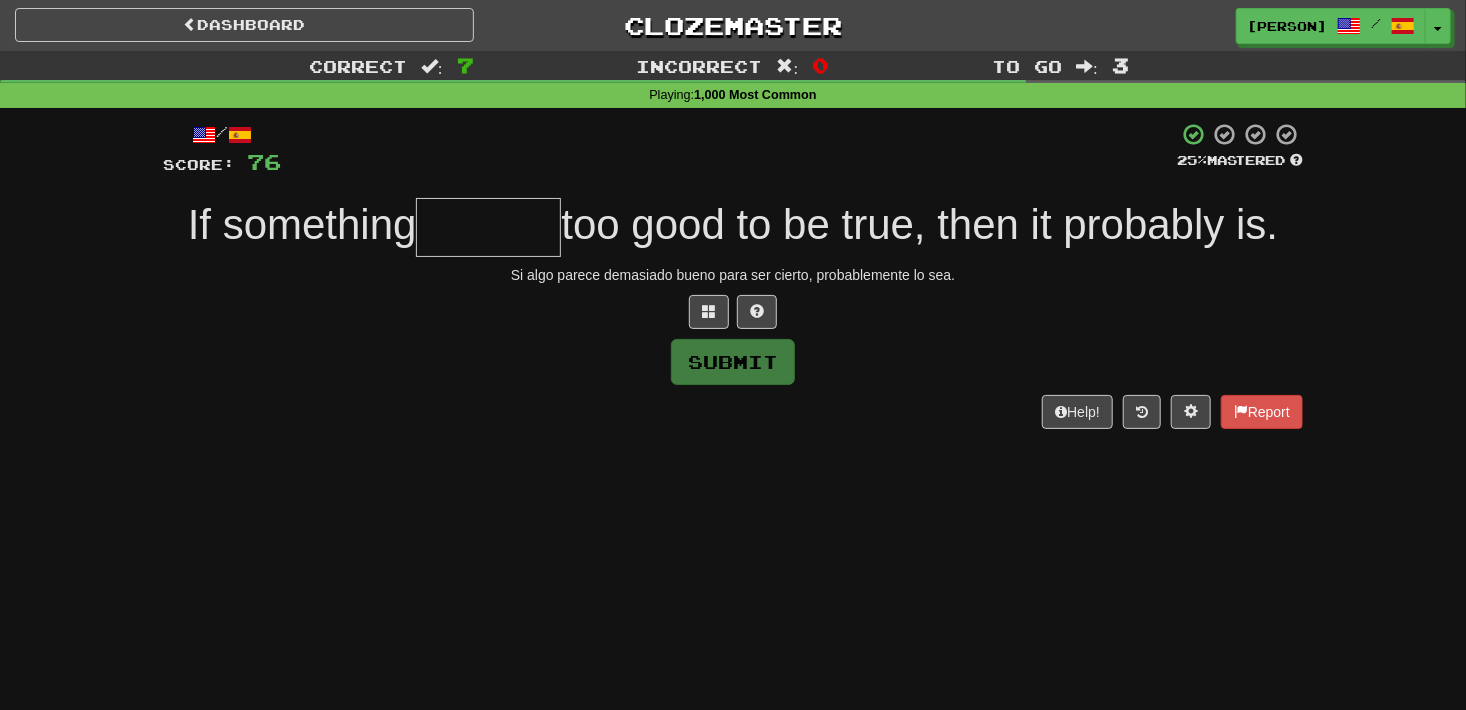type on "*" 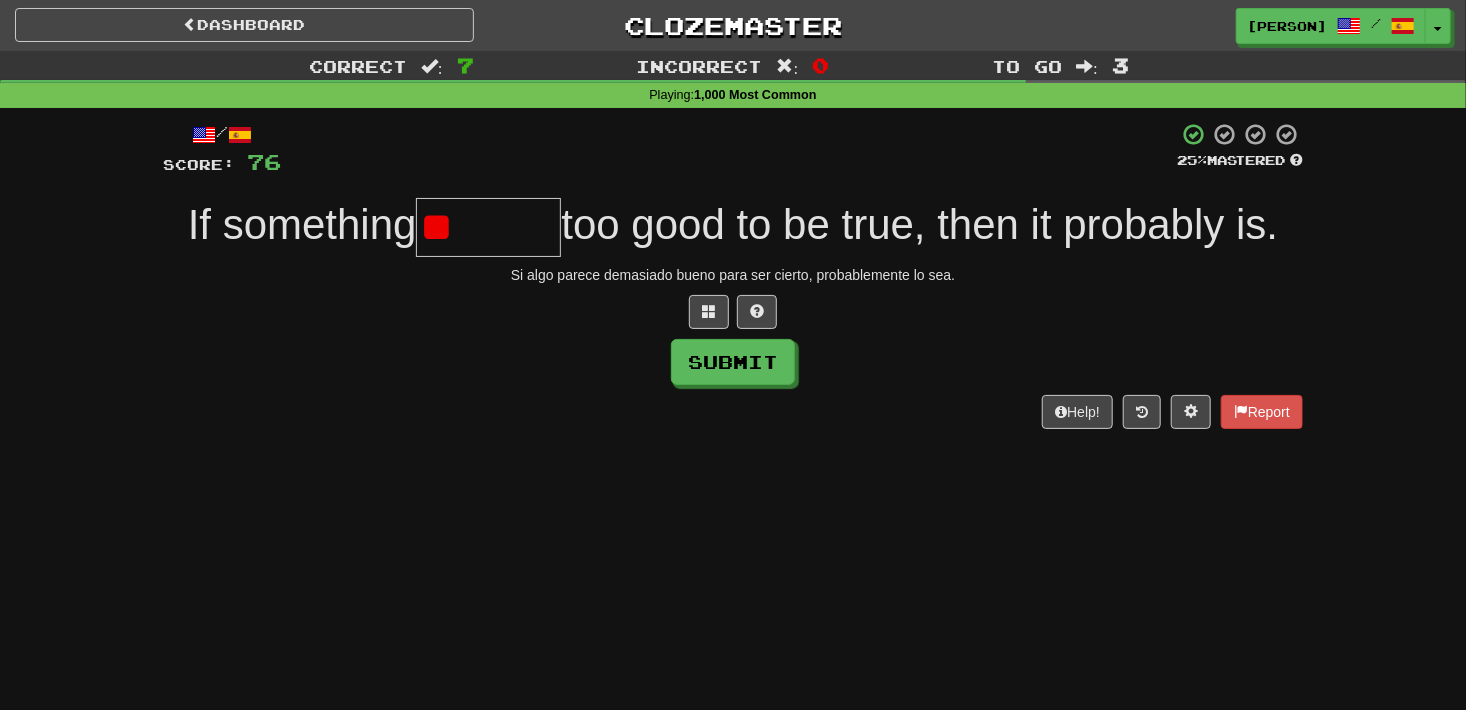 type on "*" 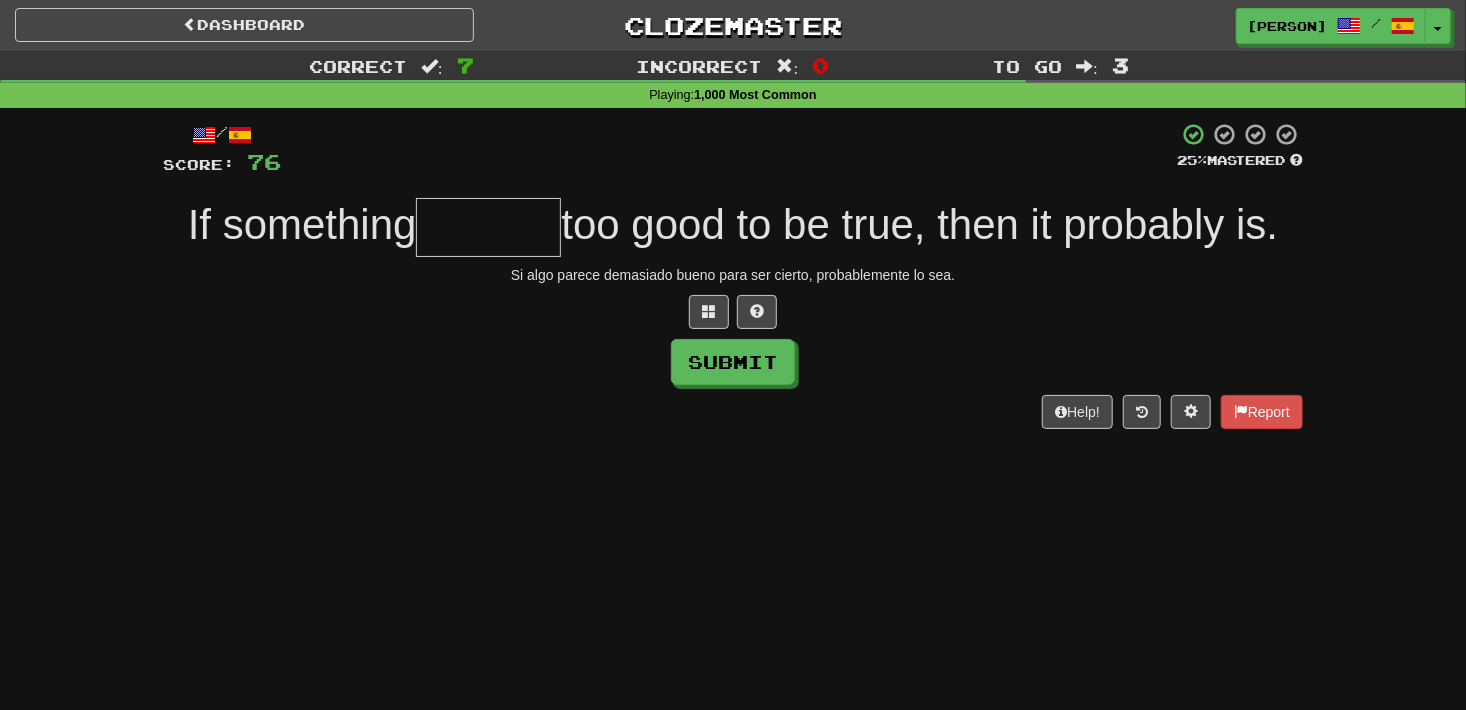 type on "*" 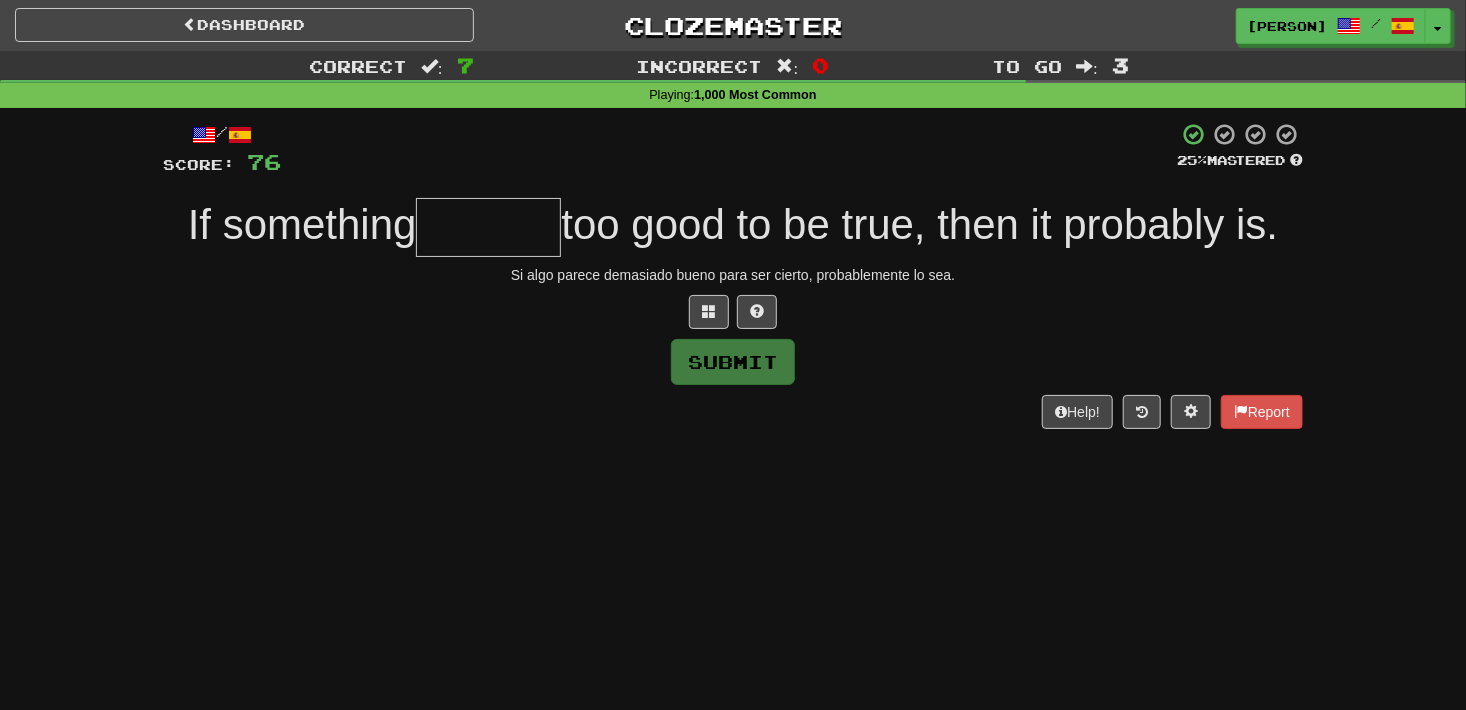type on "*" 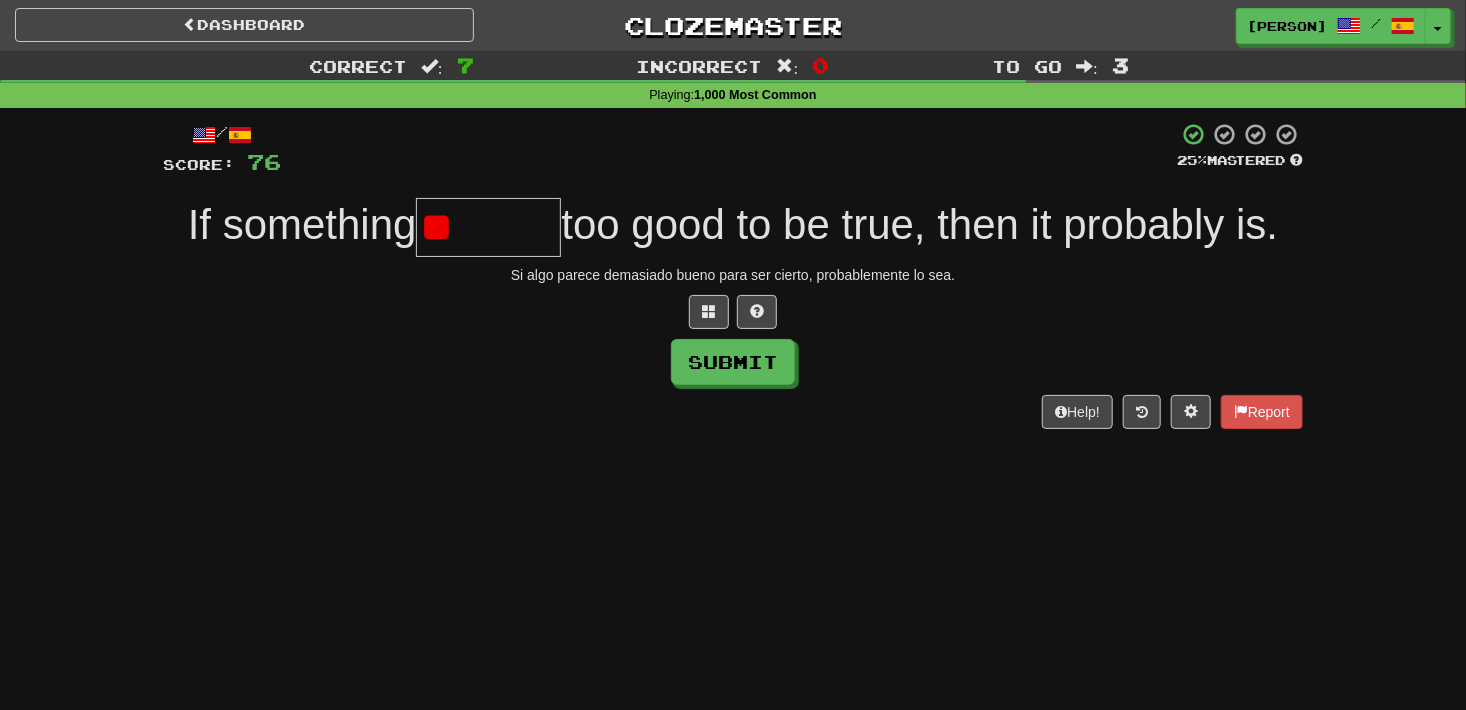 type on "*" 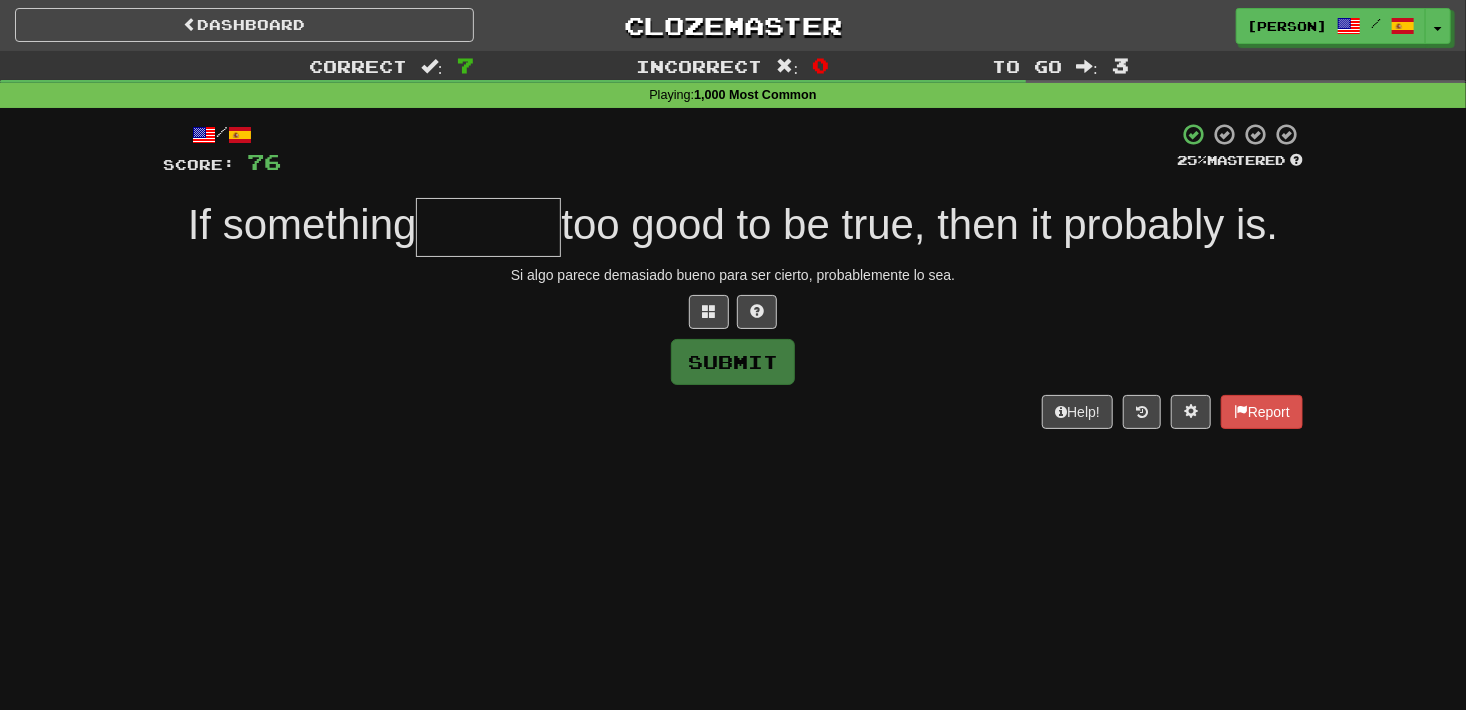 type on "*" 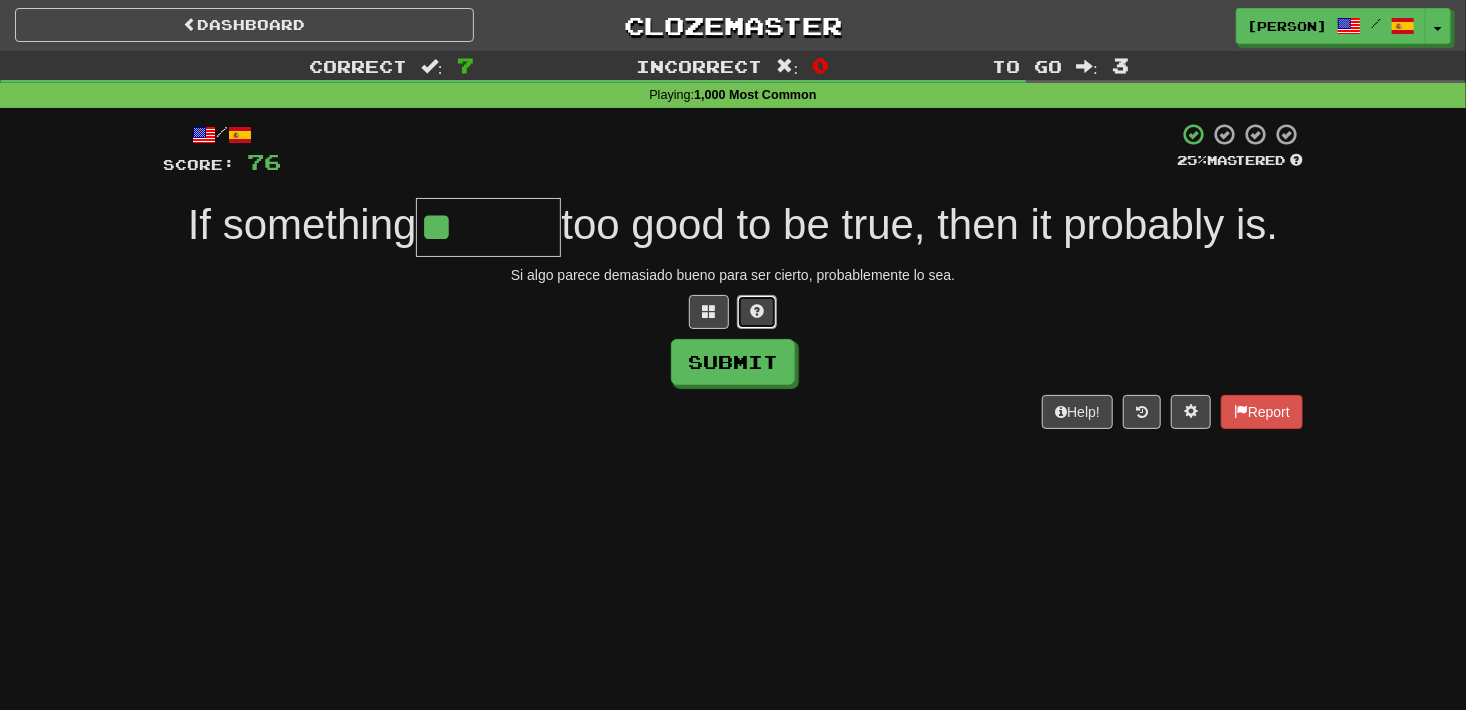 click at bounding box center (757, 311) 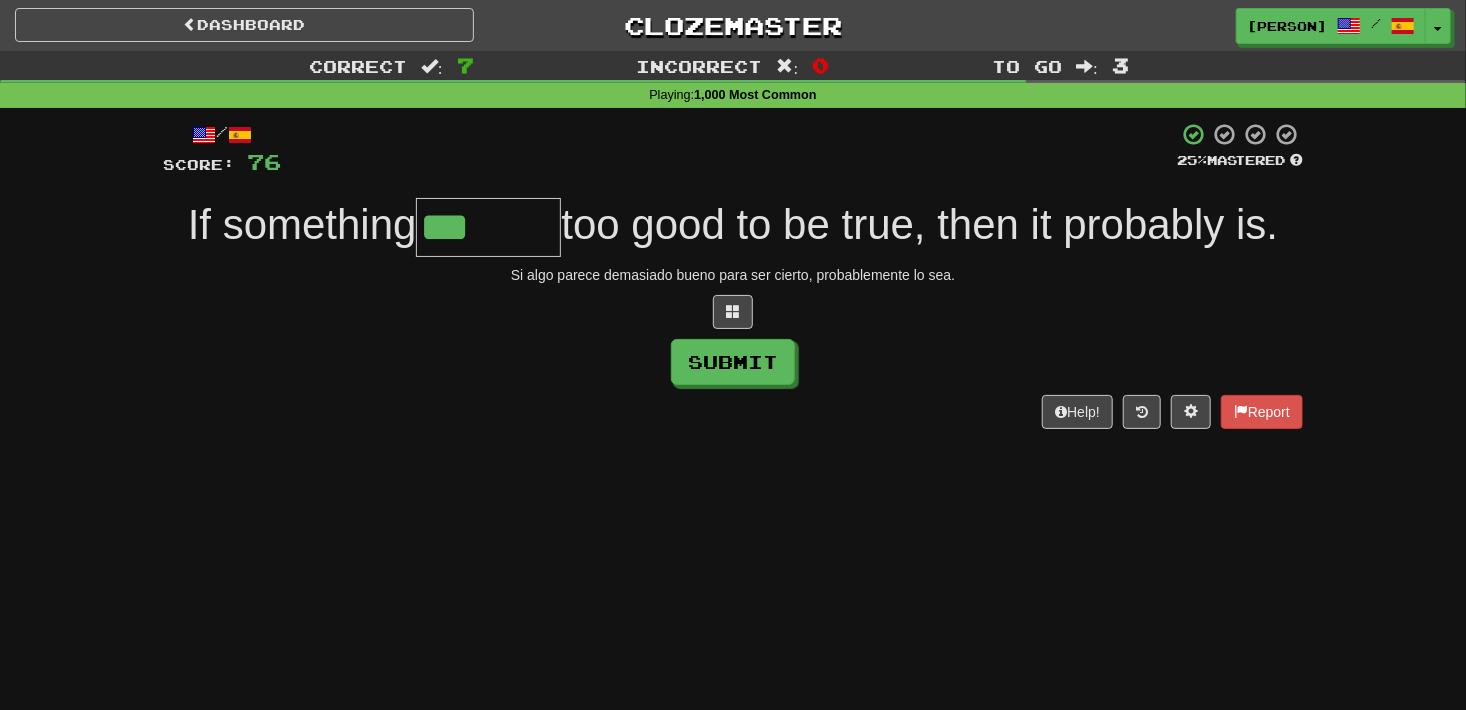 click on "***" at bounding box center (488, 227) 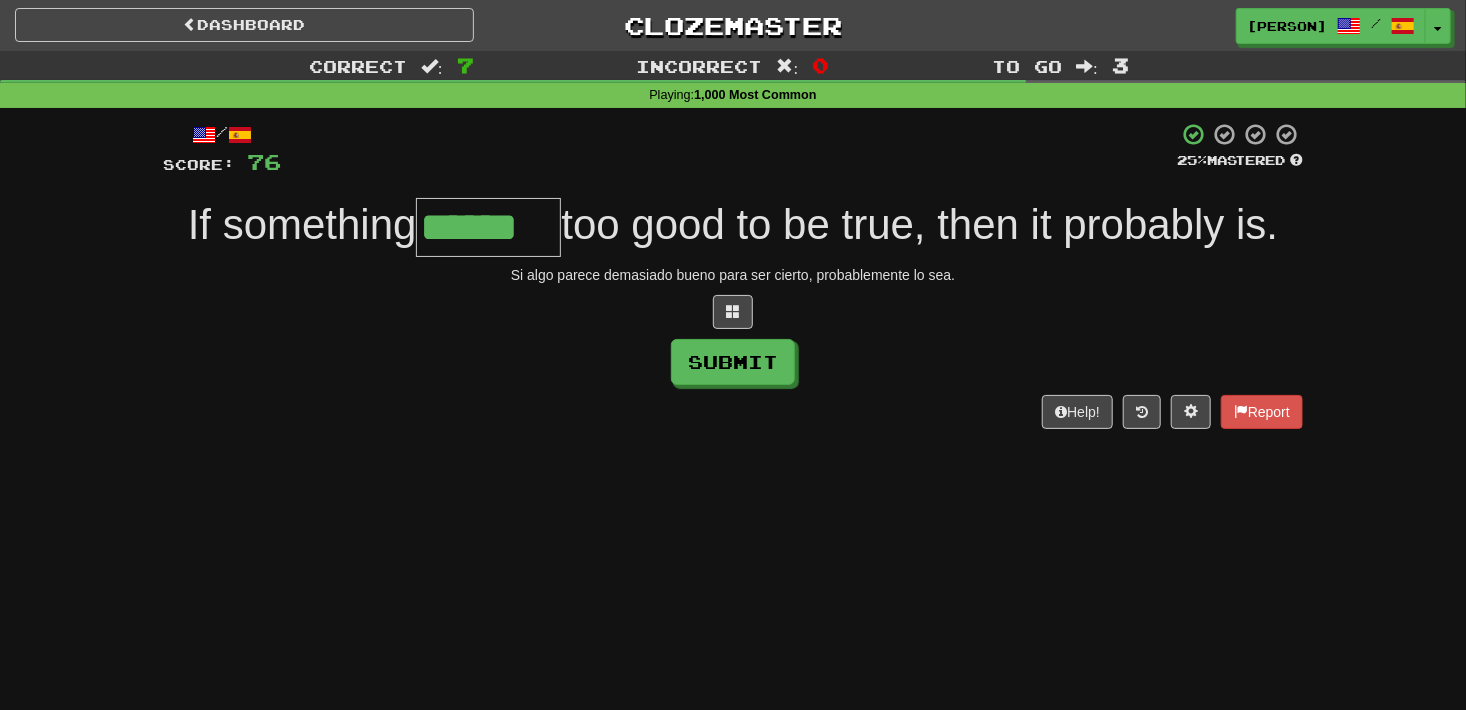 type on "******" 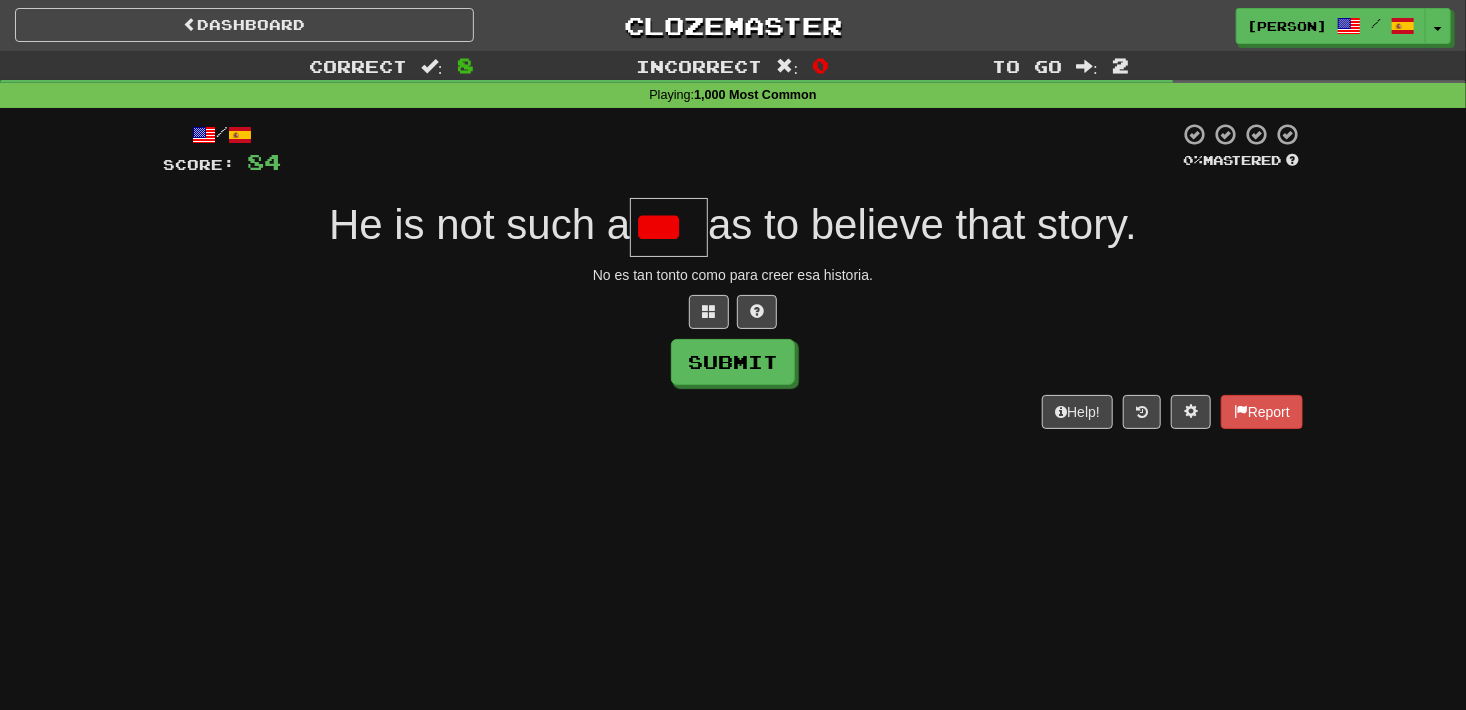 scroll, scrollTop: 0, scrollLeft: 10, axis: horizontal 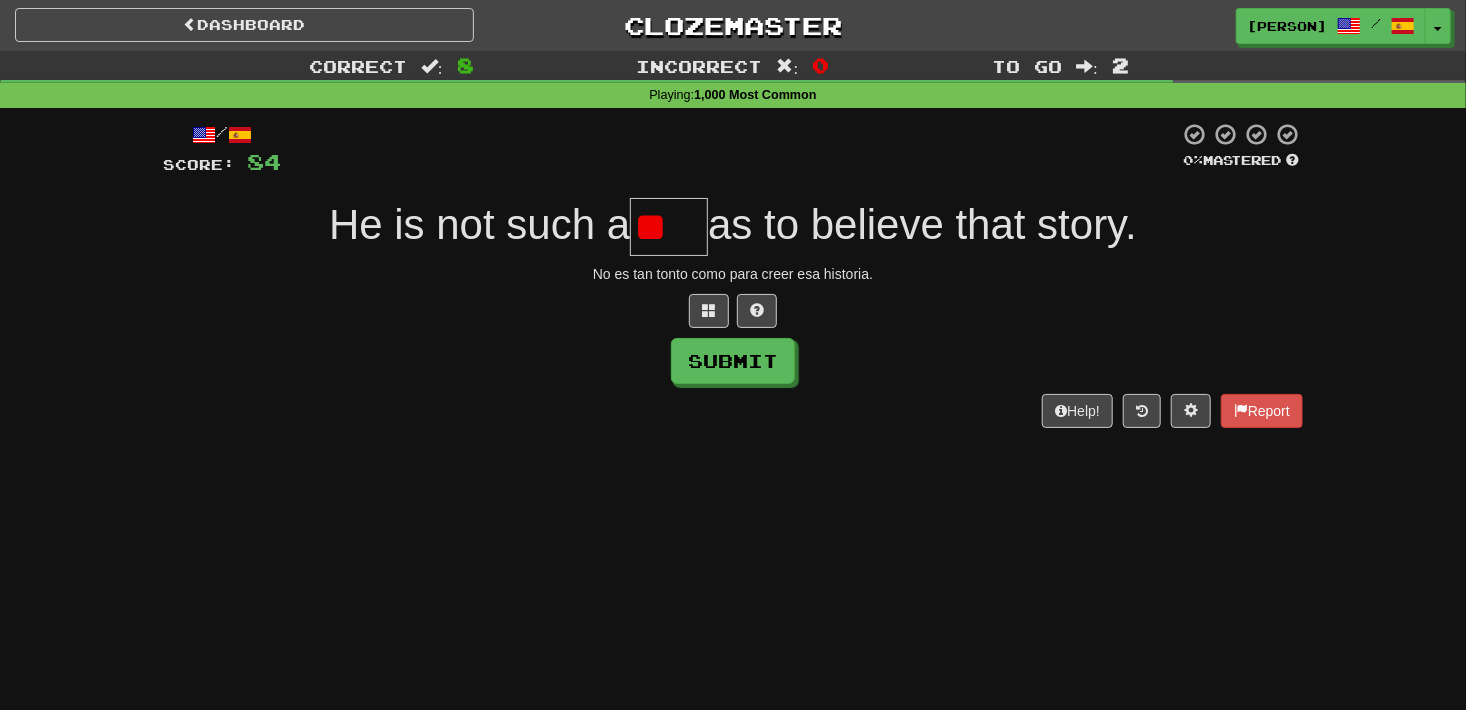type on "*" 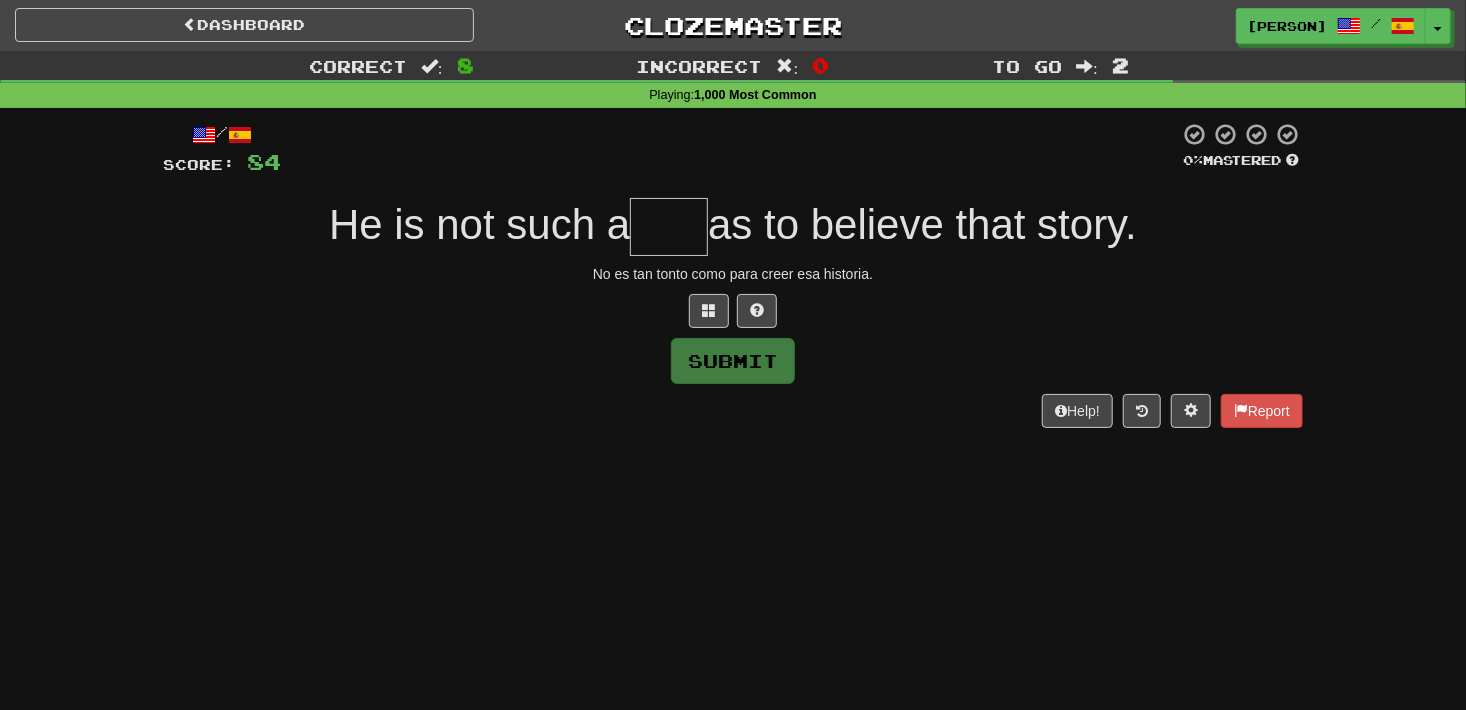 type on "*" 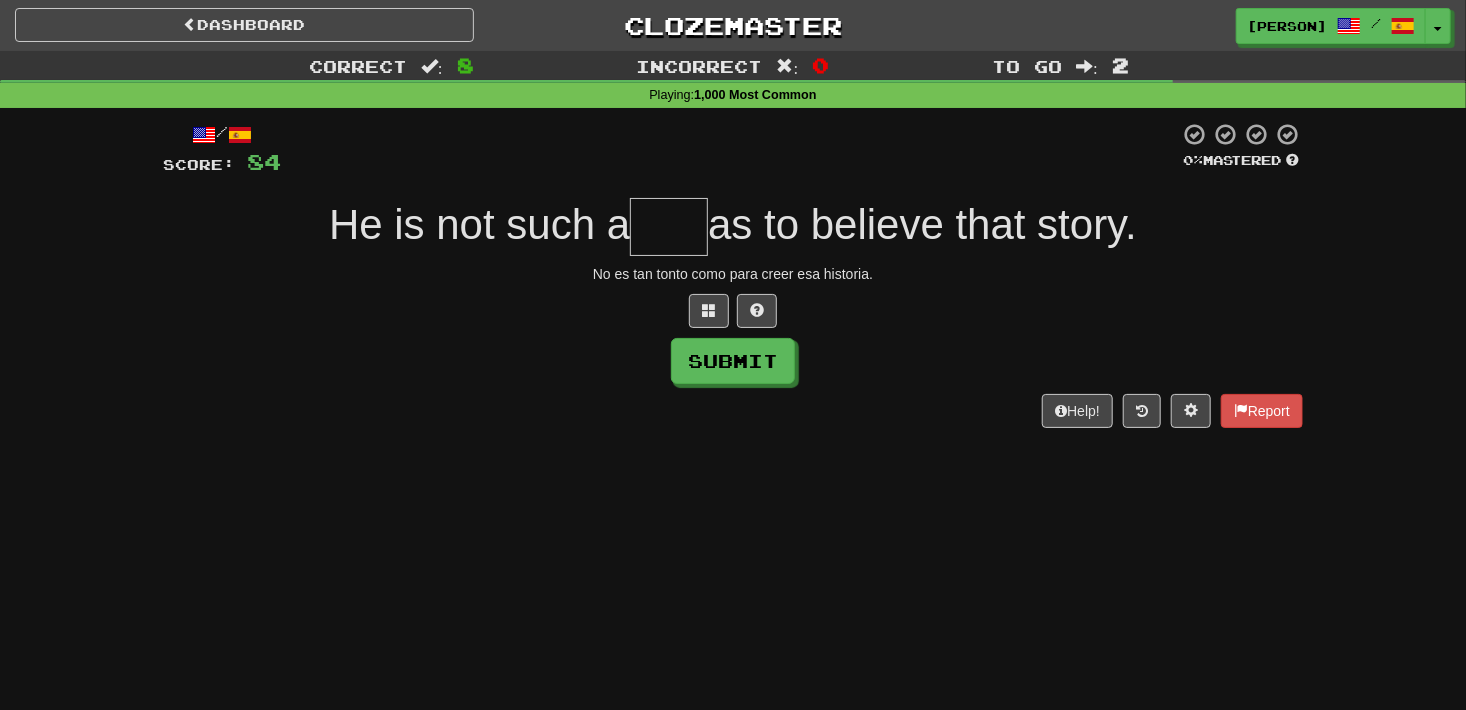 type on "*" 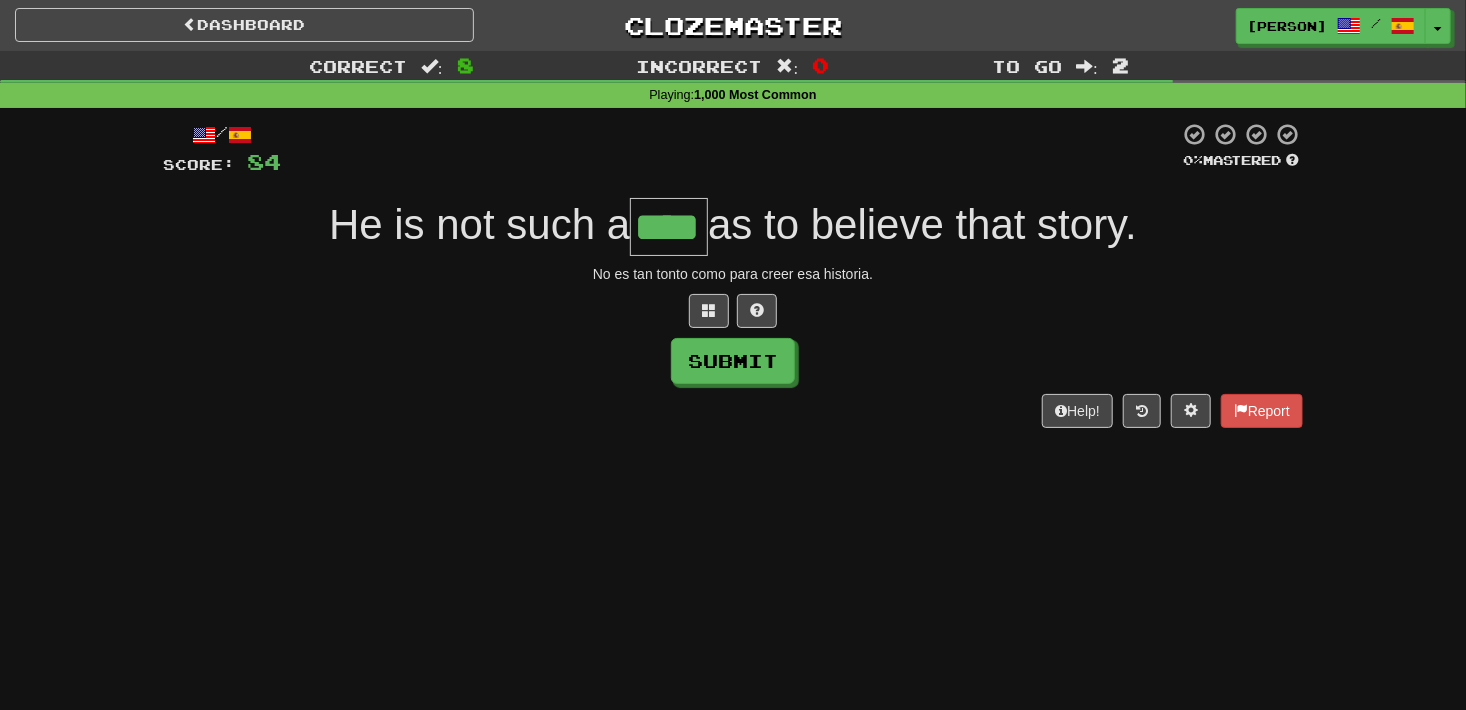 type on "****" 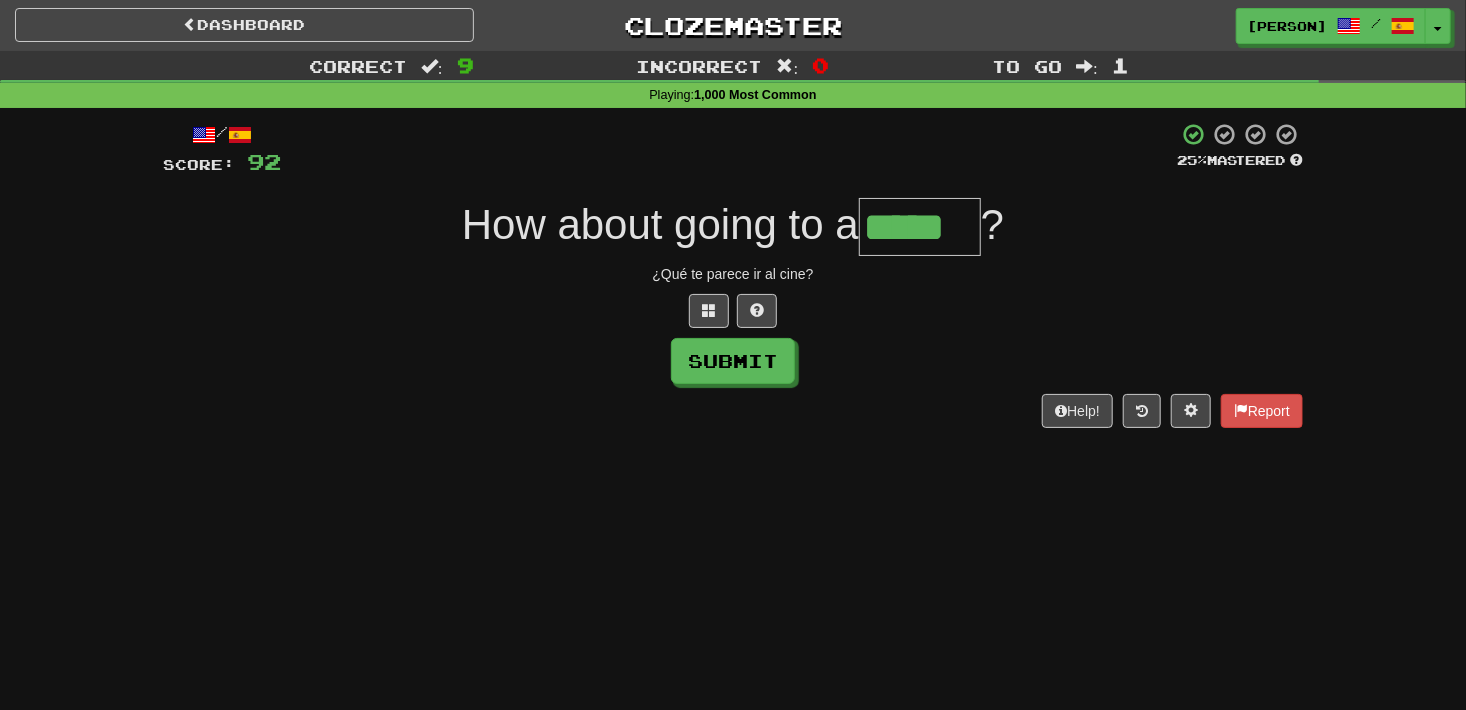 type on "*****" 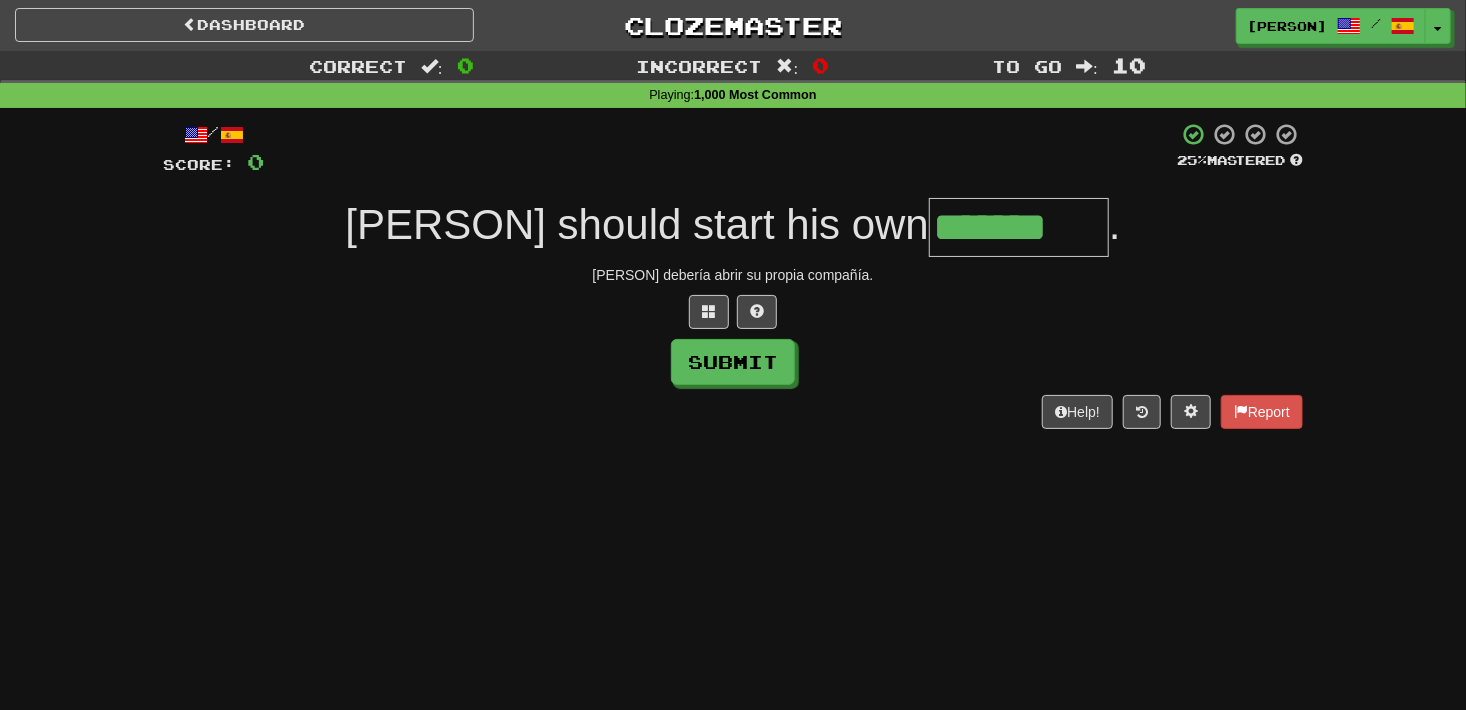 type on "*******" 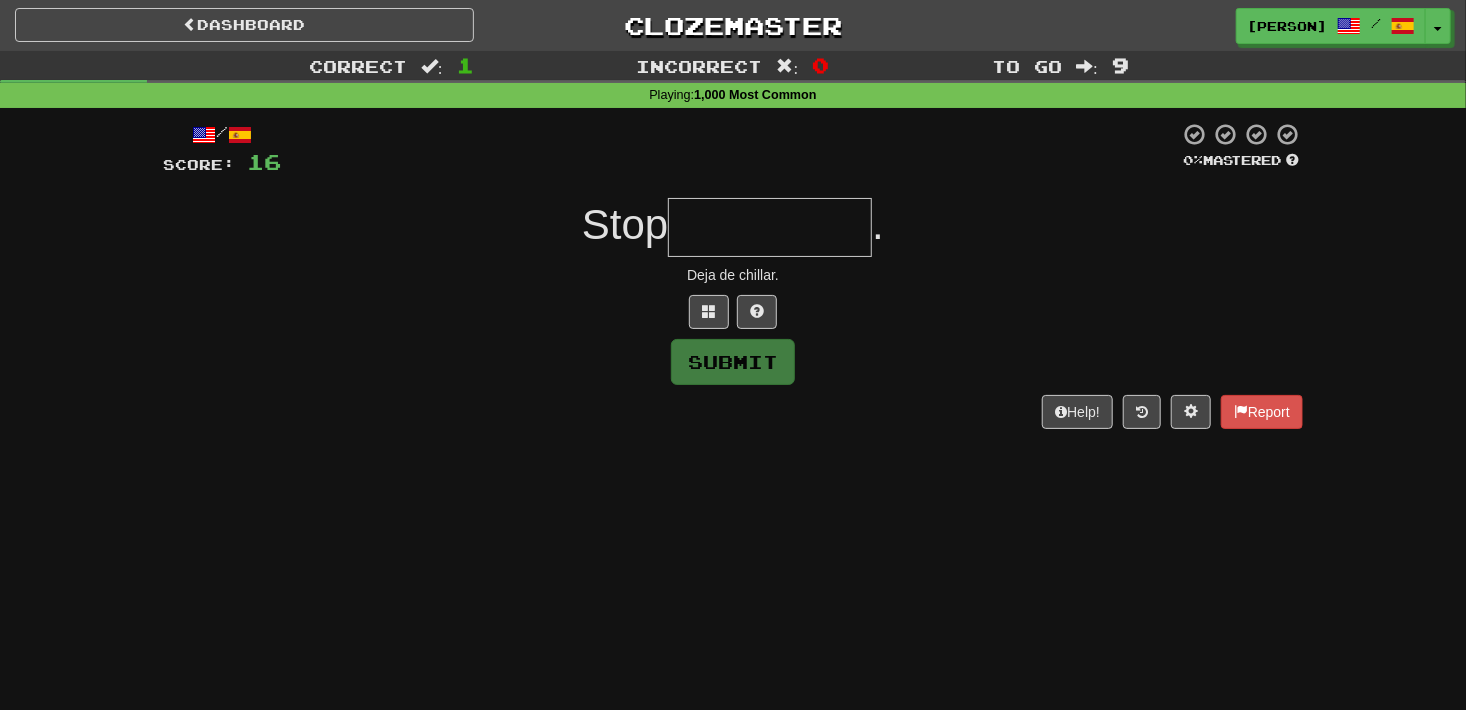 type on "*" 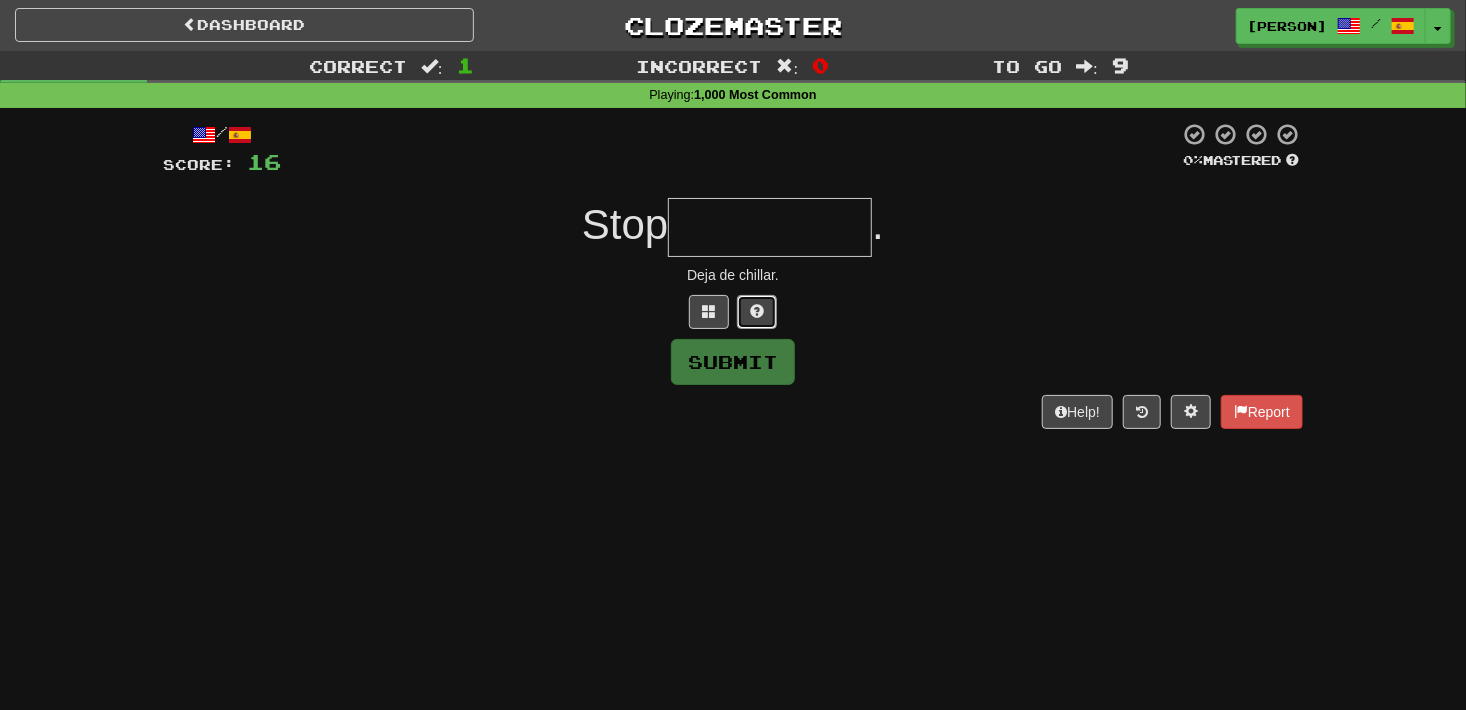 click at bounding box center [757, 311] 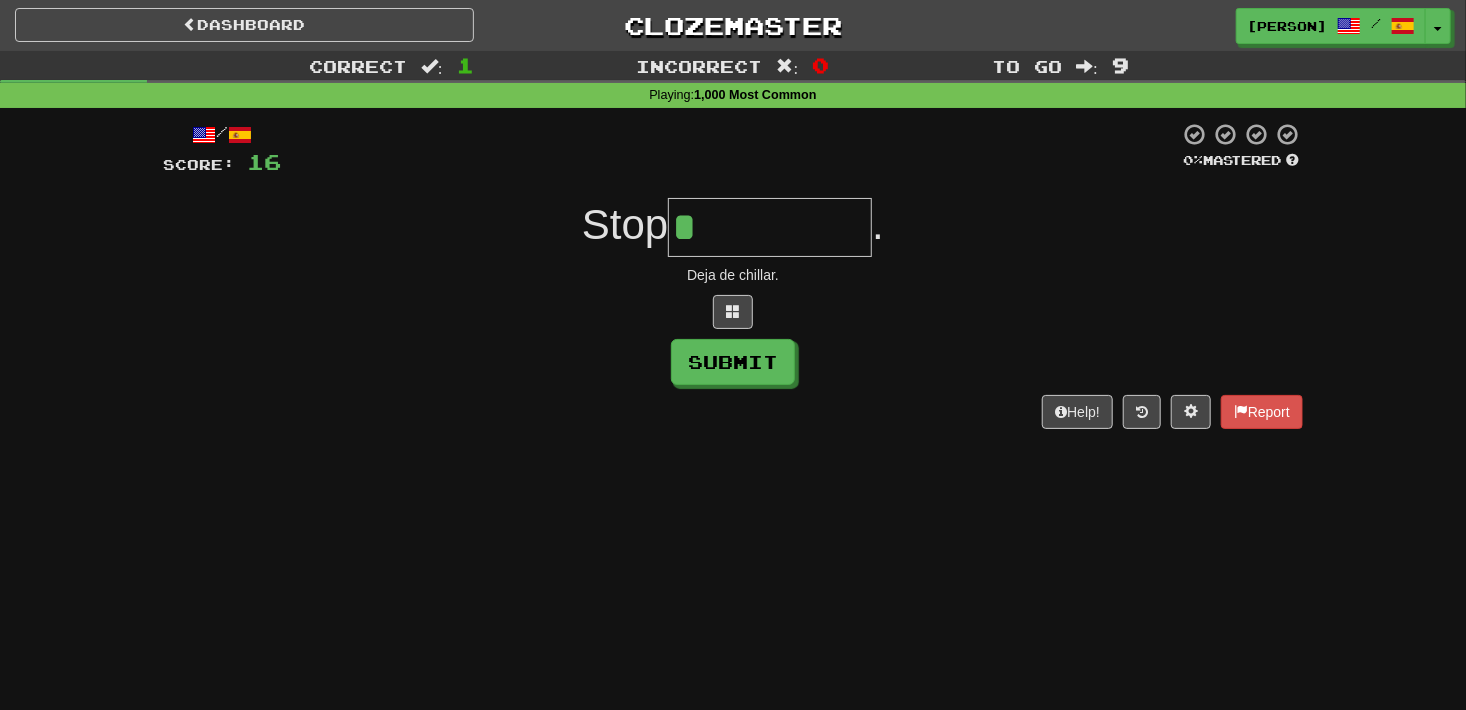 click on "*" at bounding box center [770, 227] 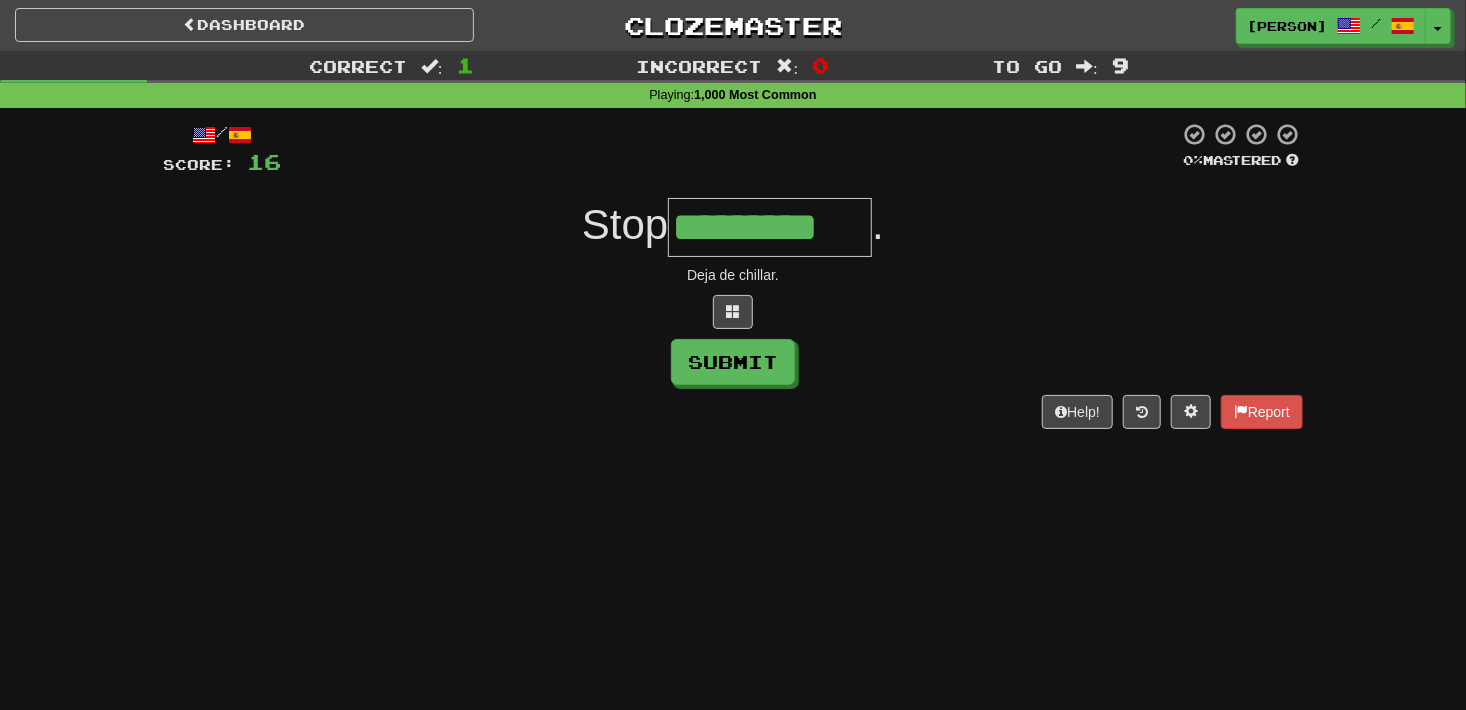 type on "*********" 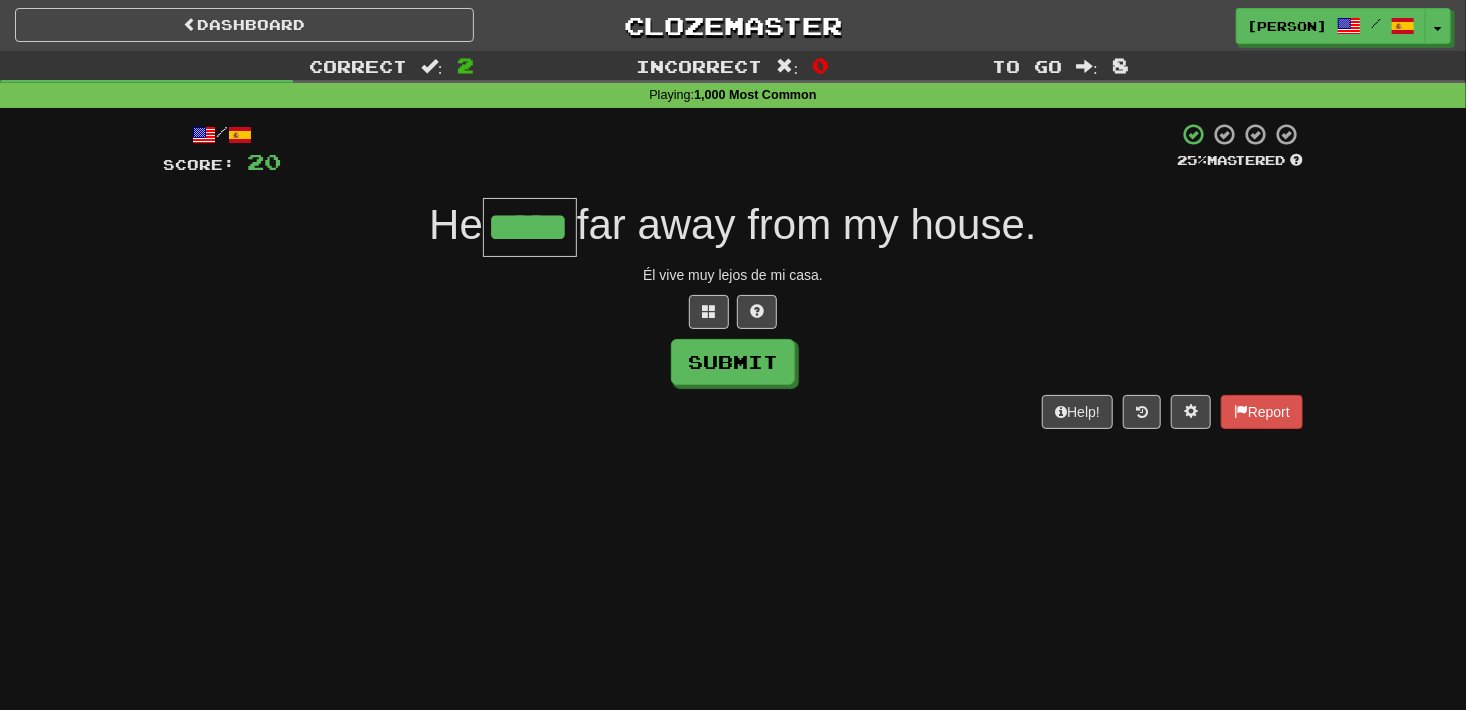 type on "*****" 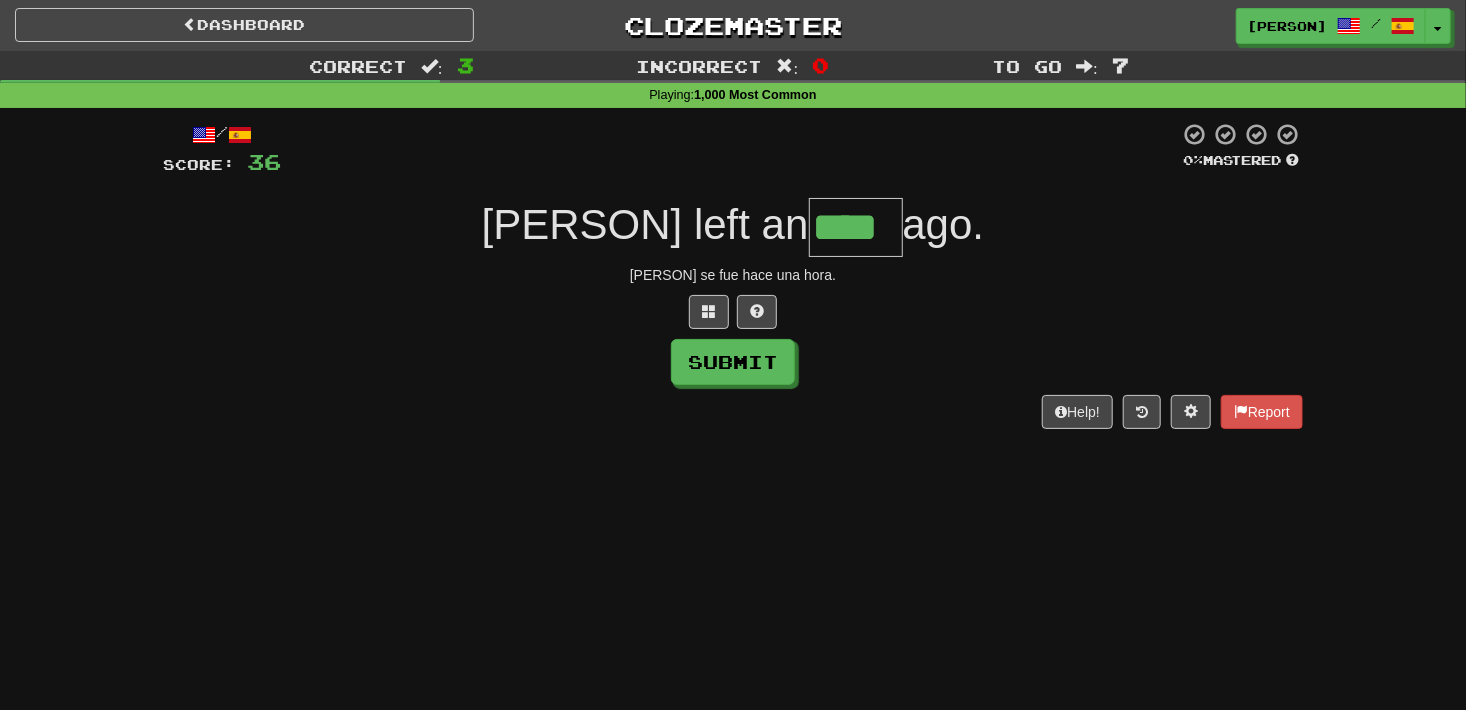 type on "****" 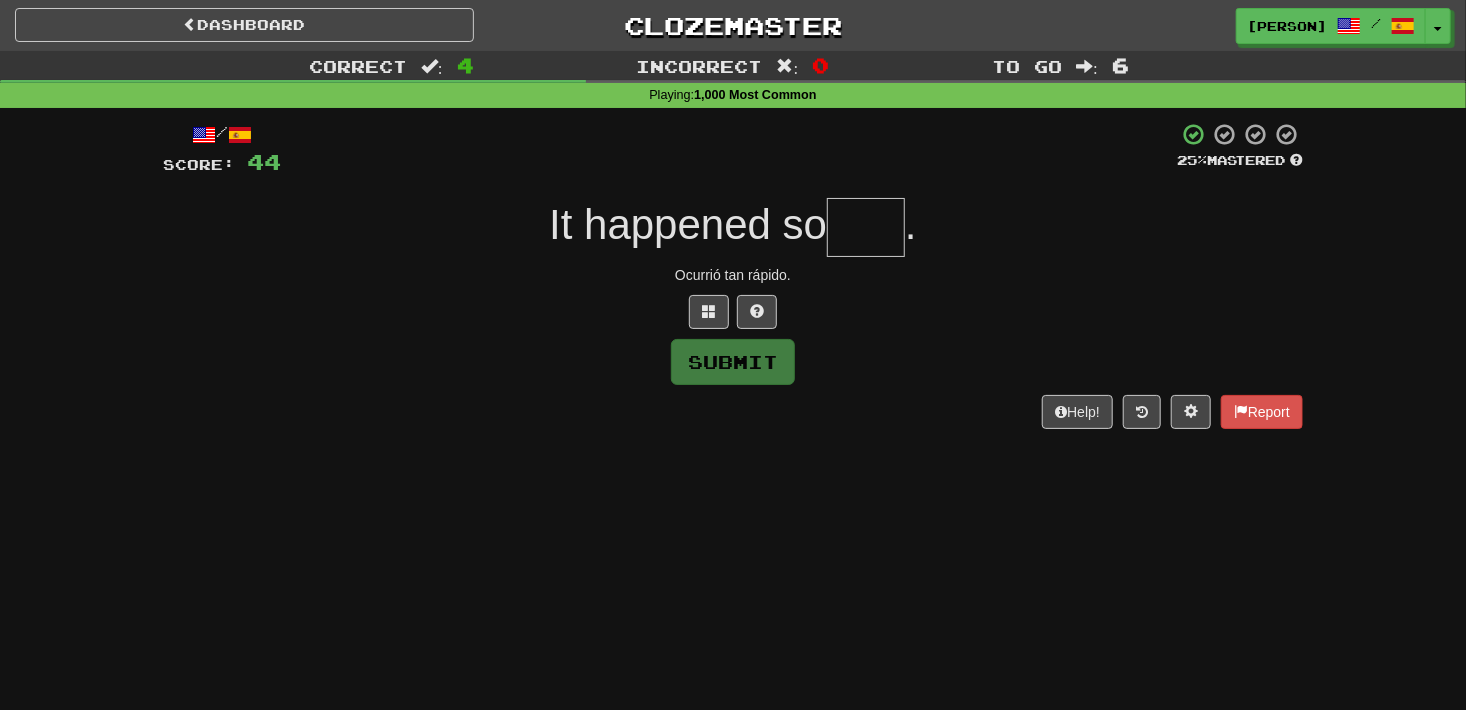 type on "*" 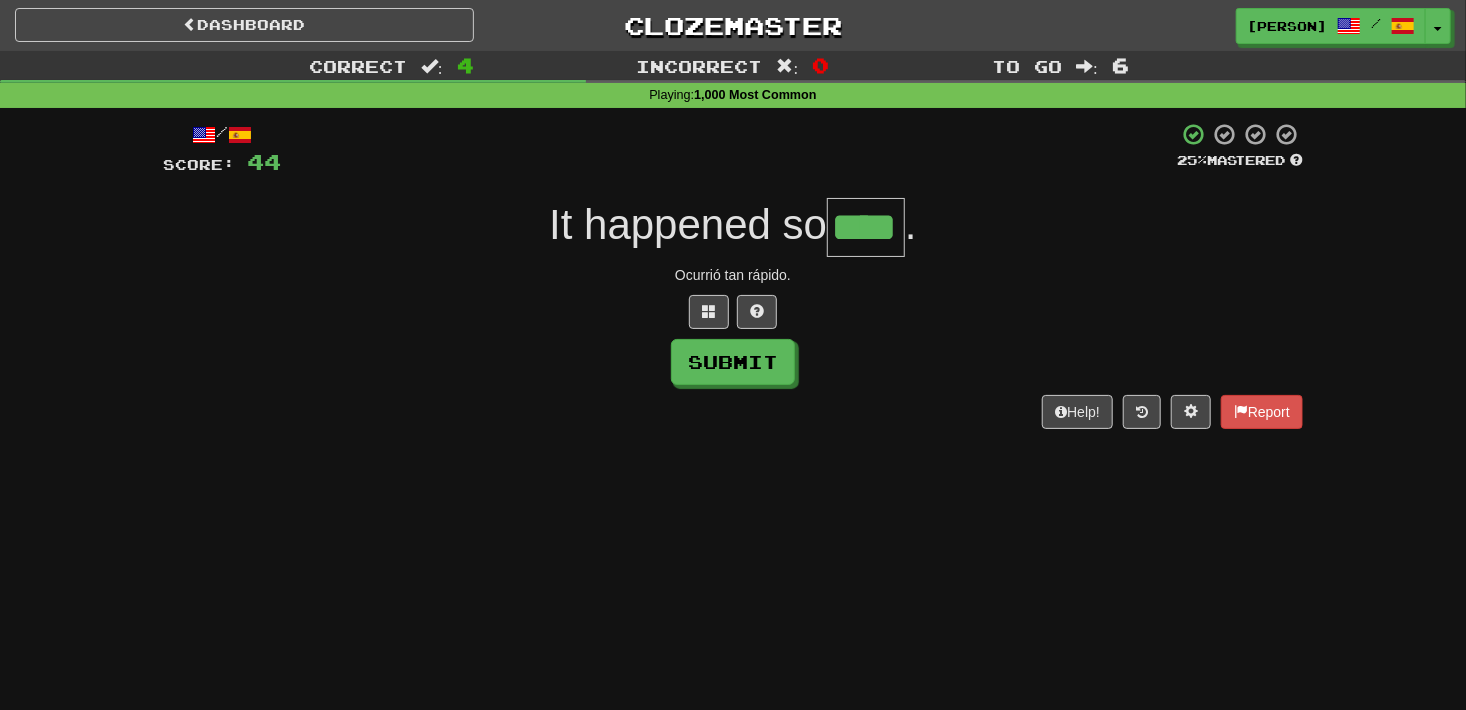 type on "****" 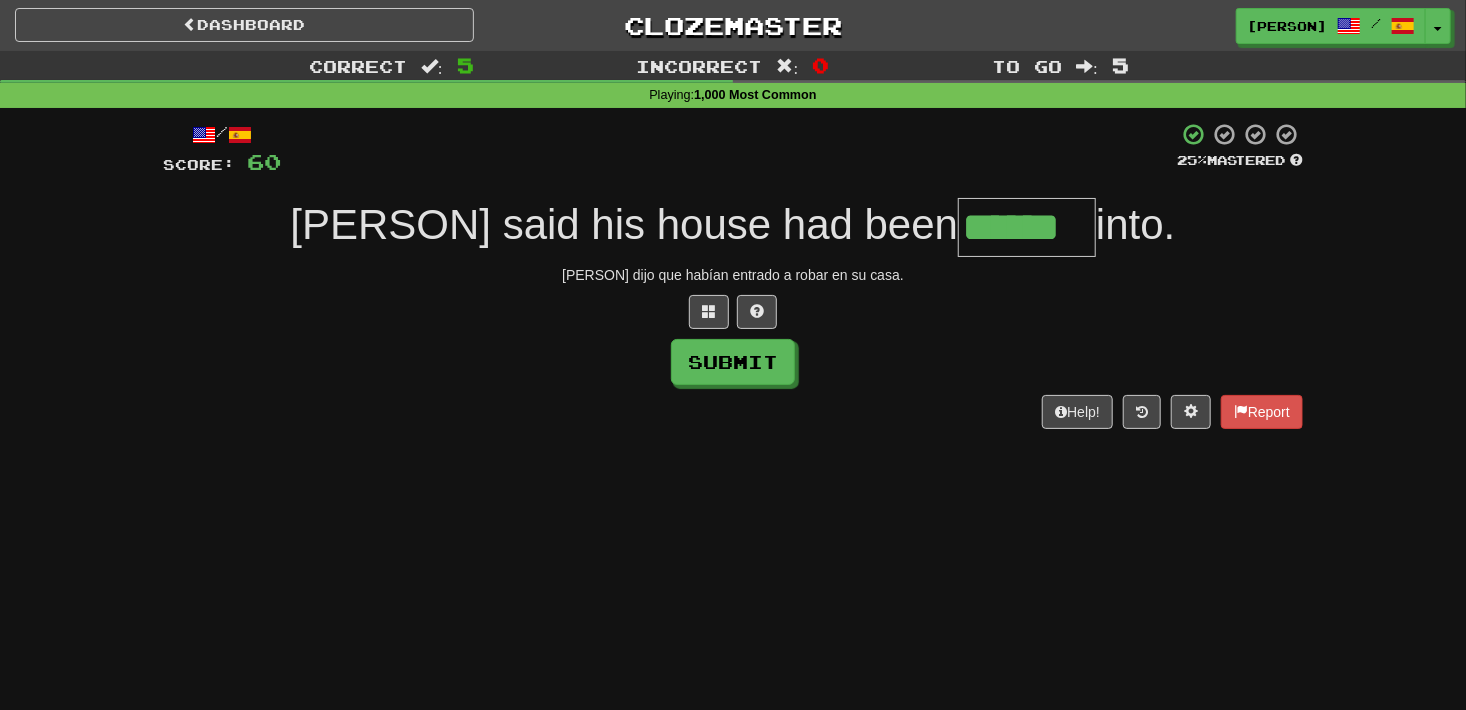 type on "******" 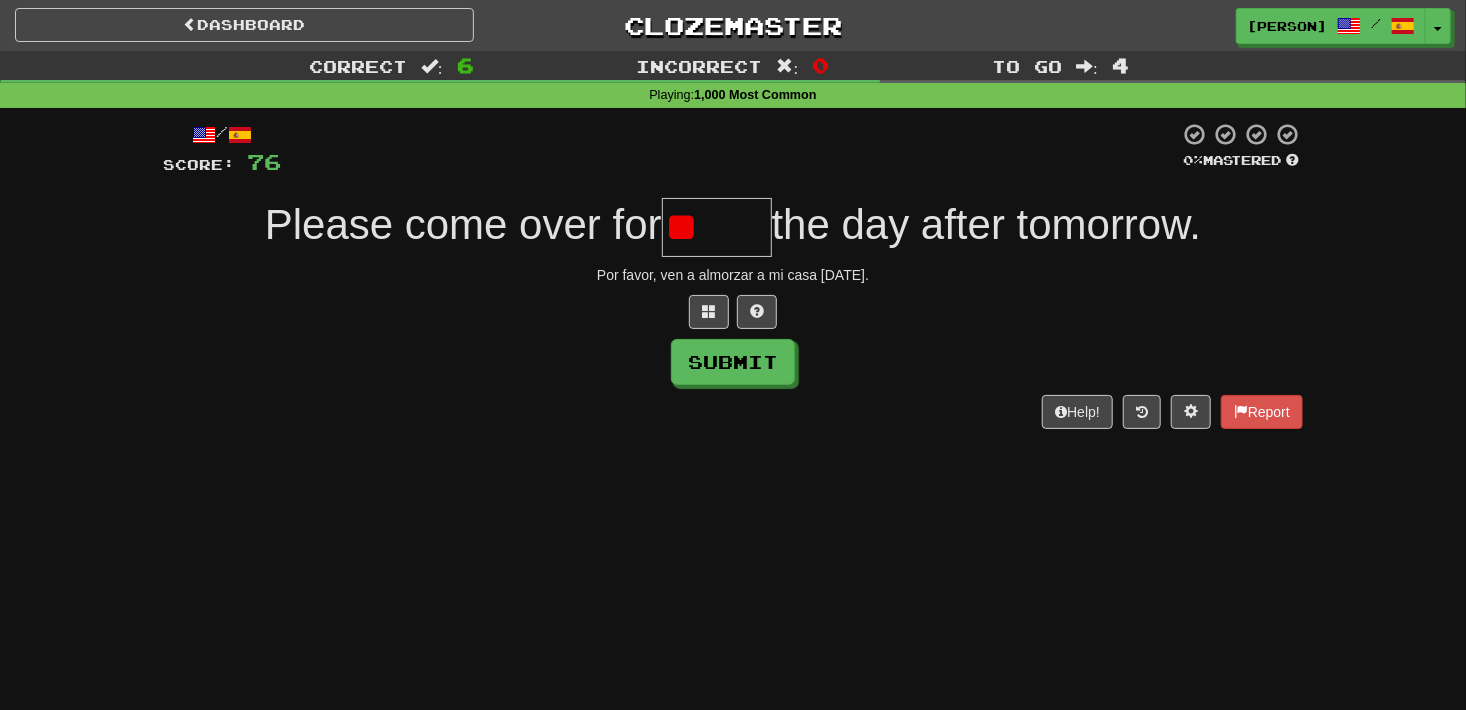type on "*" 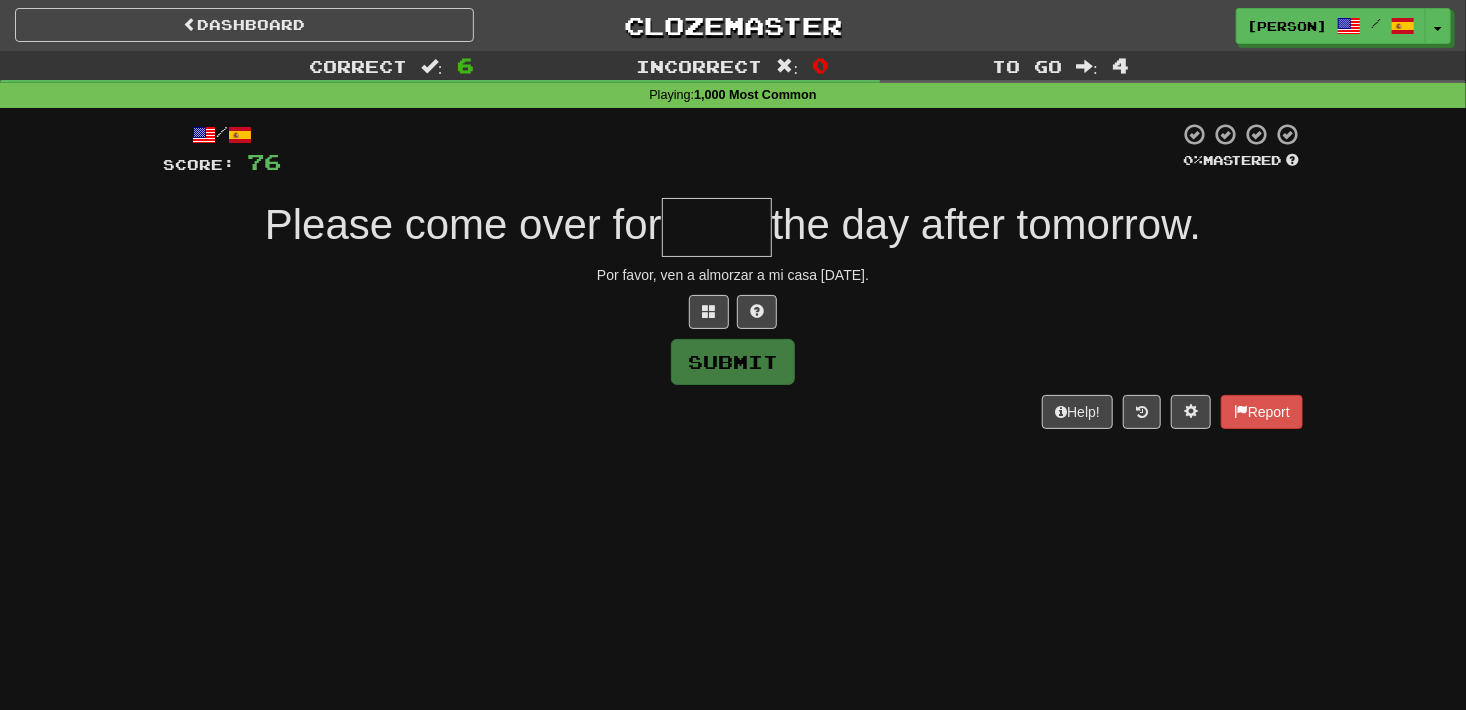 type on "*" 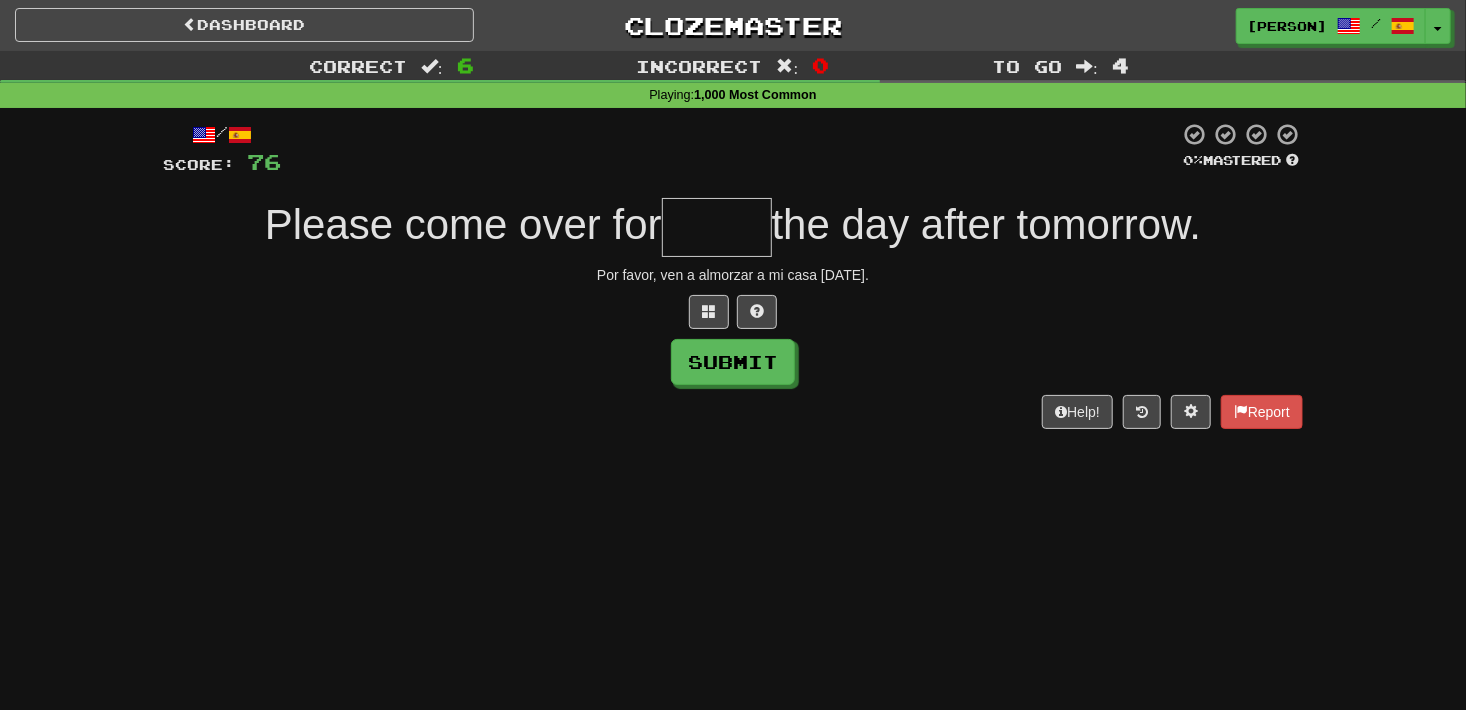 type on "*" 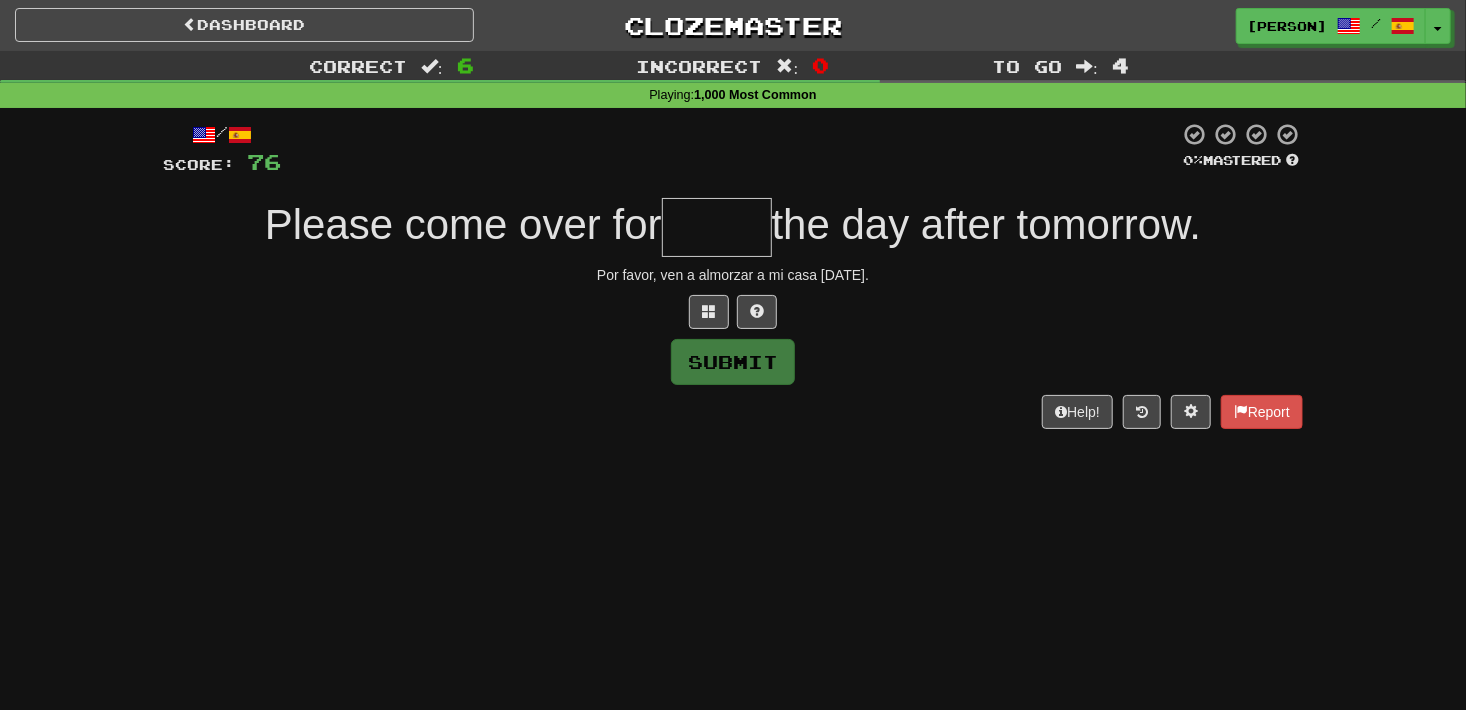 type on "*" 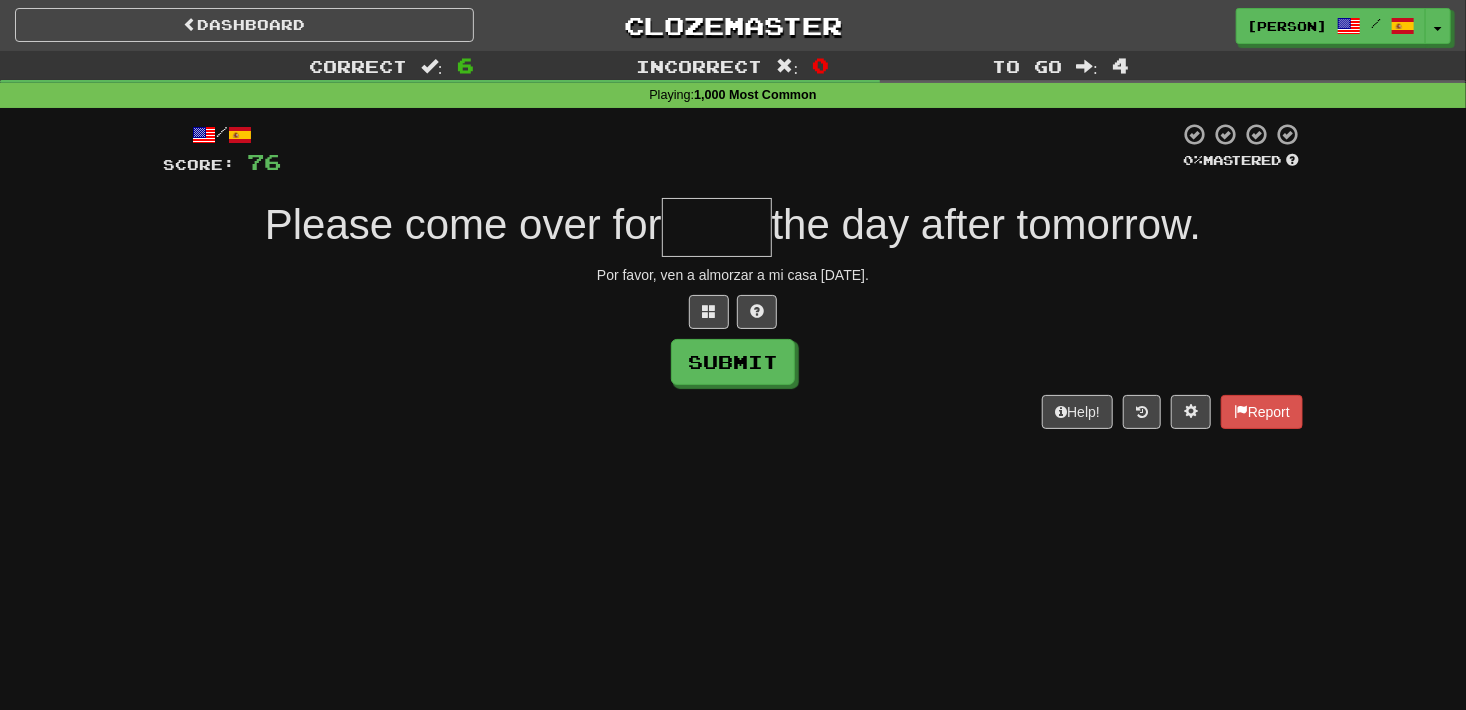 type on "*" 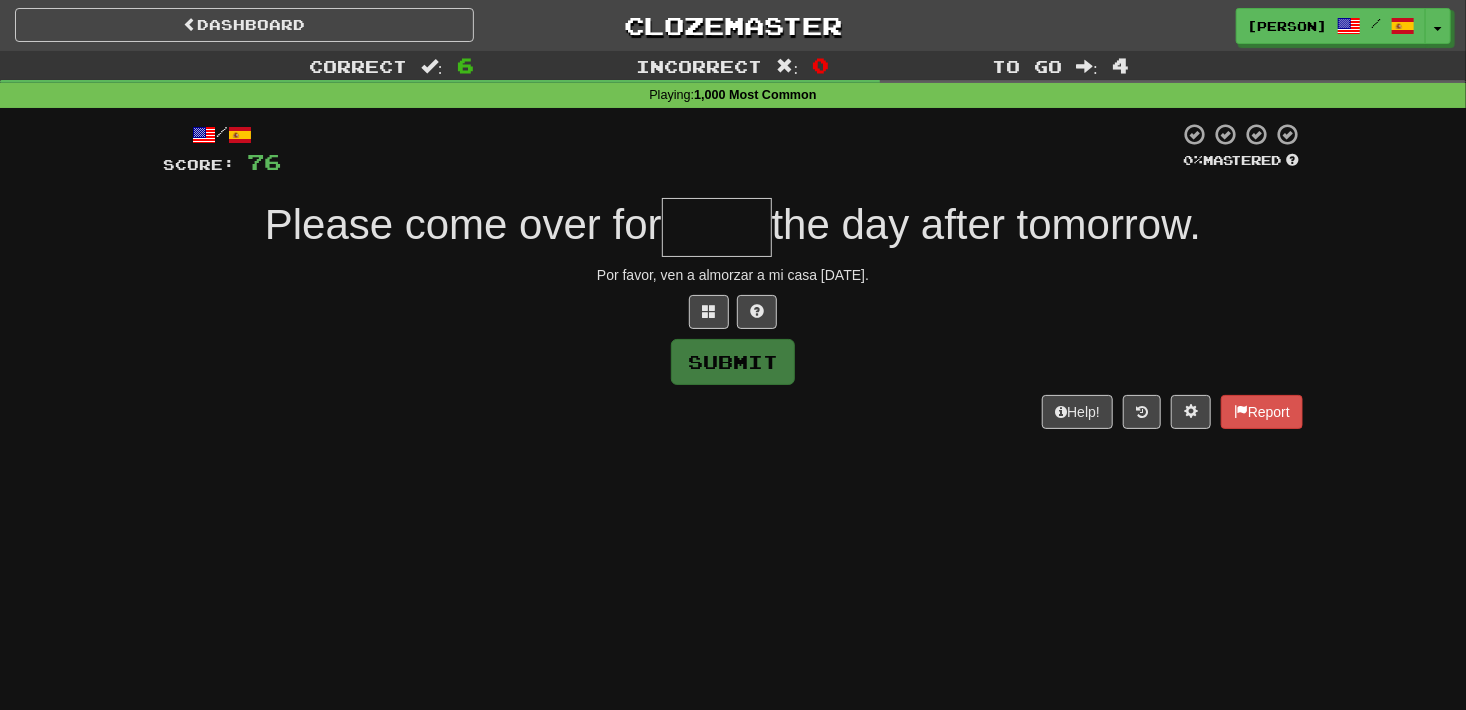 type on "*" 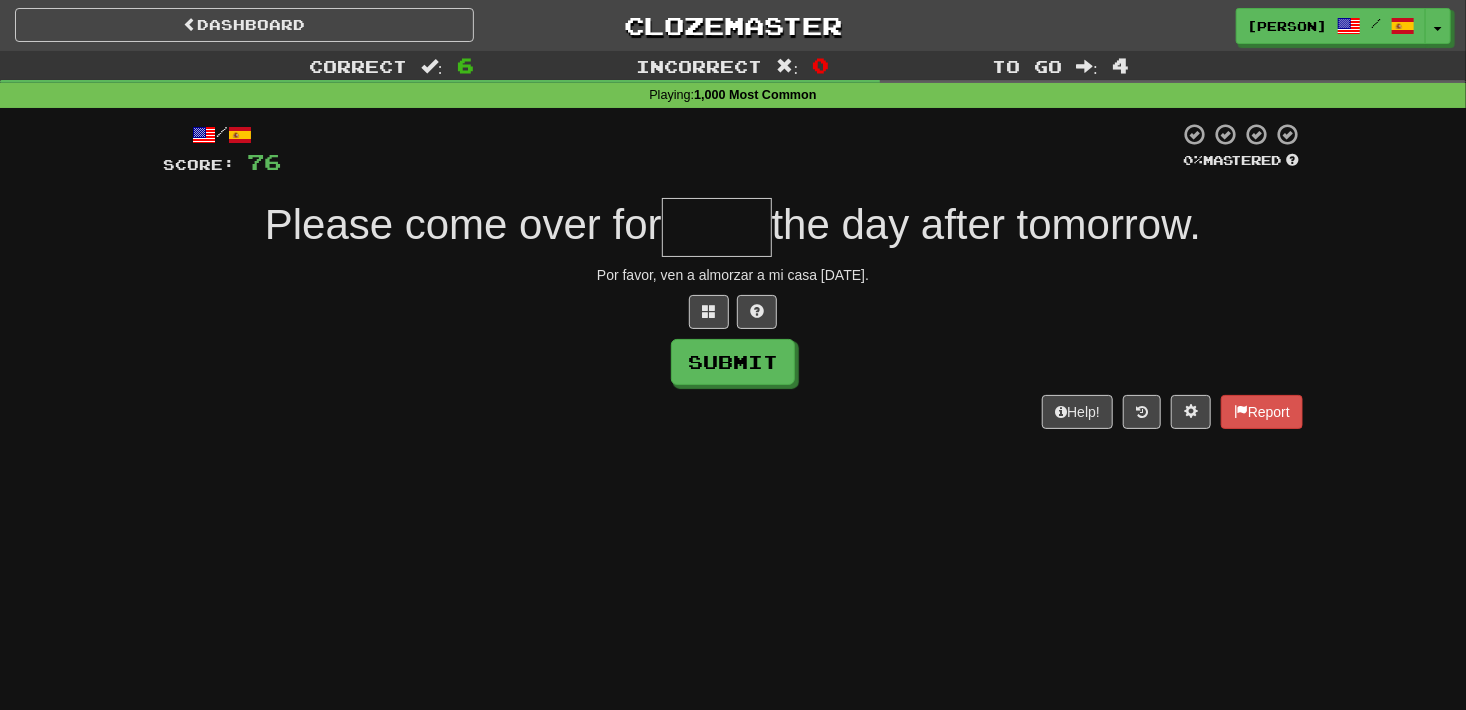 type on "*" 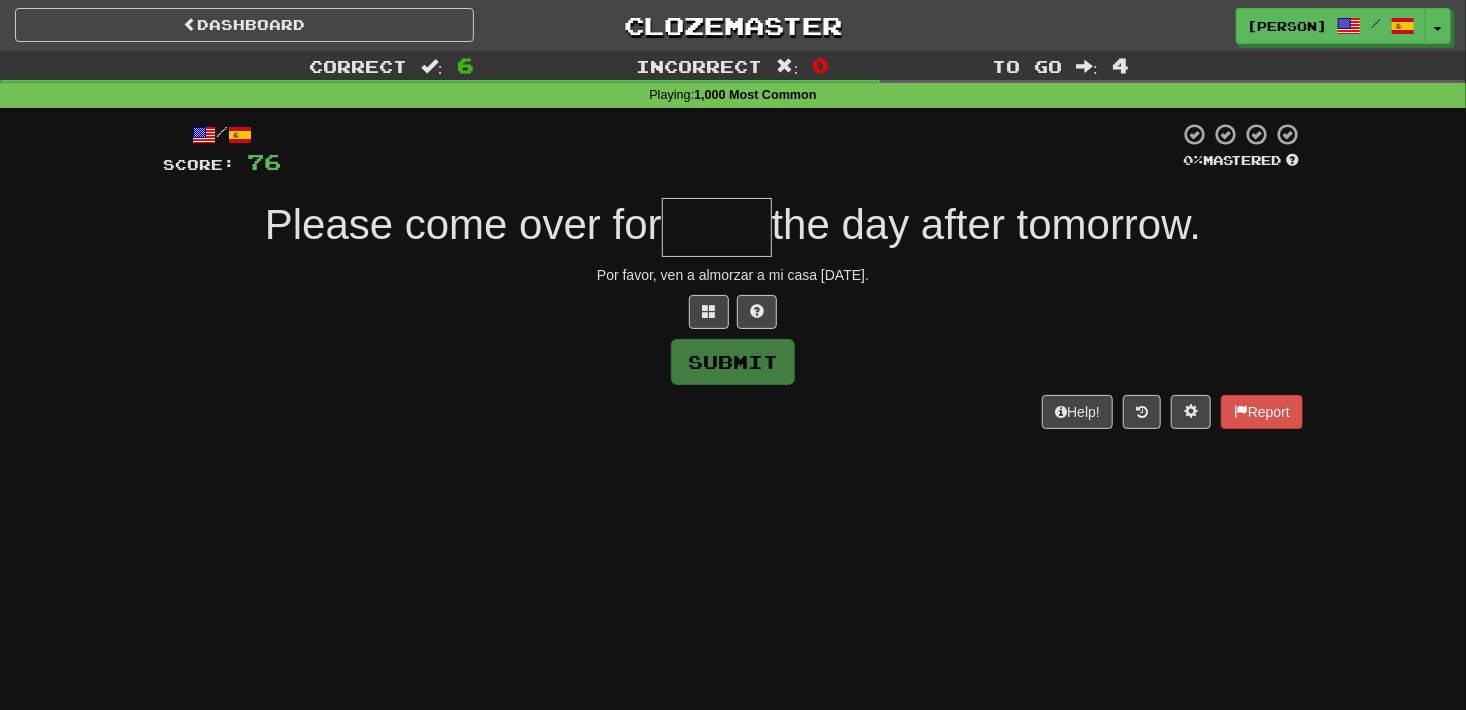 type on "*" 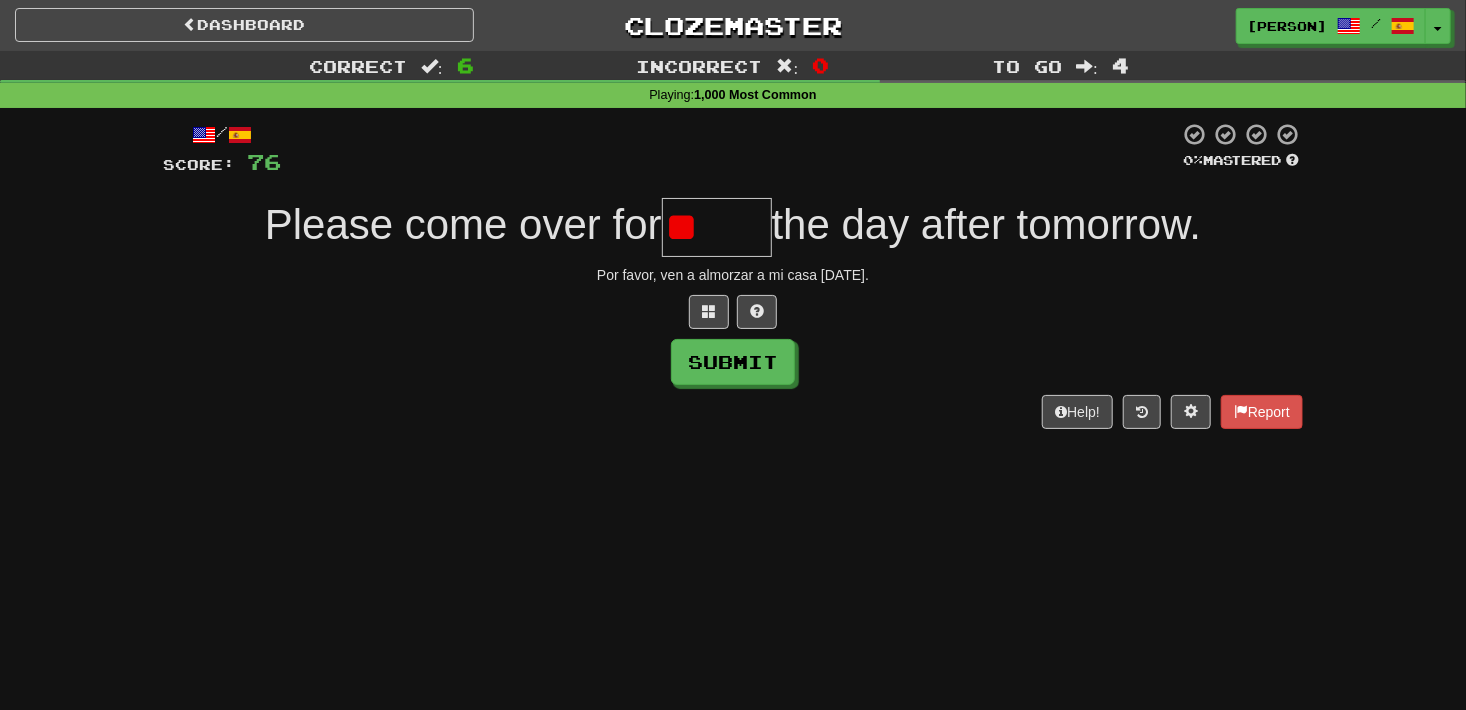 type on "*" 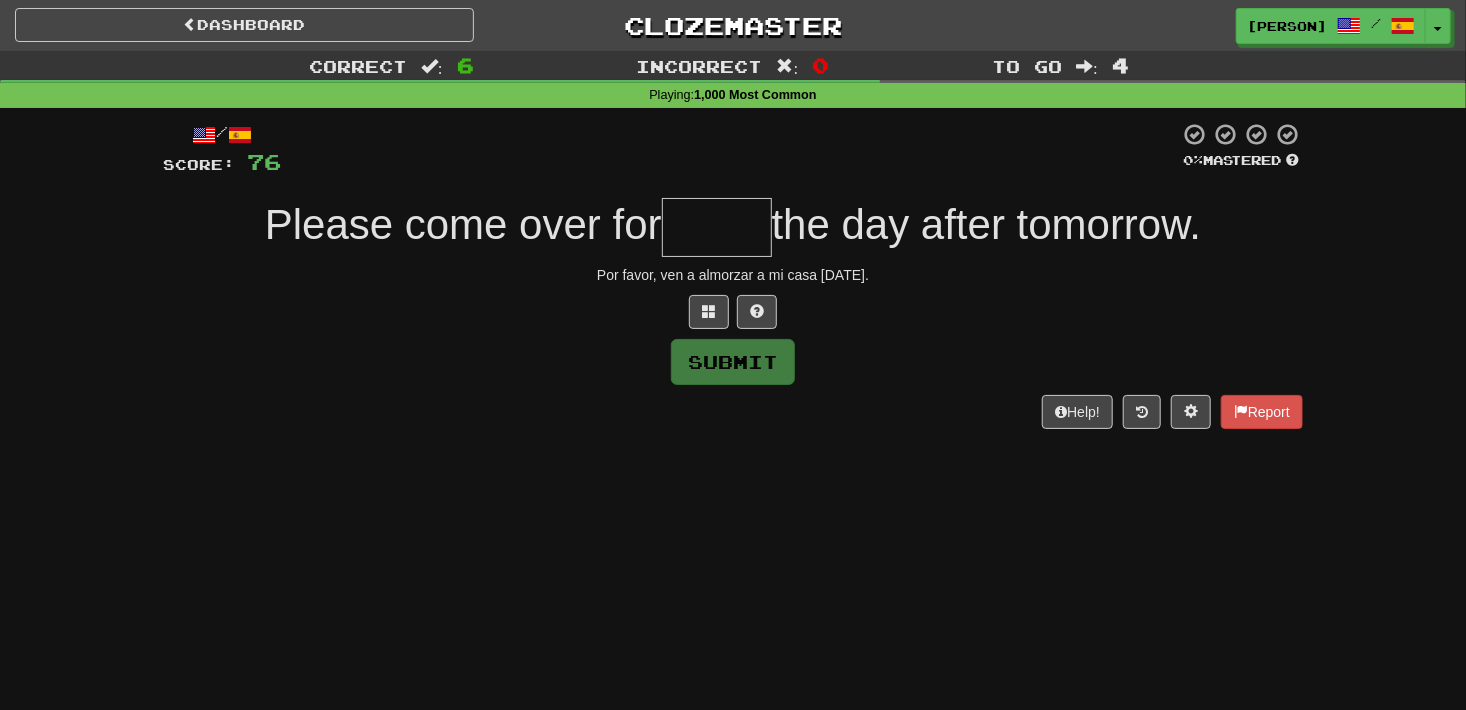 type on "*" 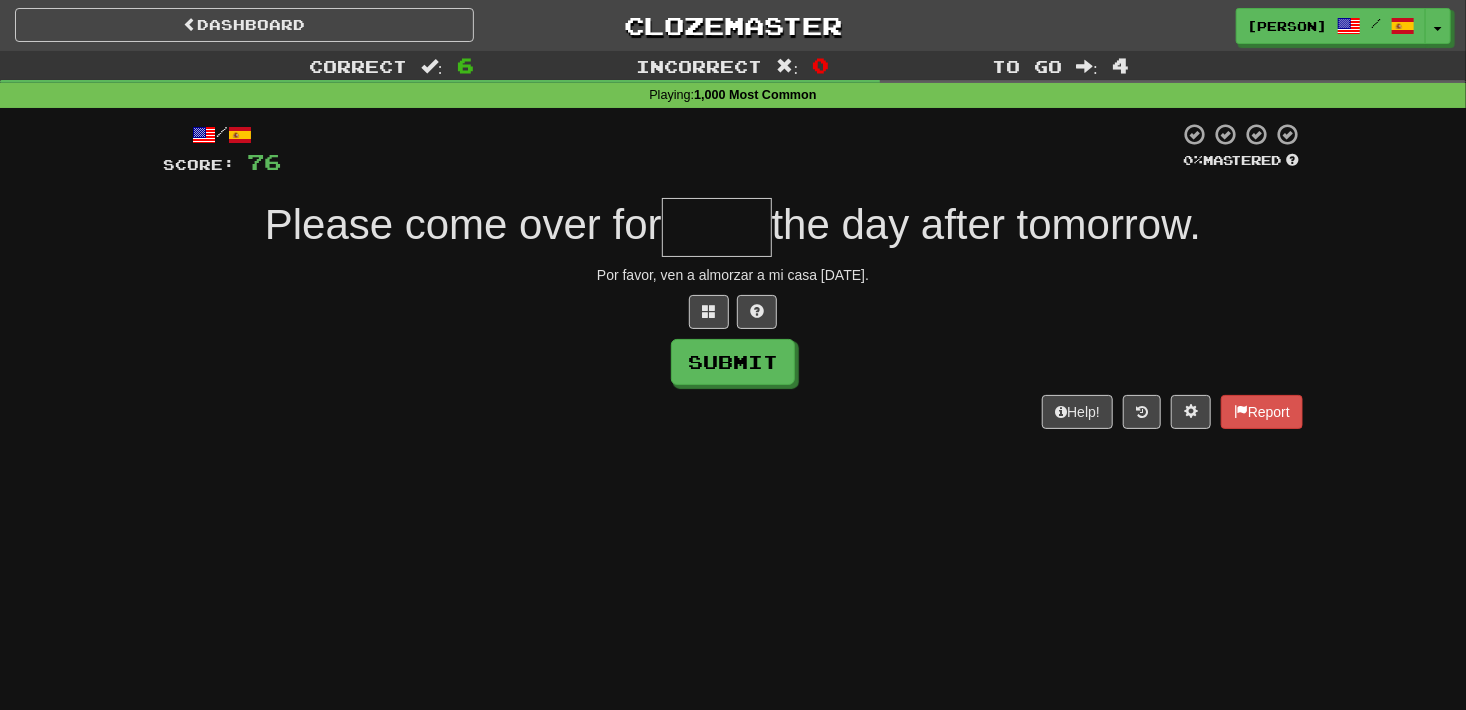 type on "*" 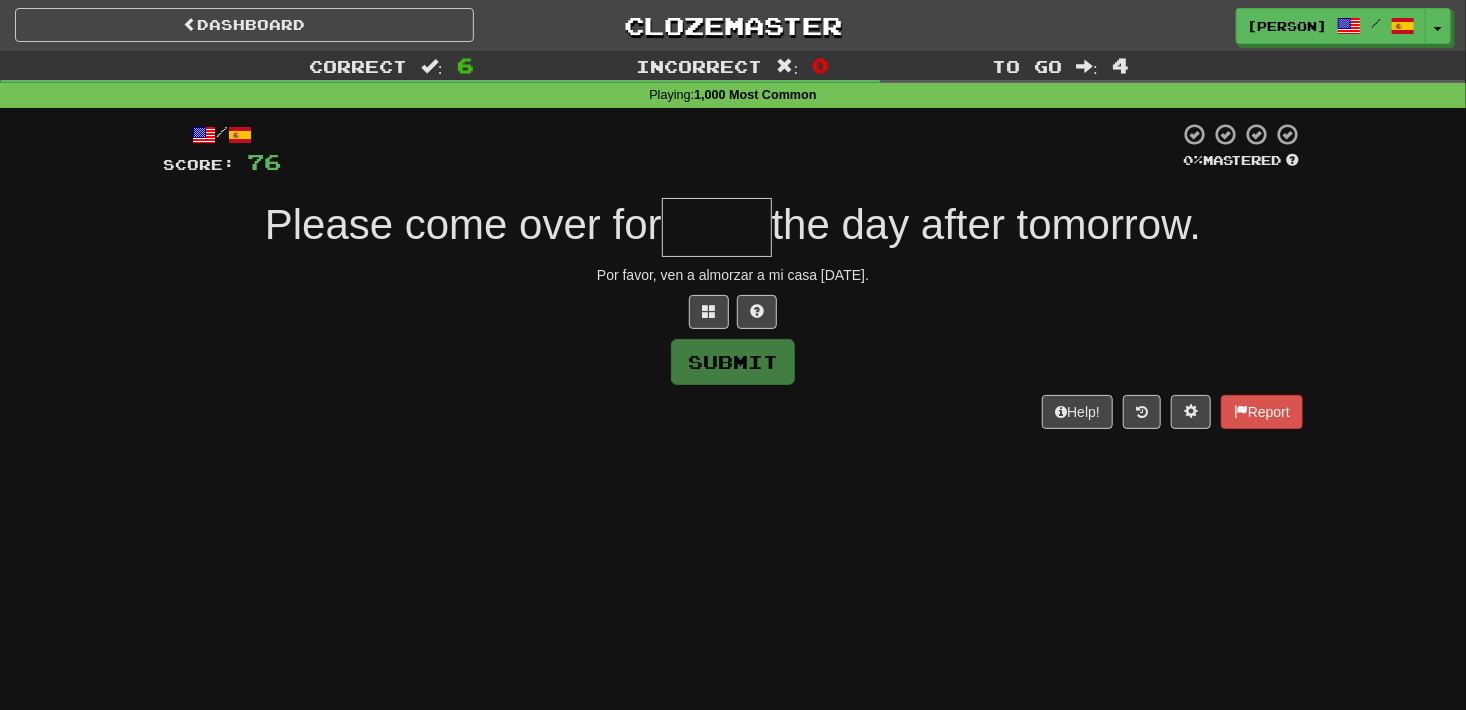 type on "*" 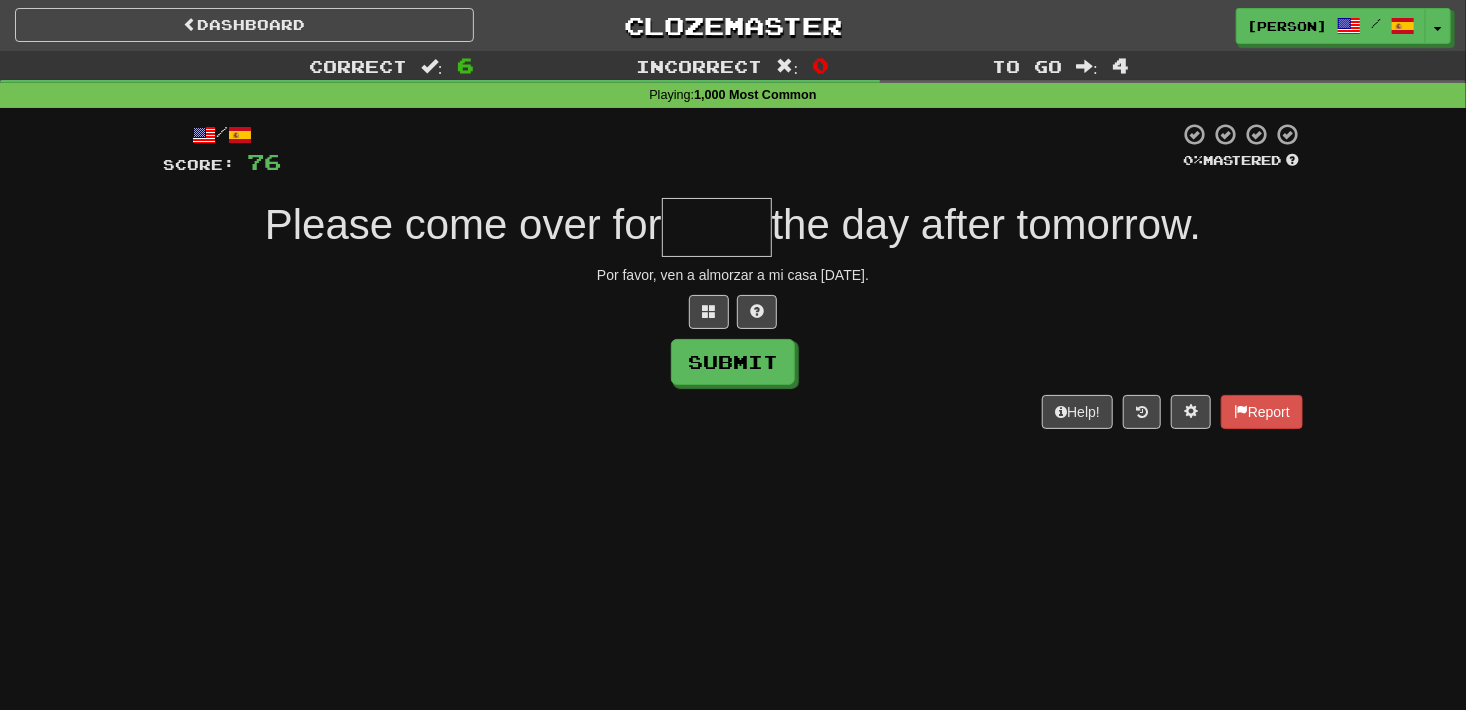 type on "*" 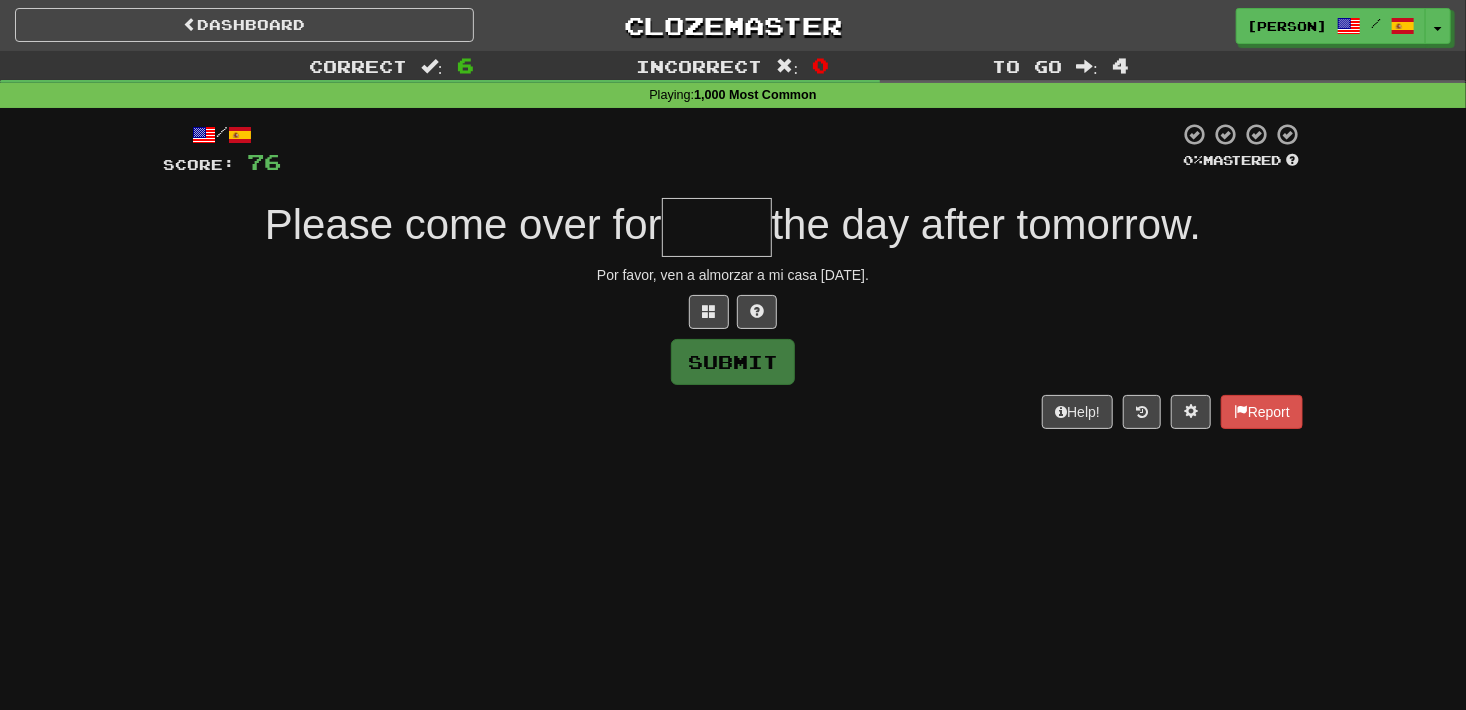 type on "*" 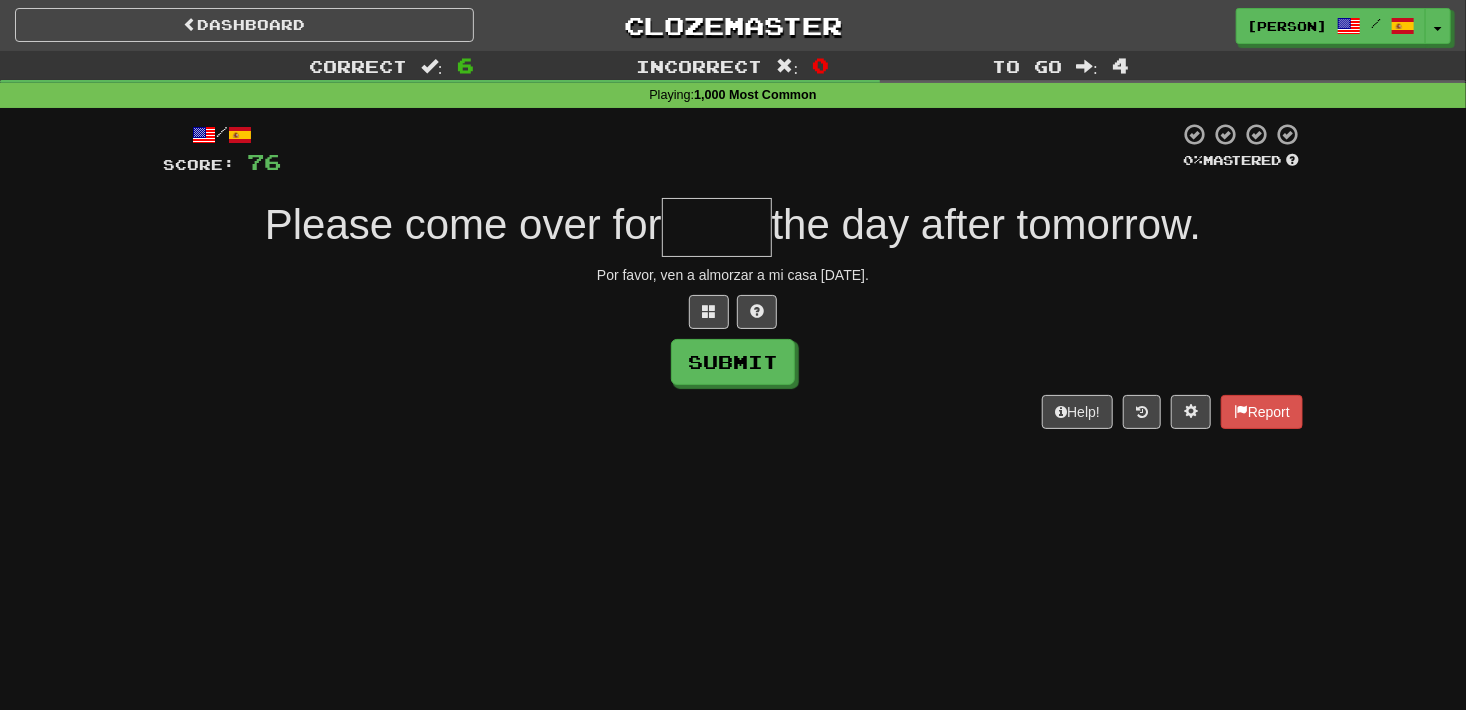 type on "*" 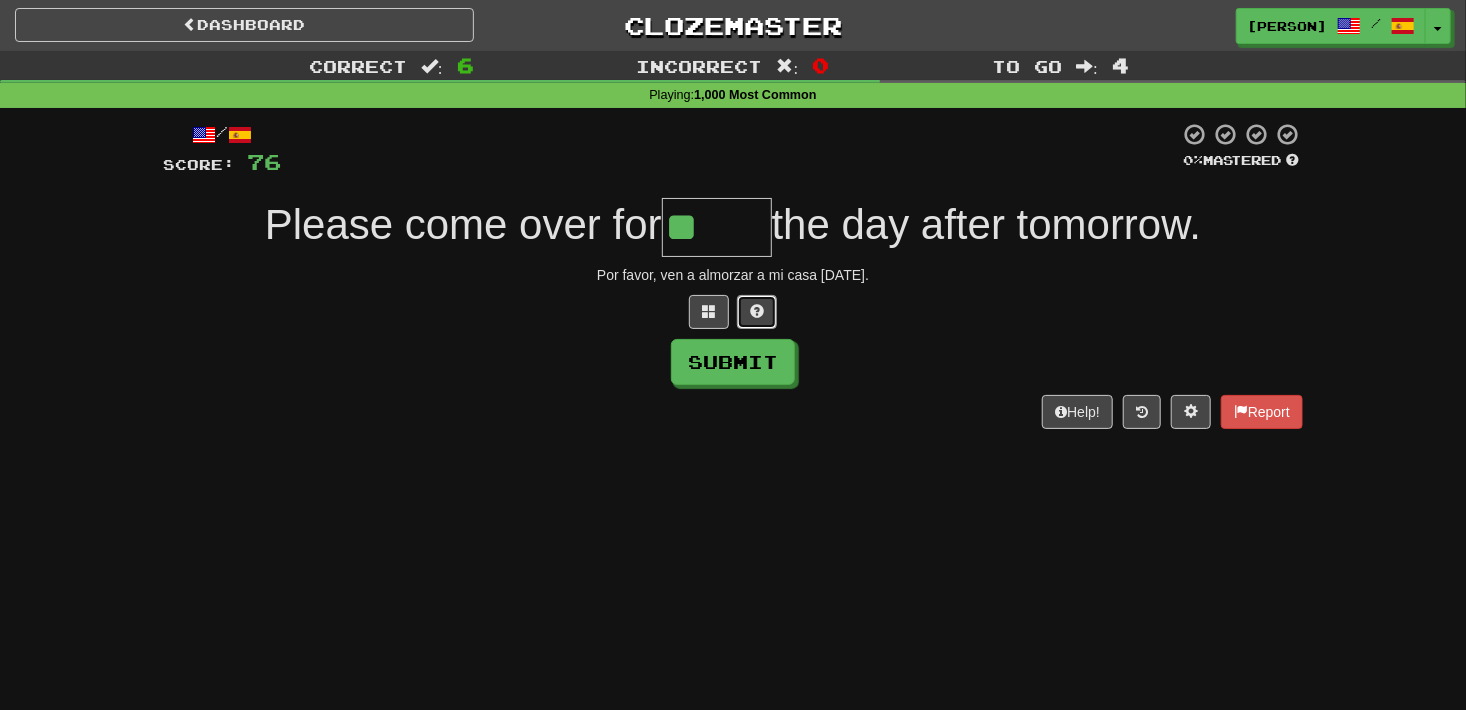click at bounding box center (757, 311) 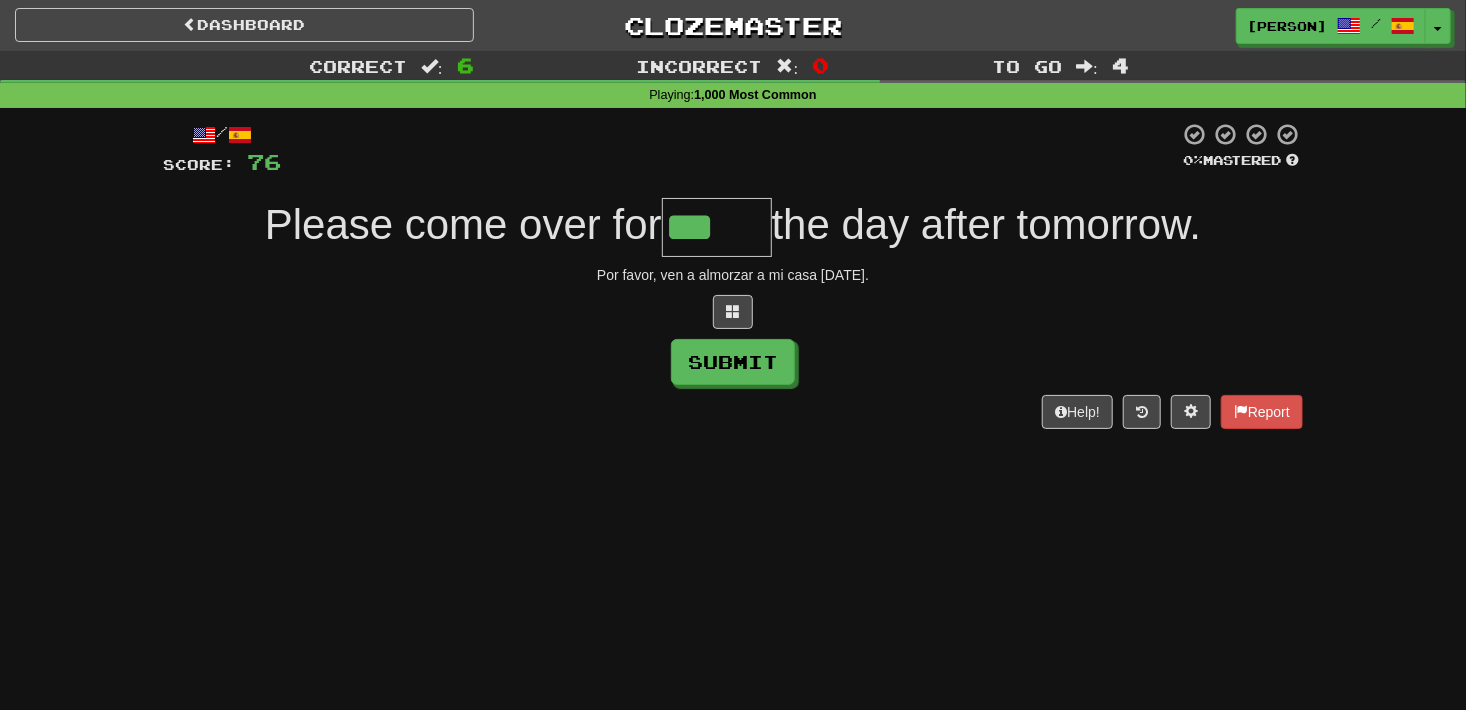 click on "***" at bounding box center [717, 227] 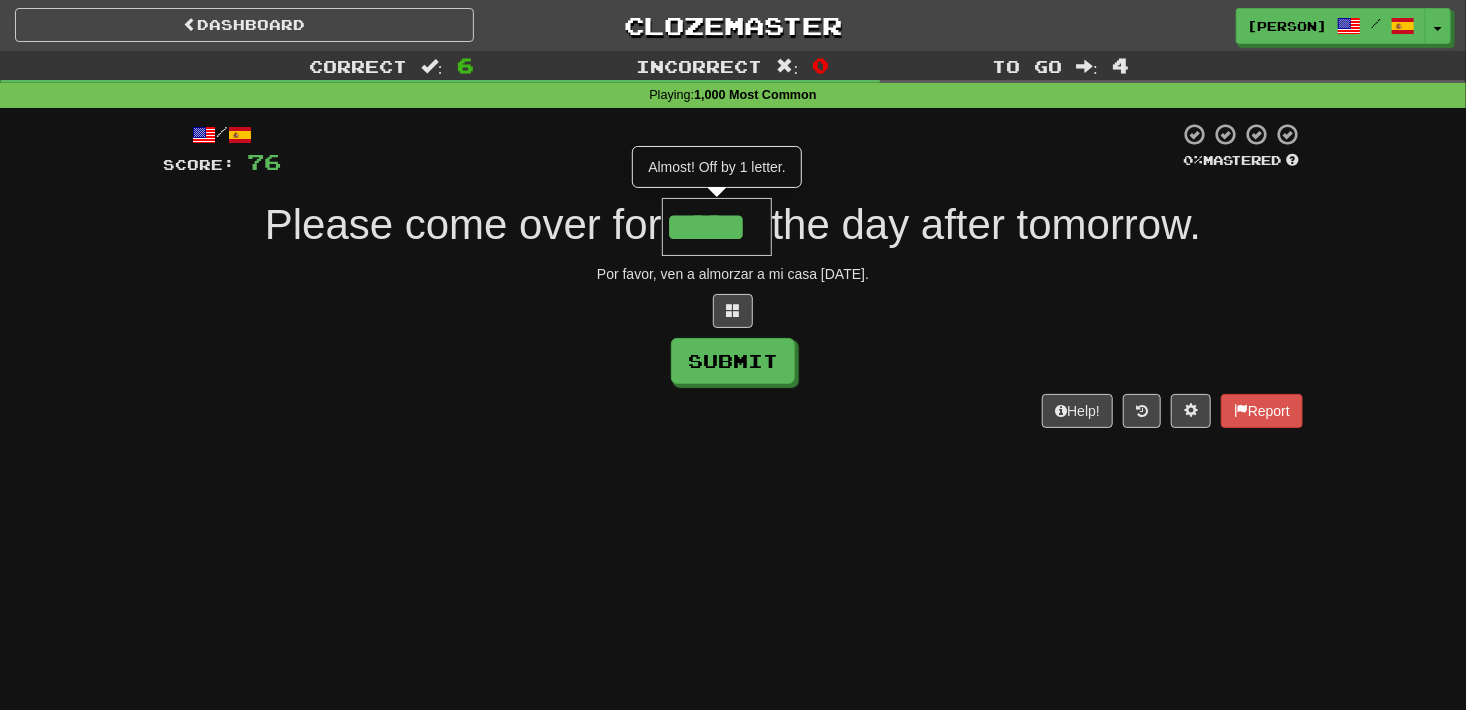 scroll, scrollTop: 0, scrollLeft: 0, axis: both 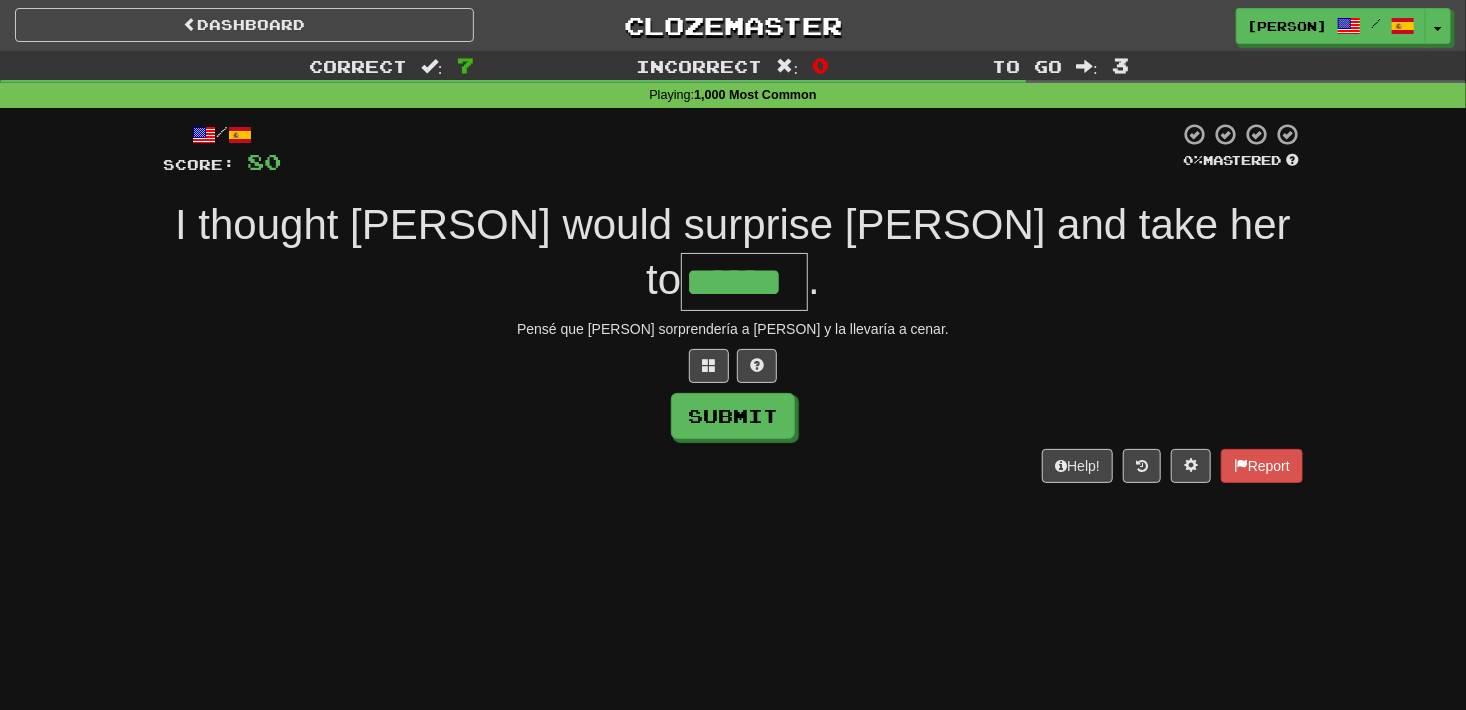 type on "******" 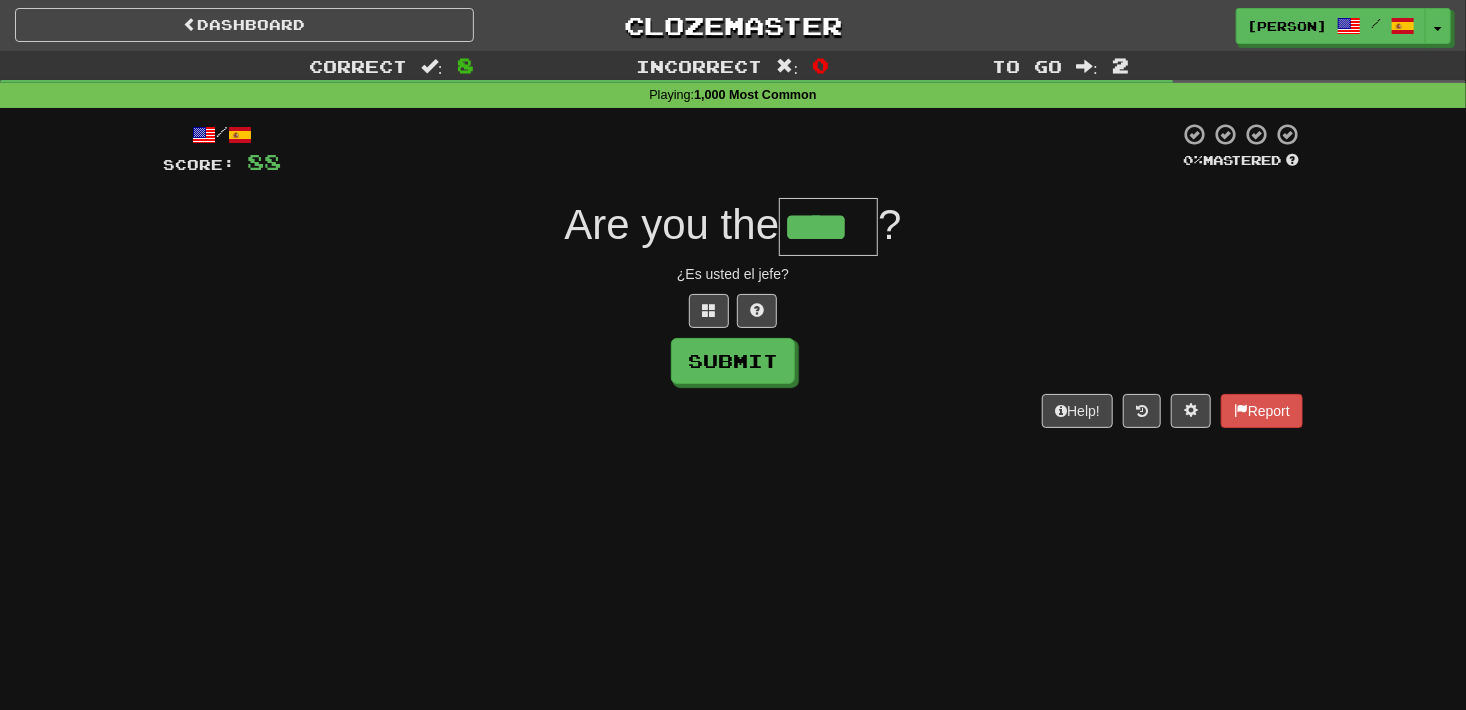type on "****" 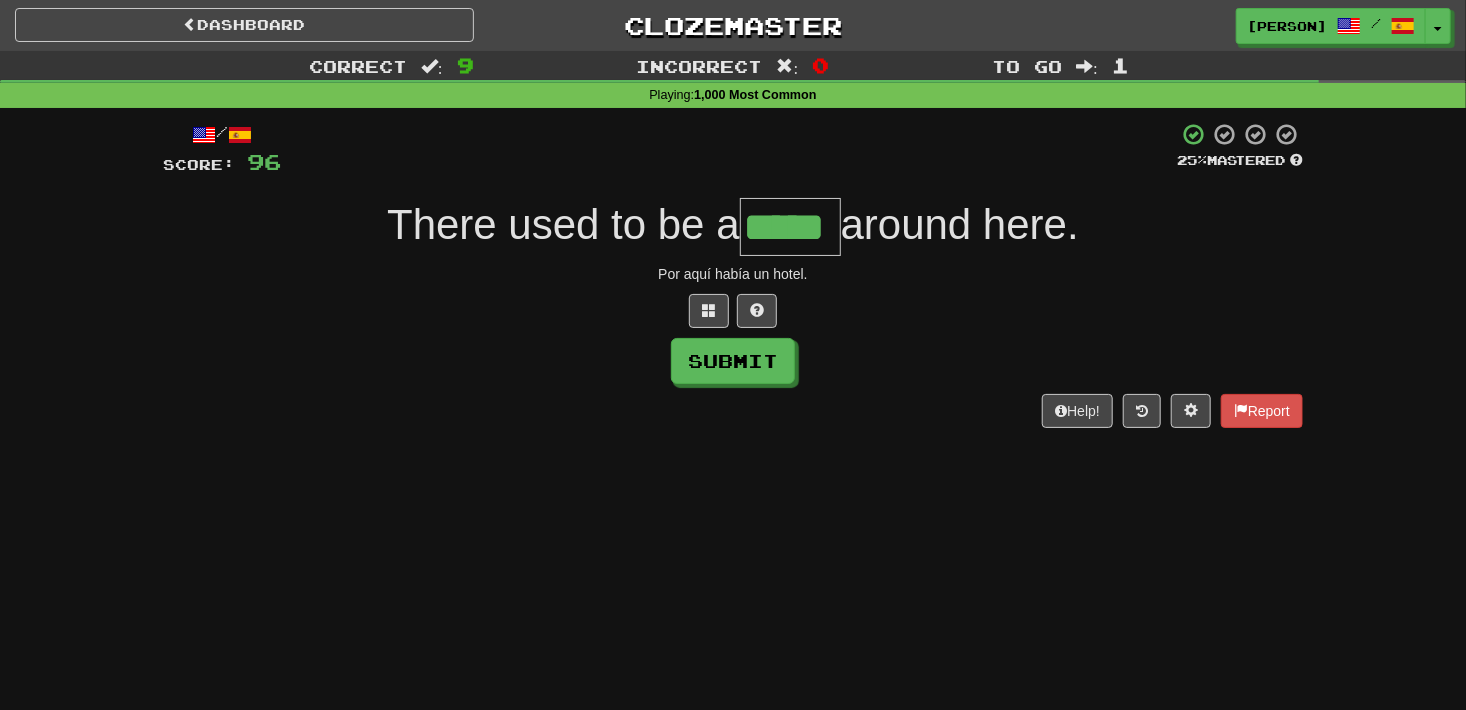 type on "*****" 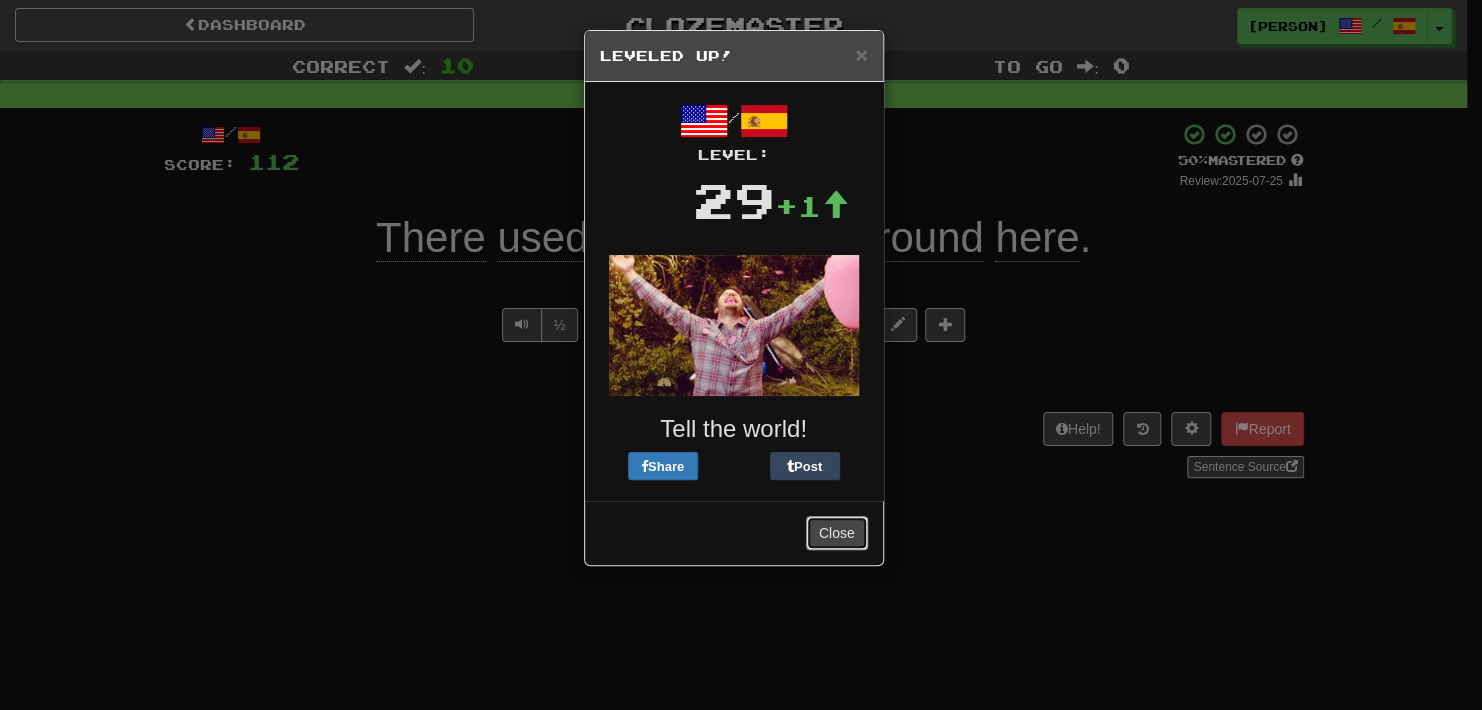 click on "Close" at bounding box center [837, 533] 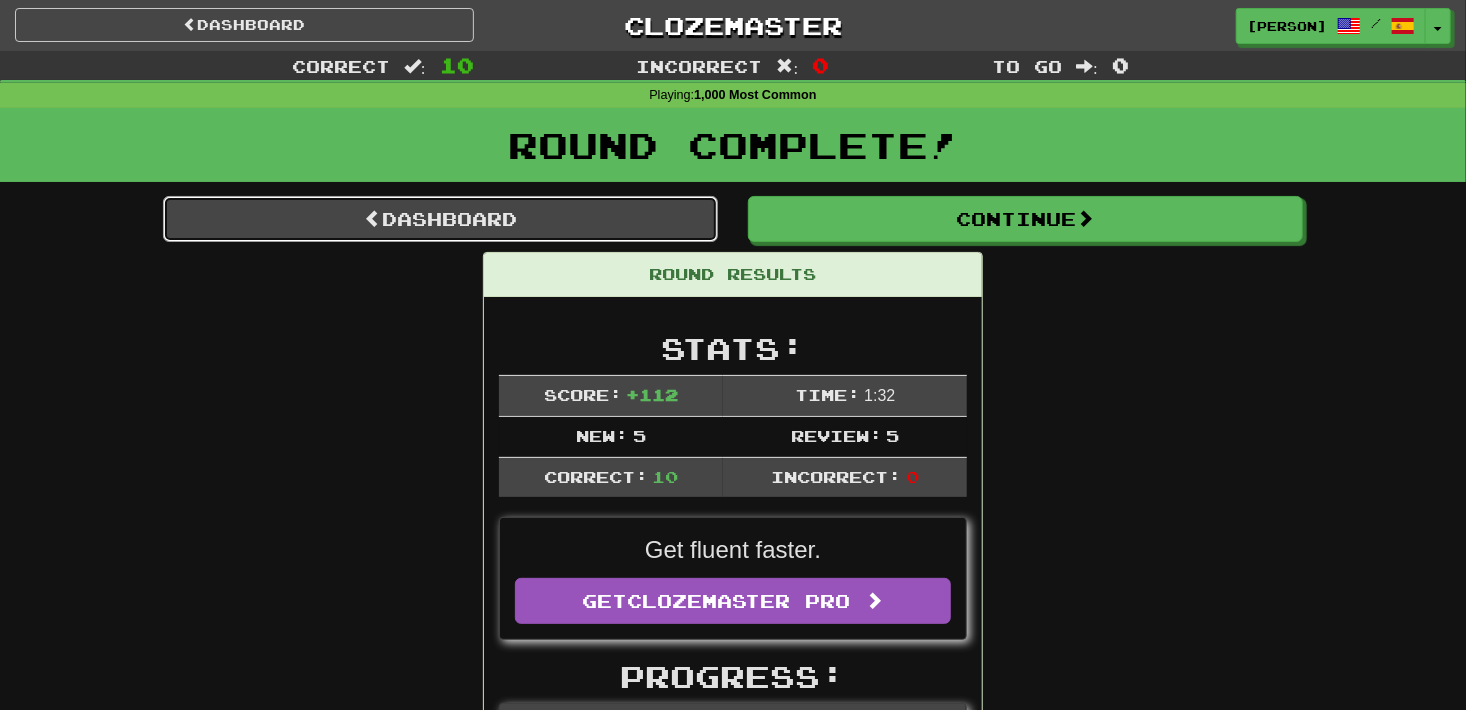 click on "Dashboard" at bounding box center (440, 219) 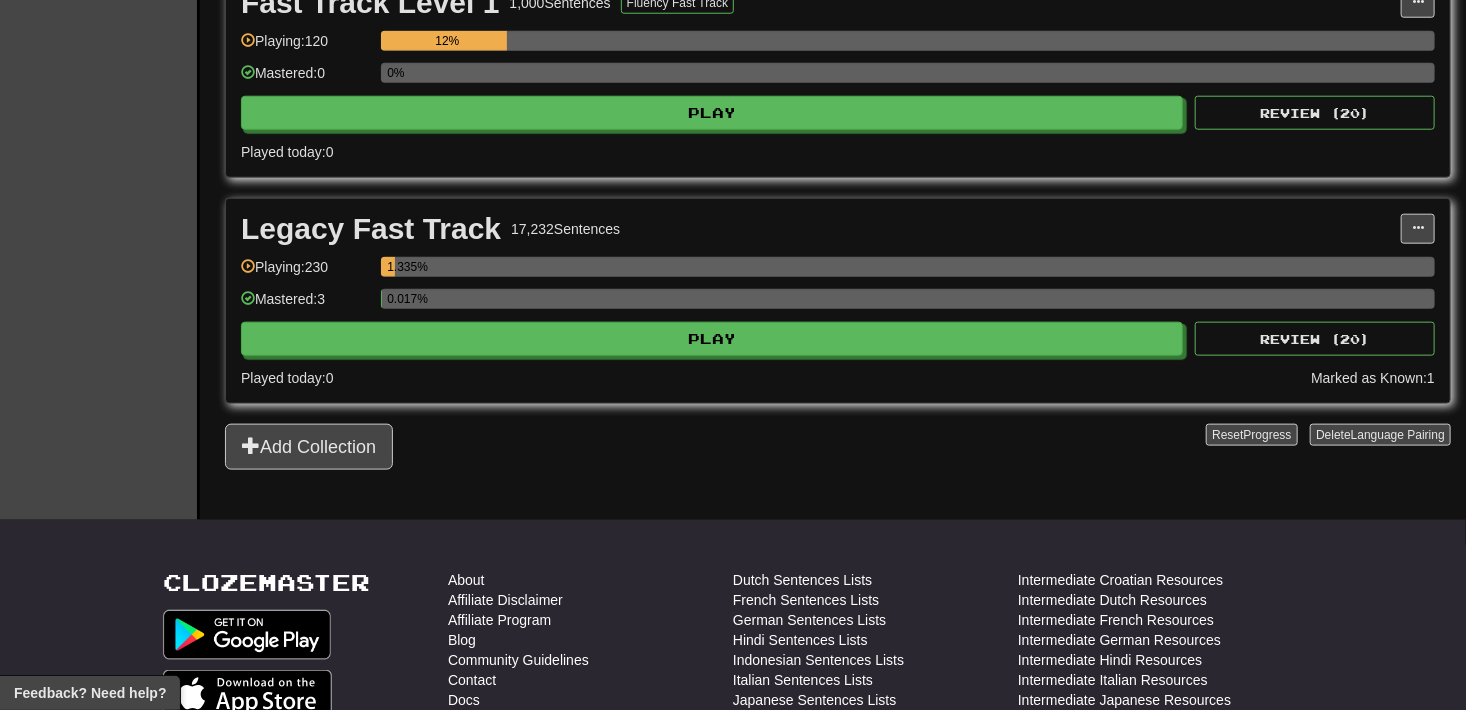 scroll, scrollTop: 988, scrollLeft: 0, axis: vertical 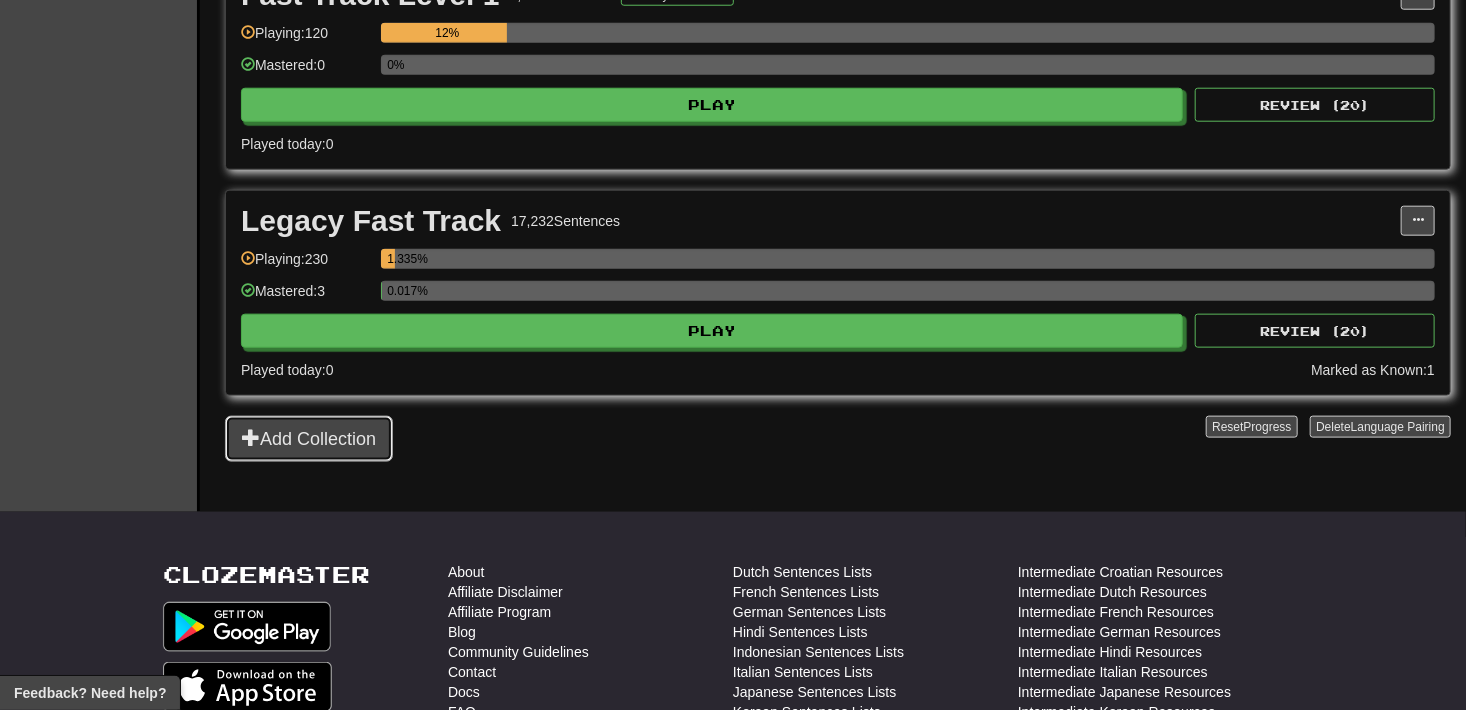 click on "Add Collection" at bounding box center (309, 439) 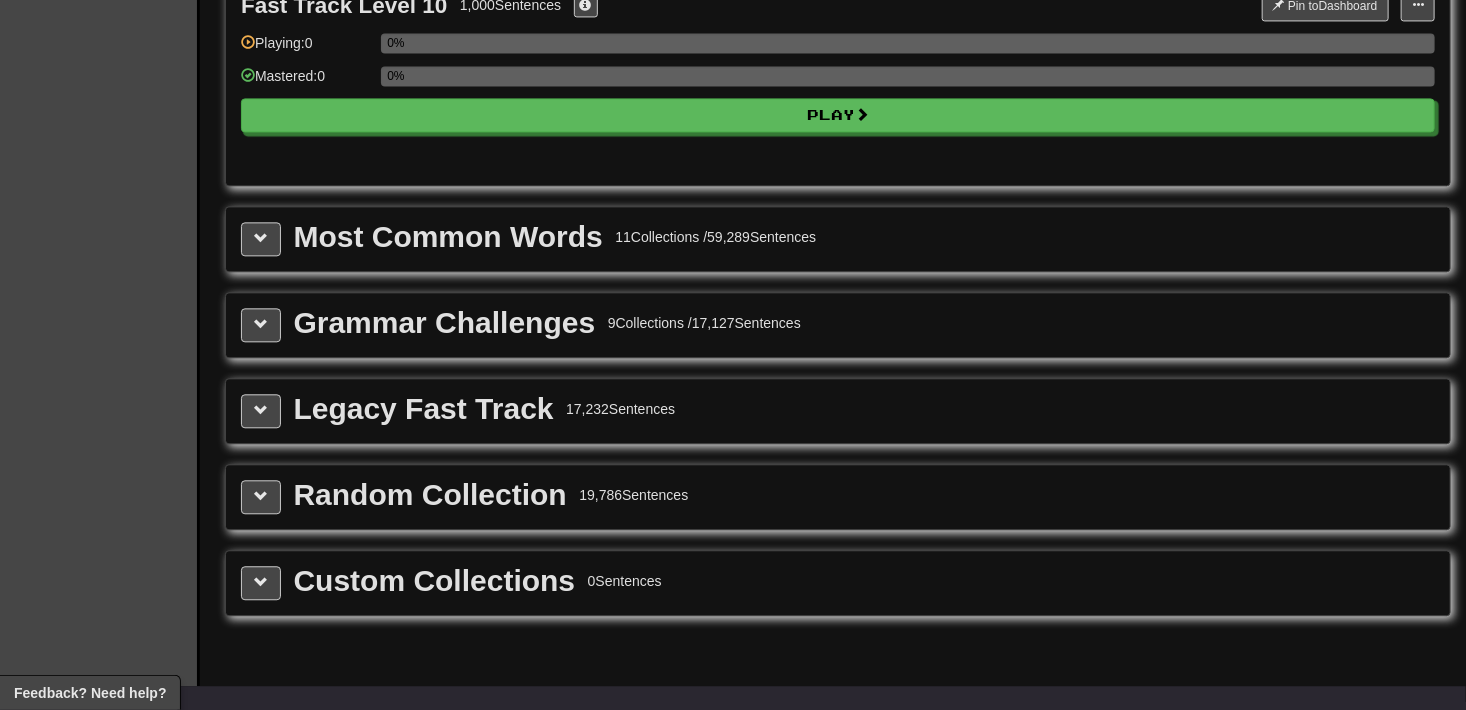 scroll, scrollTop: 2092, scrollLeft: 0, axis: vertical 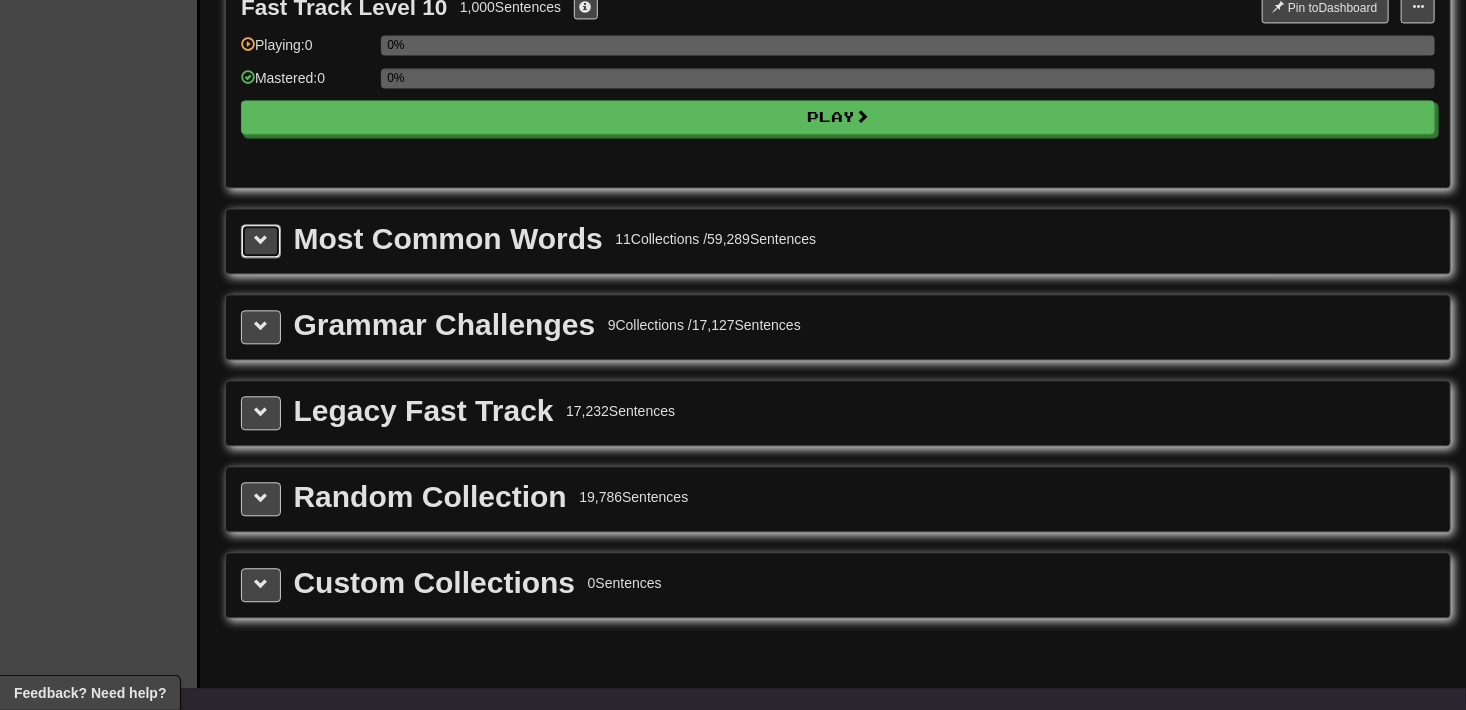click at bounding box center [261, 241] 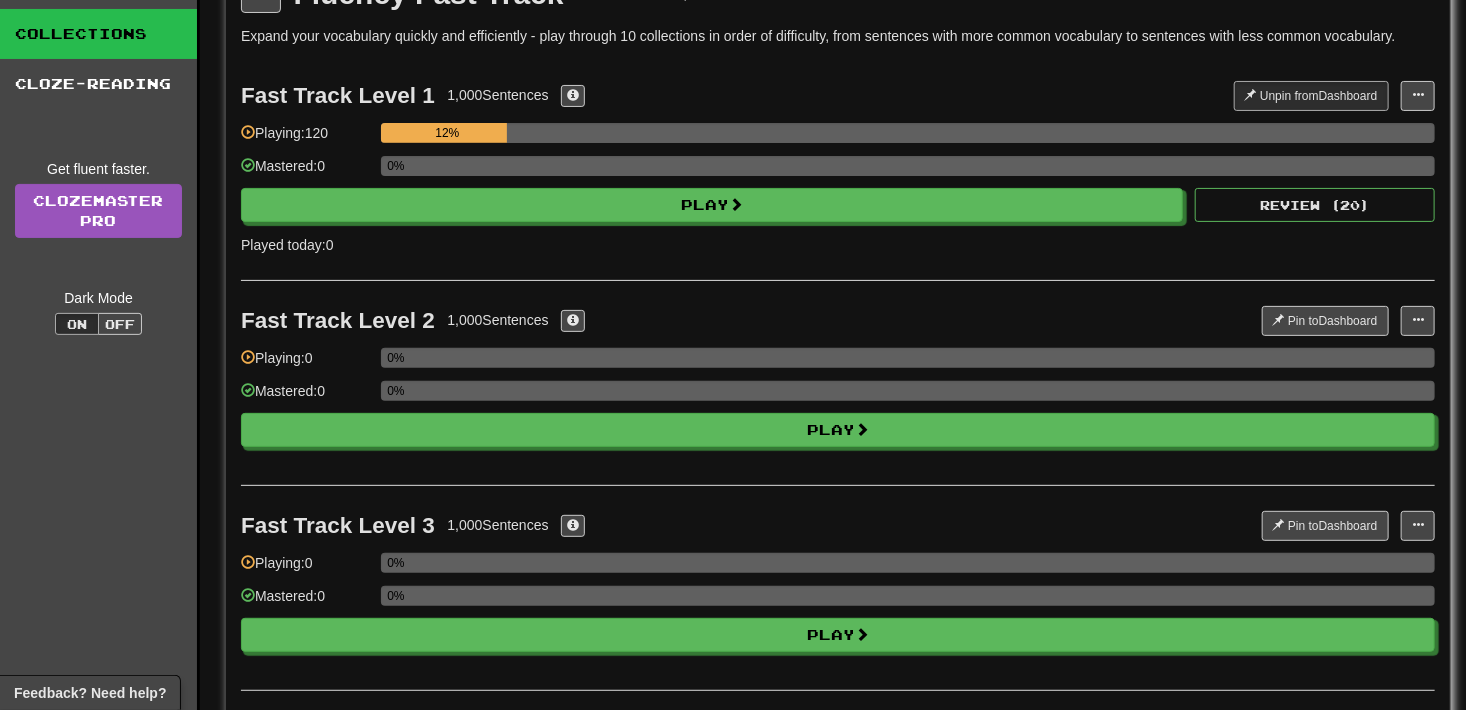 scroll, scrollTop: 0, scrollLeft: 0, axis: both 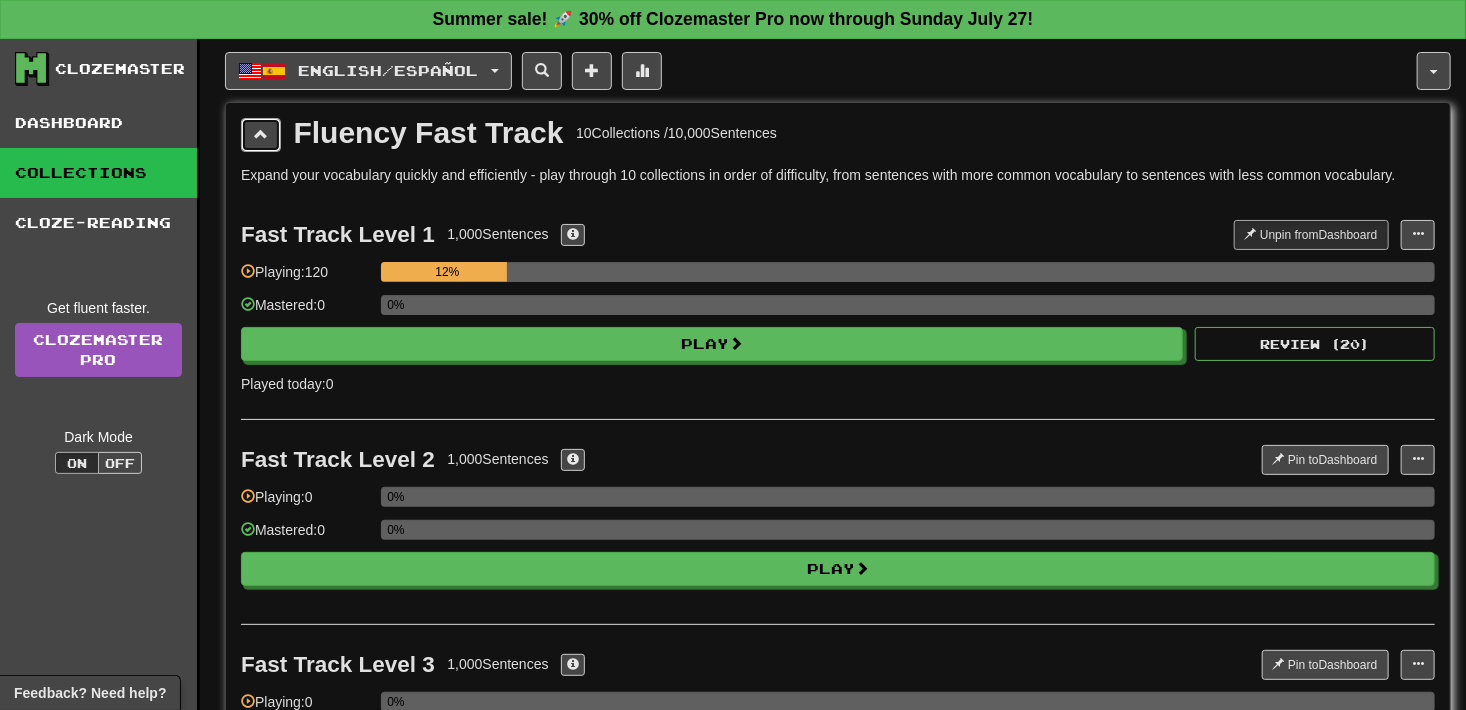 click at bounding box center [261, 134] 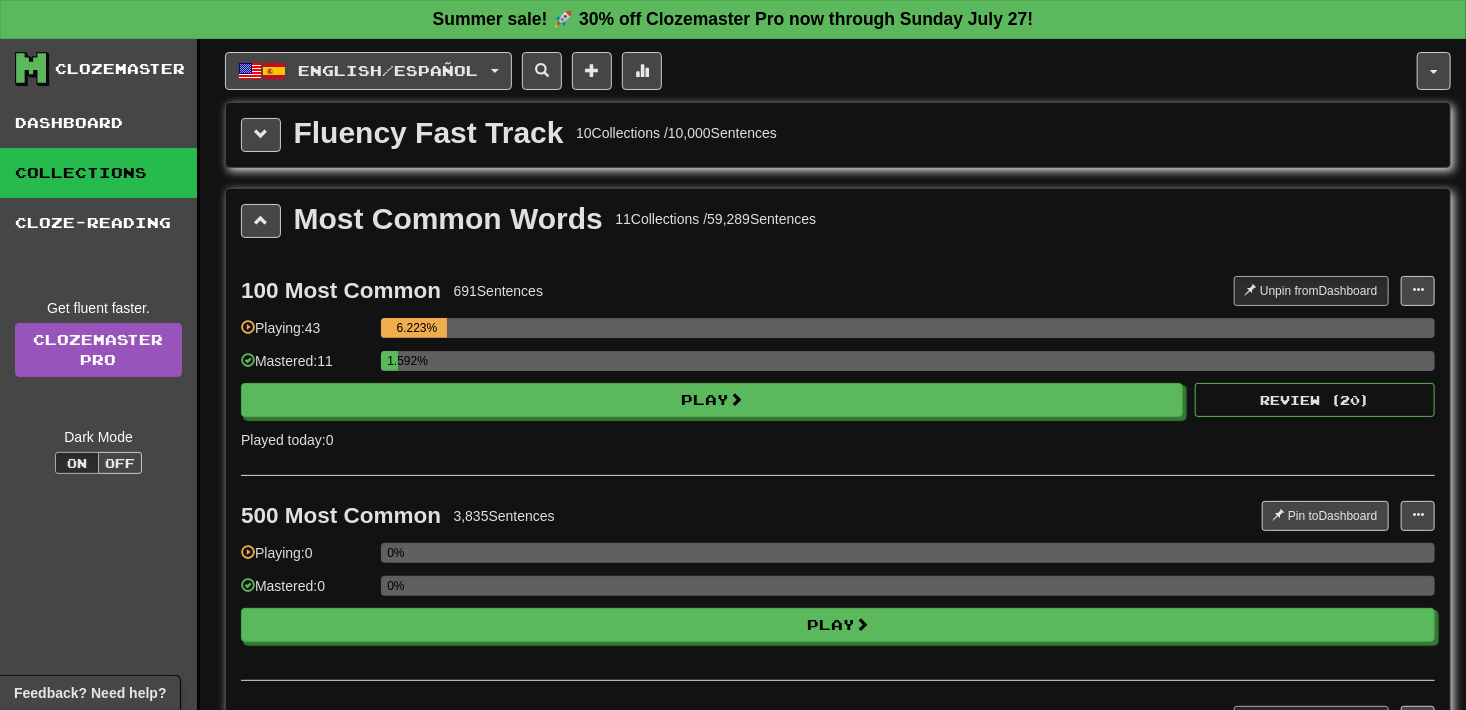 click on "Most Common Words 11  Collections /  59,289  Sentences 100 Most Common 691  Sentences   Unpin from  Dashboard   Unpin from  Dashboard Manage Sentences  Playing:  43 6.223%  Mastered:  11 1.592% Play  Review ( 20 ) Played today:  0 500 Most Common 3,835  Sentences   Pin to  Dashboard   Pin to  Dashboard Manage Sentences  Playing:  0 0%  Mastered:  0 0% Play  1,000 Most Common 4,498  Sentences   Unpin from  Dashboard   Unpin from  Dashboard Manage Sentences  Playing:  100 2.223%  Mastered:  0 0% Play  Review ( 5 )   Played today:  30  /  New:  15  /  Review:  15 2,000 Most Common 8,121  Sentences   Pin to  Dashboard   Pin to  Dashboard Manage Sentences  Playing:  0 0%  Mastered:  0 0% Play  3,000 Most Common 6,322  Sentences   Pin to  Dashboard   Pin to  Dashboard Manage Sentences  Playing:  0 0%  Mastered:  0 0% Play  4,000 Most Common 5,182  Sentences   Pin to  Dashboard   Pin to  Dashboard Manage Sentences  Playing:  0 0%  Mastered:  0 0% Play  5,000 Most Common 4,310  Sentences   Pin to  Dashboard   Pin to" at bounding box center [838, 1374] 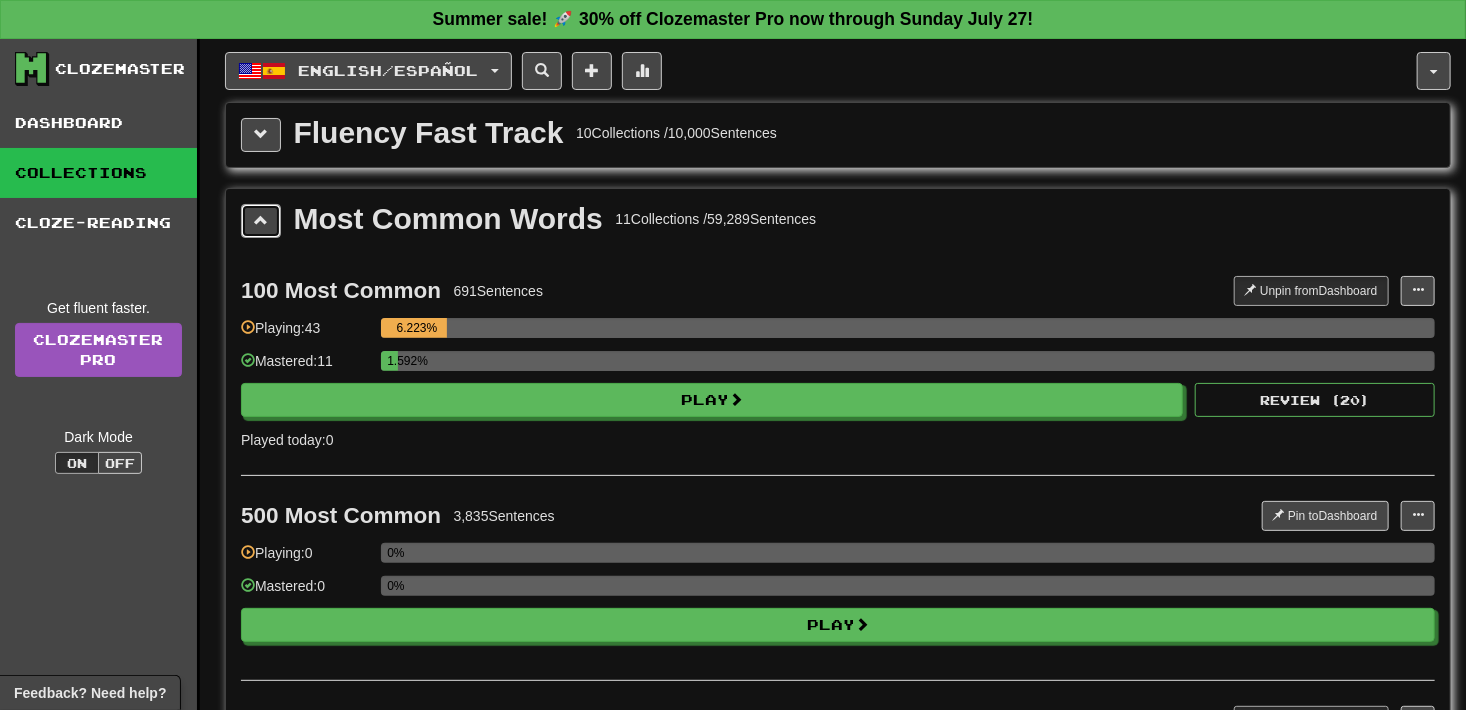 click at bounding box center [261, 221] 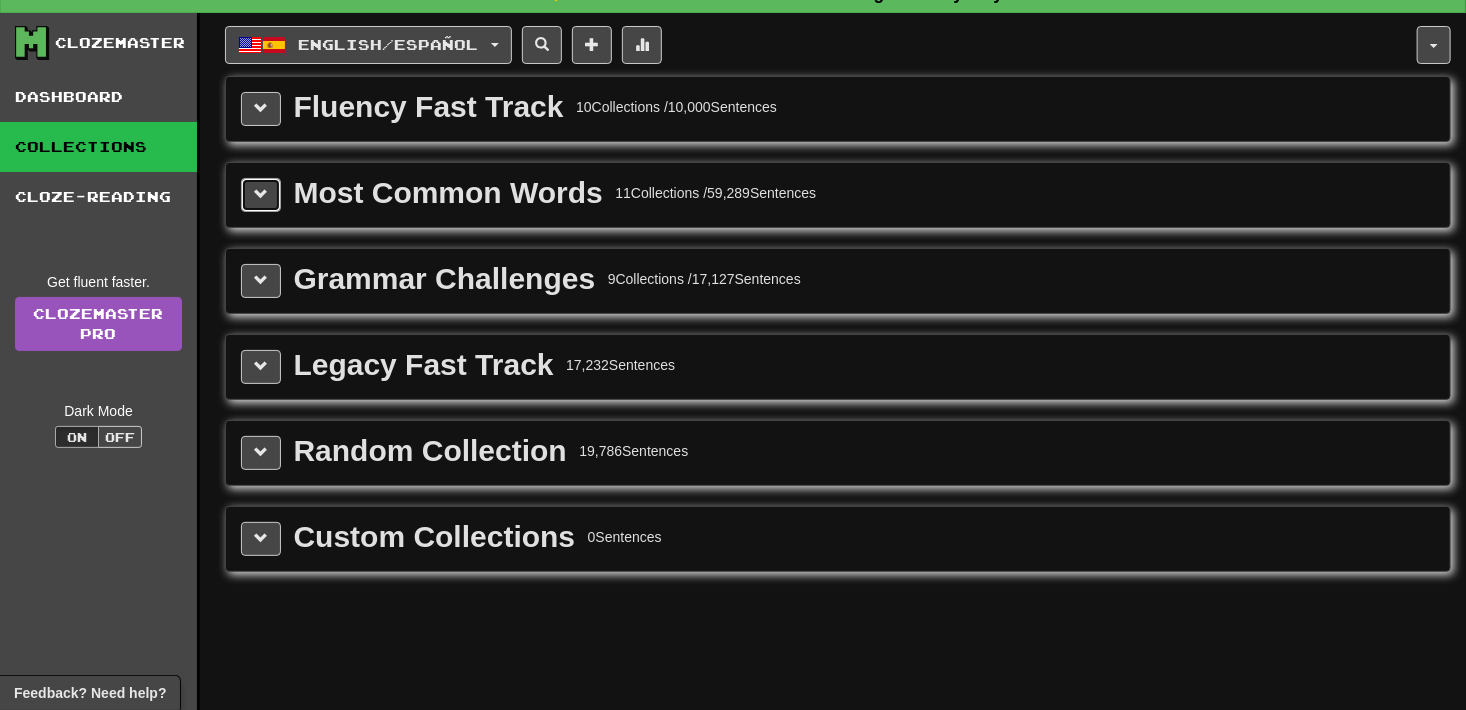 scroll, scrollTop: 32, scrollLeft: 0, axis: vertical 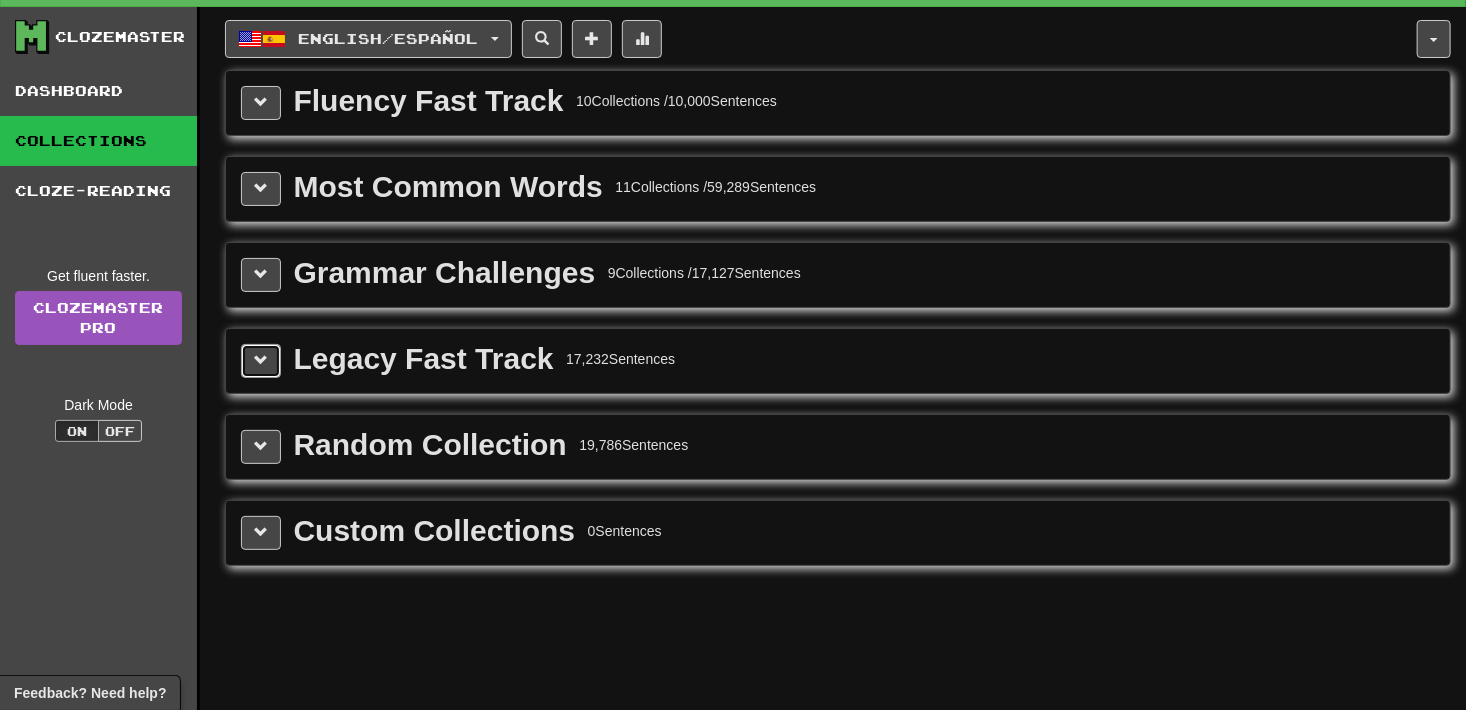 click at bounding box center (261, 361) 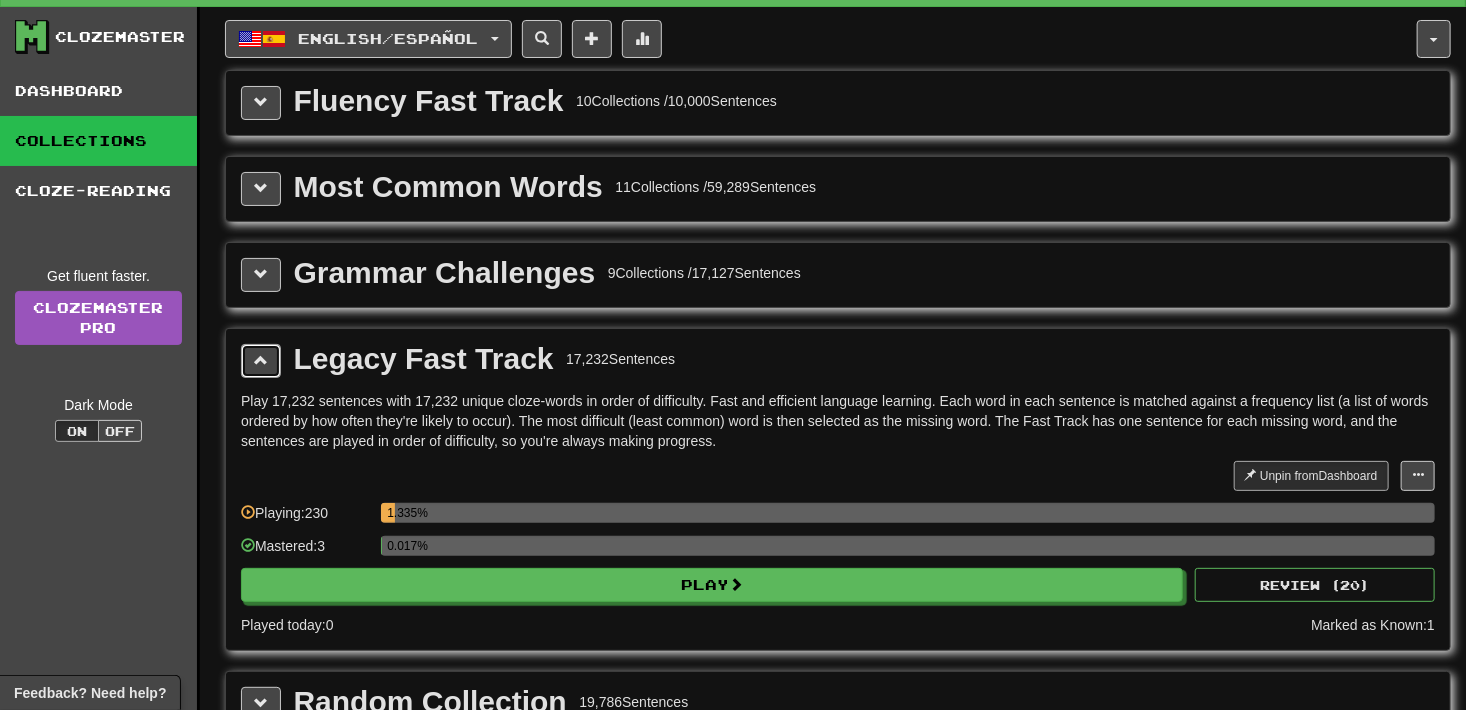 click at bounding box center [261, 360] 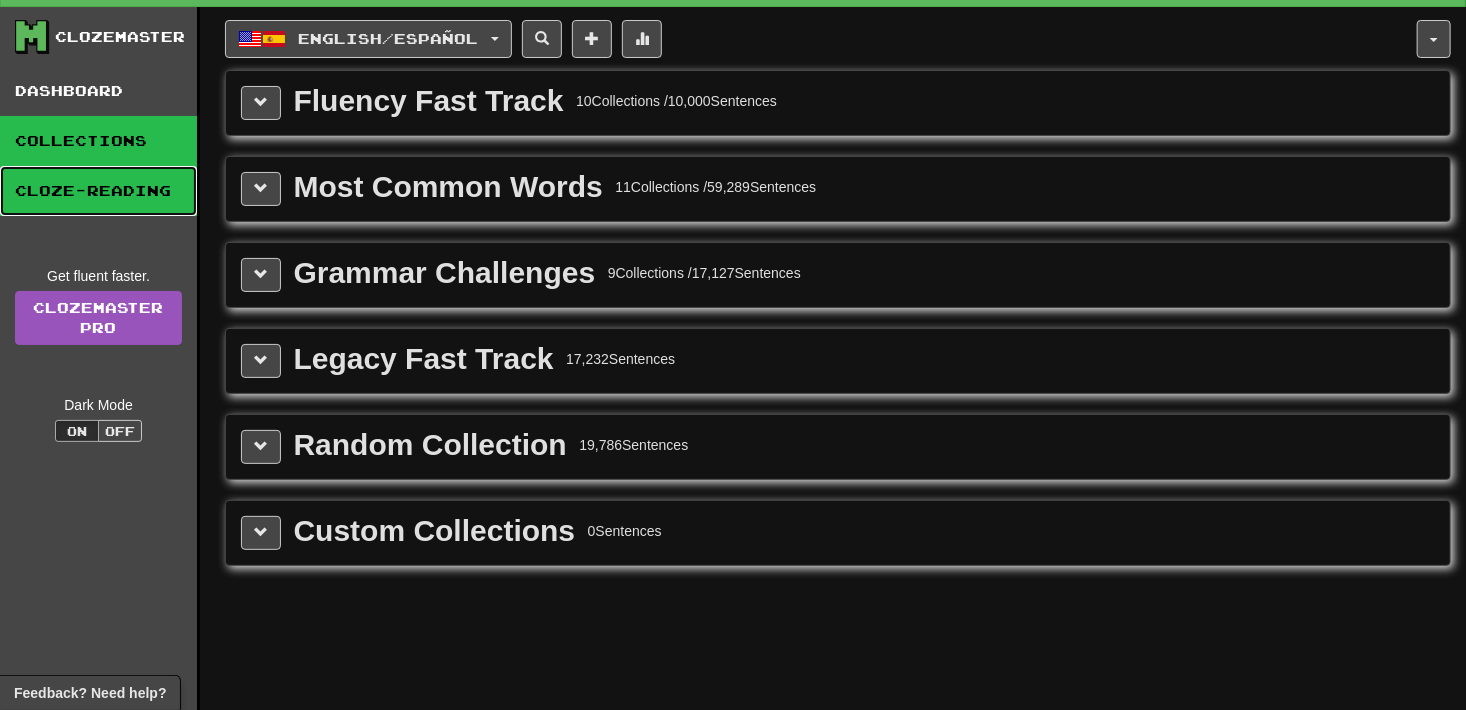 click on "Cloze-Reading" at bounding box center [98, 191] 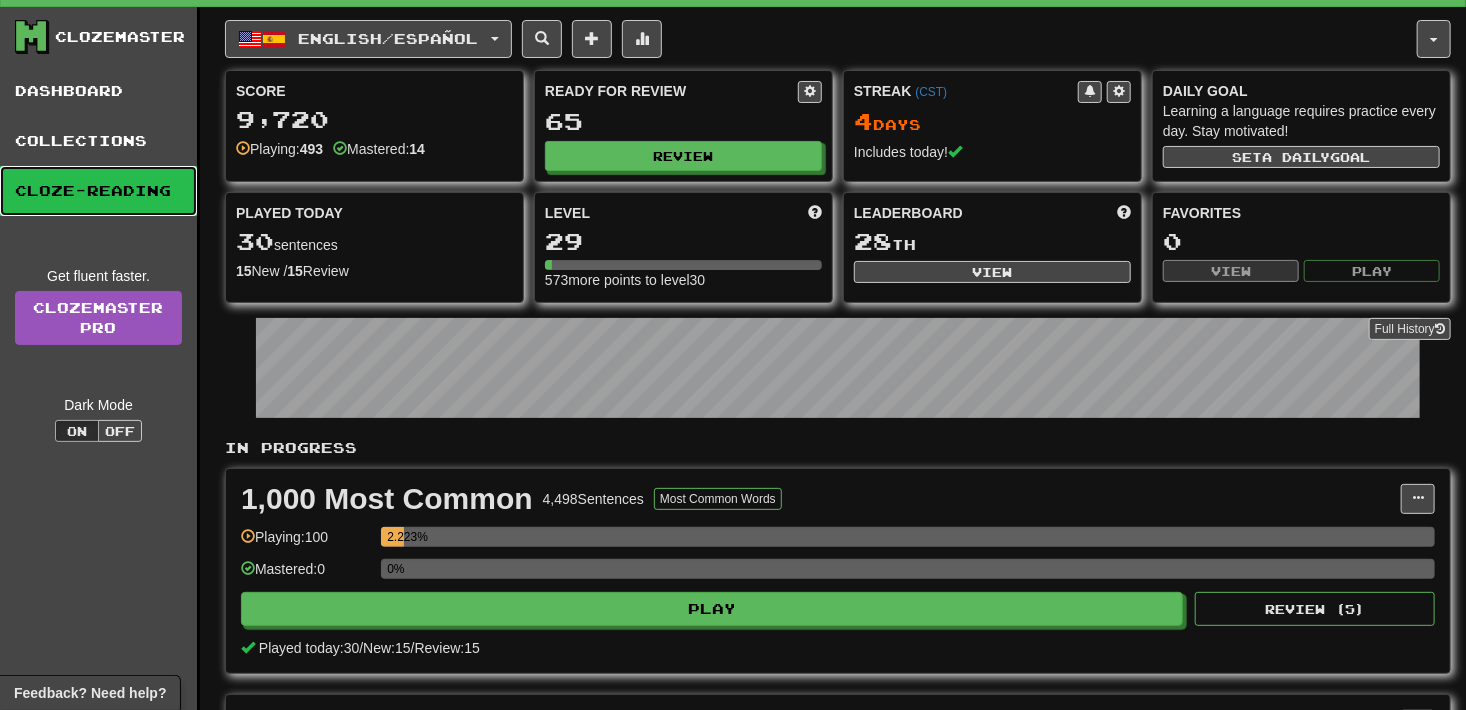 scroll, scrollTop: 0, scrollLeft: 0, axis: both 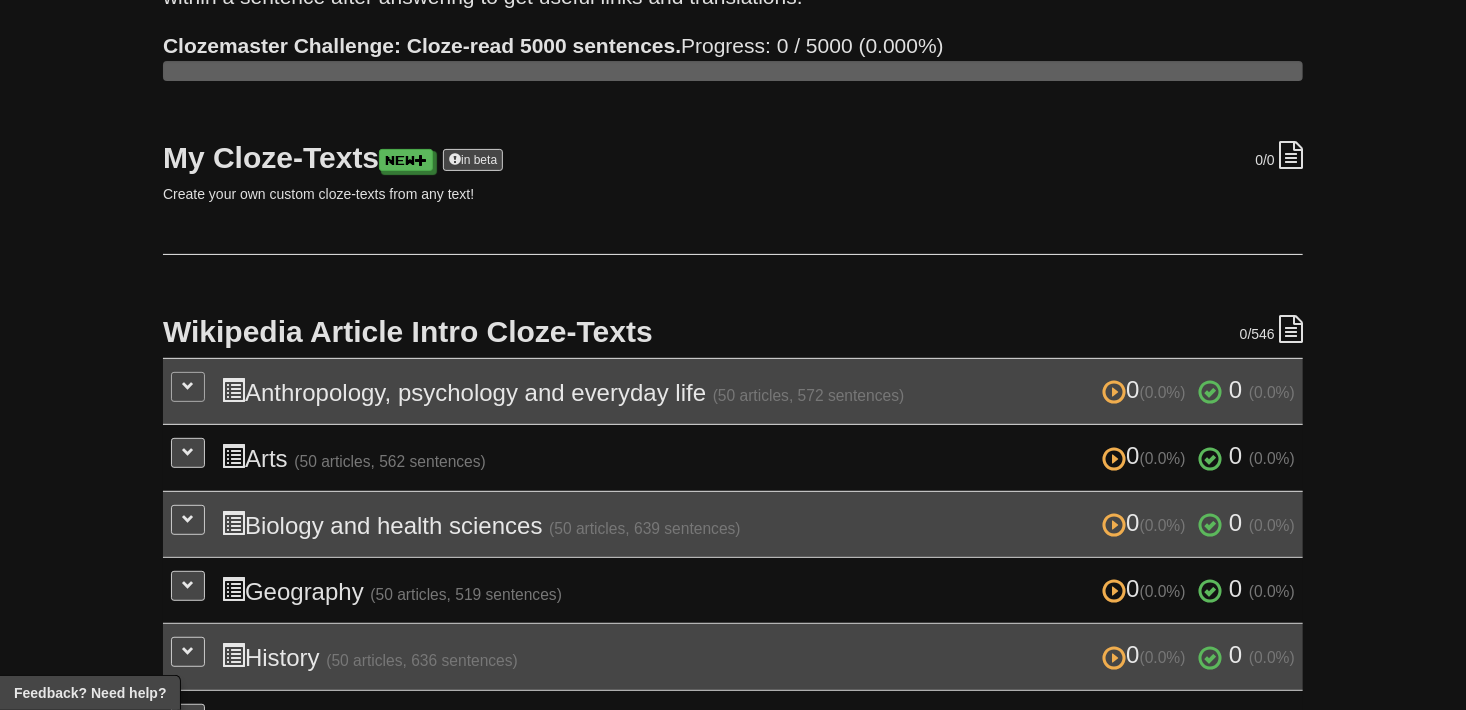 drag, startPoint x: 161, startPoint y: 374, endPoint x: 182, endPoint y: 379, distance: 21.587032 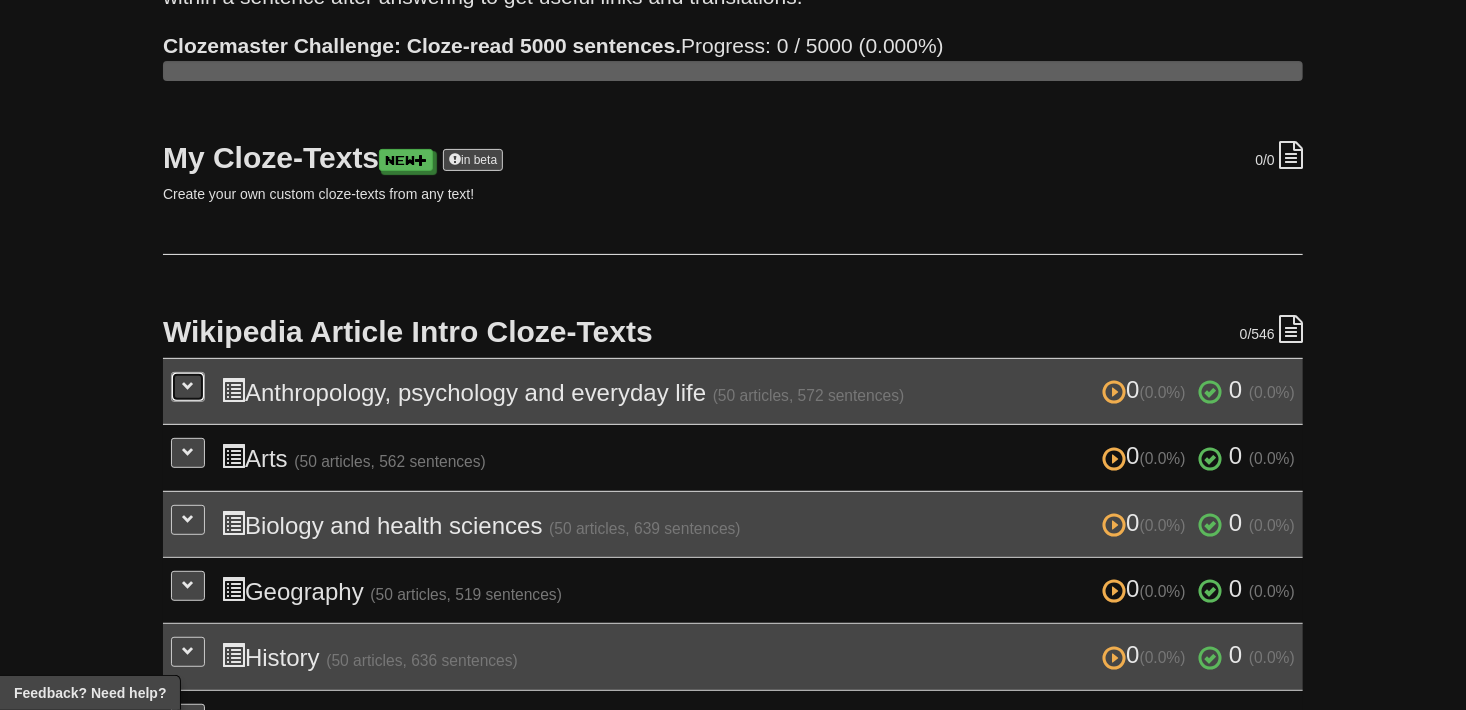 click at bounding box center [188, 386] 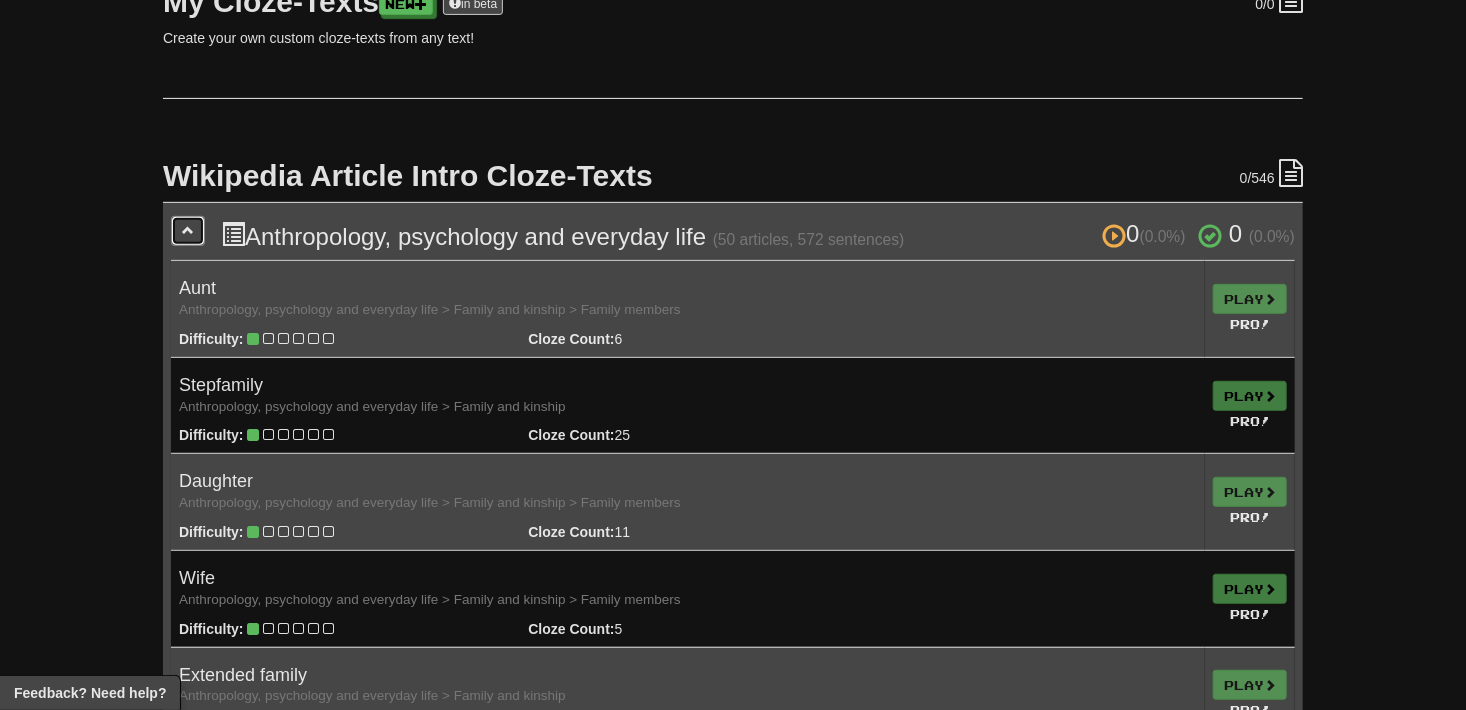 scroll, scrollTop: 0, scrollLeft: 0, axis: both 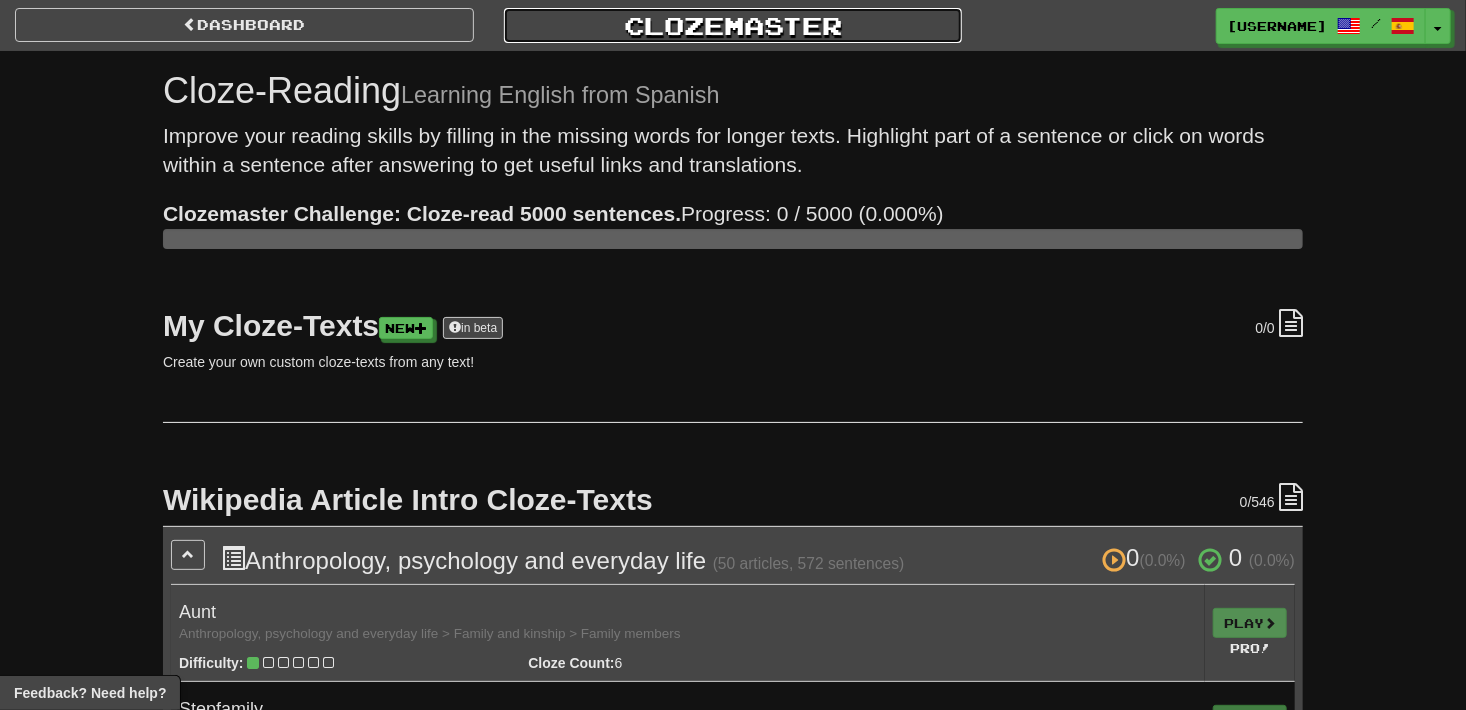click on "Clozemaster" at bounding box center (733, 25) 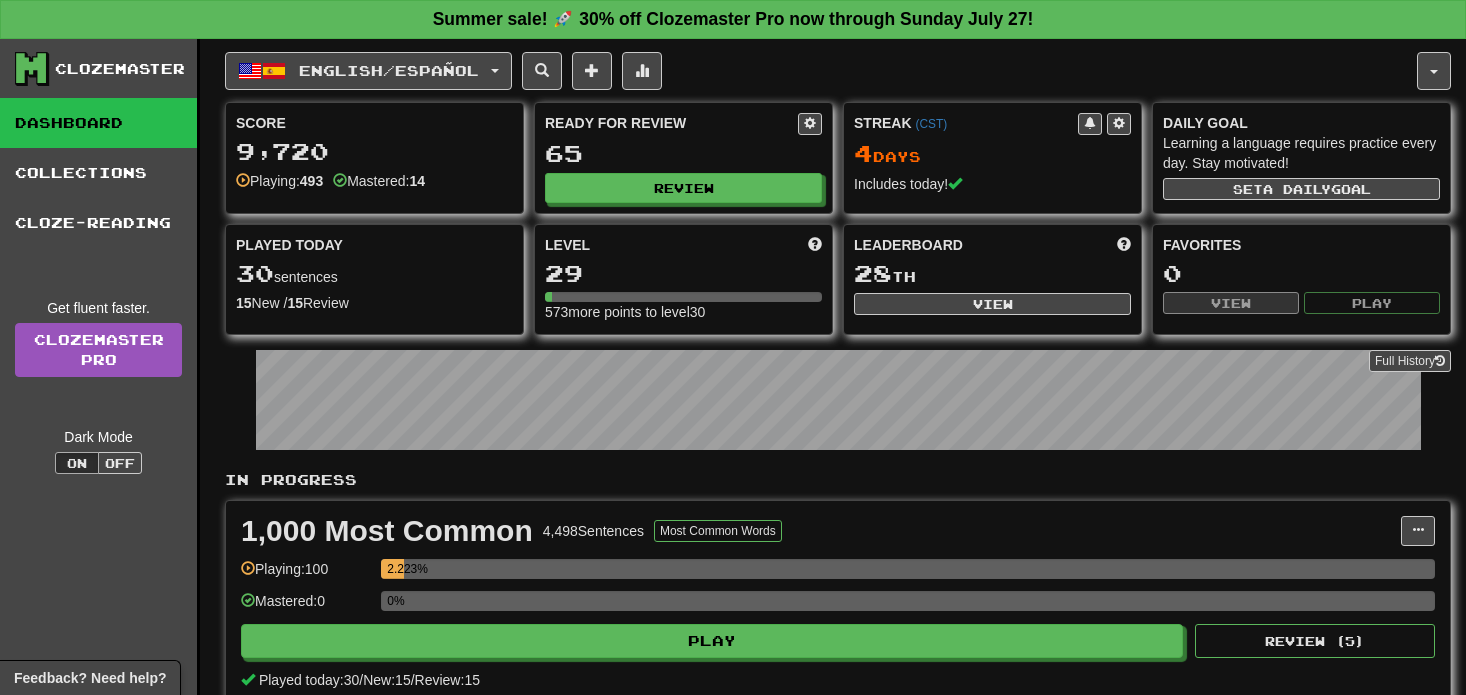 scroll, scrollTop: 0, scrollLeft: 0, axis: both 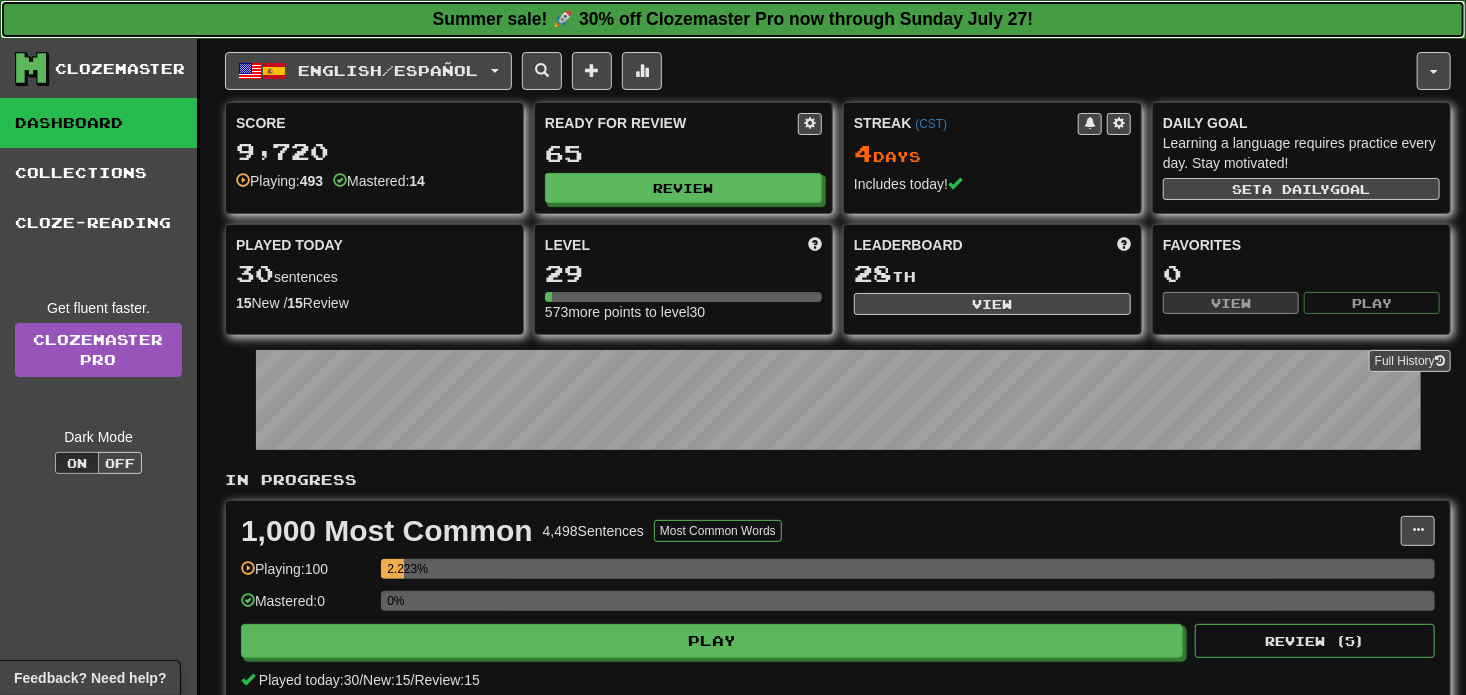 click on "Summer sale! 🚀 30% off Clozemaster Pro now through Sunday July 27!" at bounding box center [733, 19] 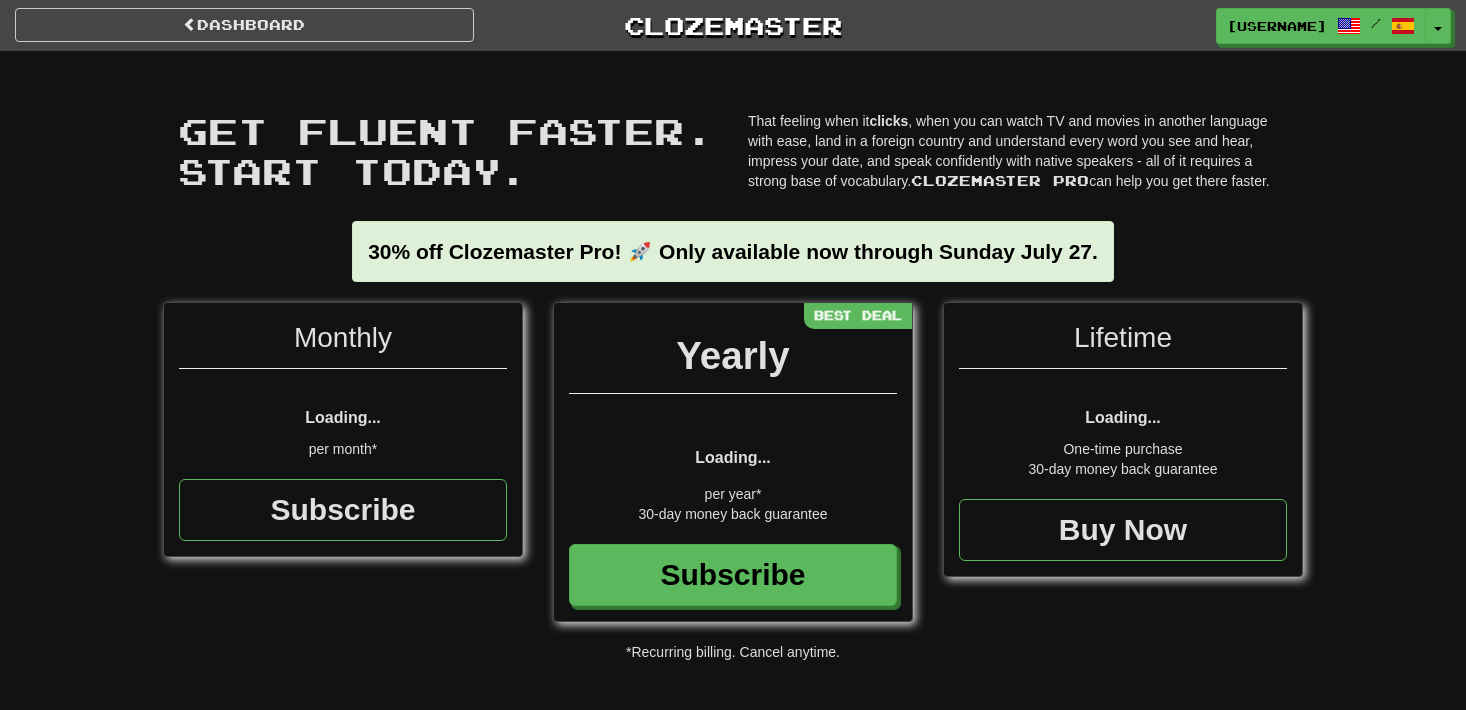 scroll, scrollTop: 0, scrollLeft: 0, axis: both 